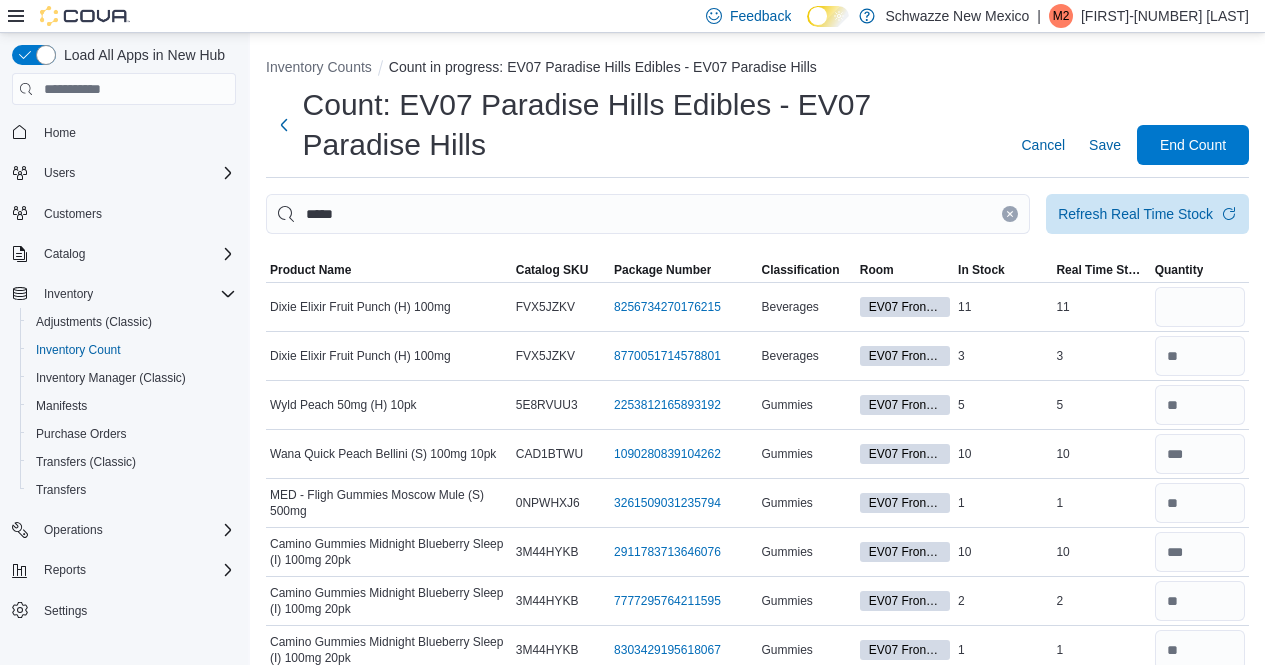 scroll, scrollTop: 0, scrollLeft: 0, axis: both 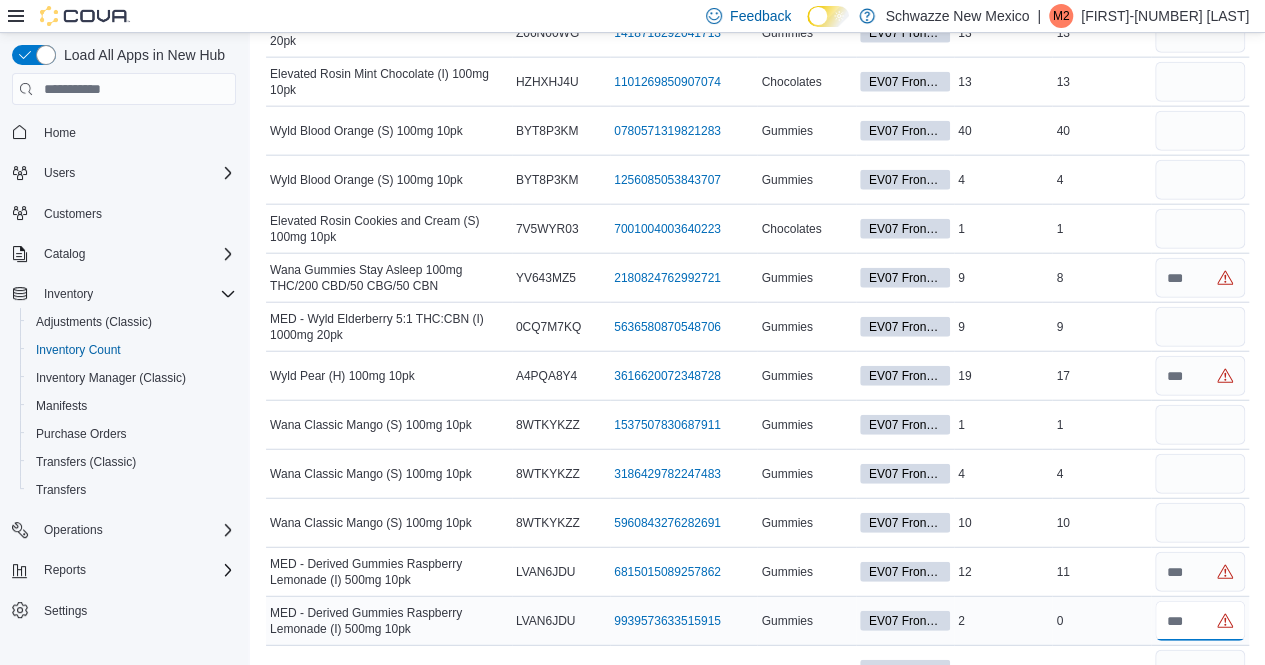 click at bounding box center [1200, 621] 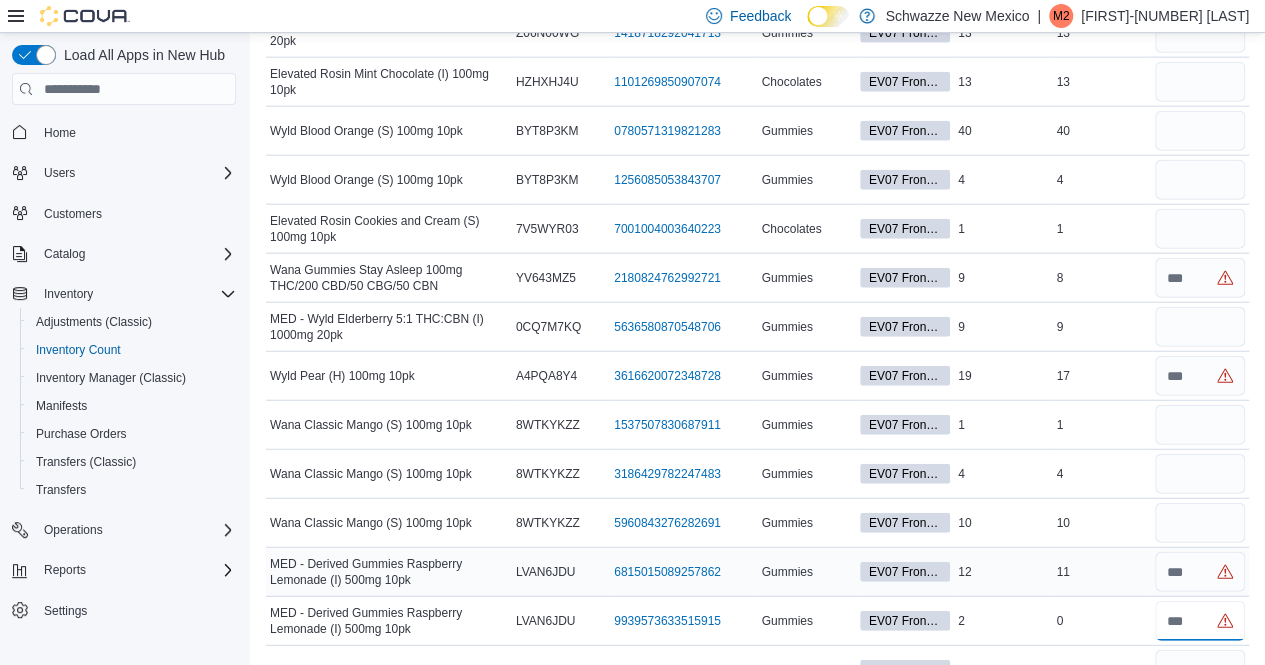 type on "*" 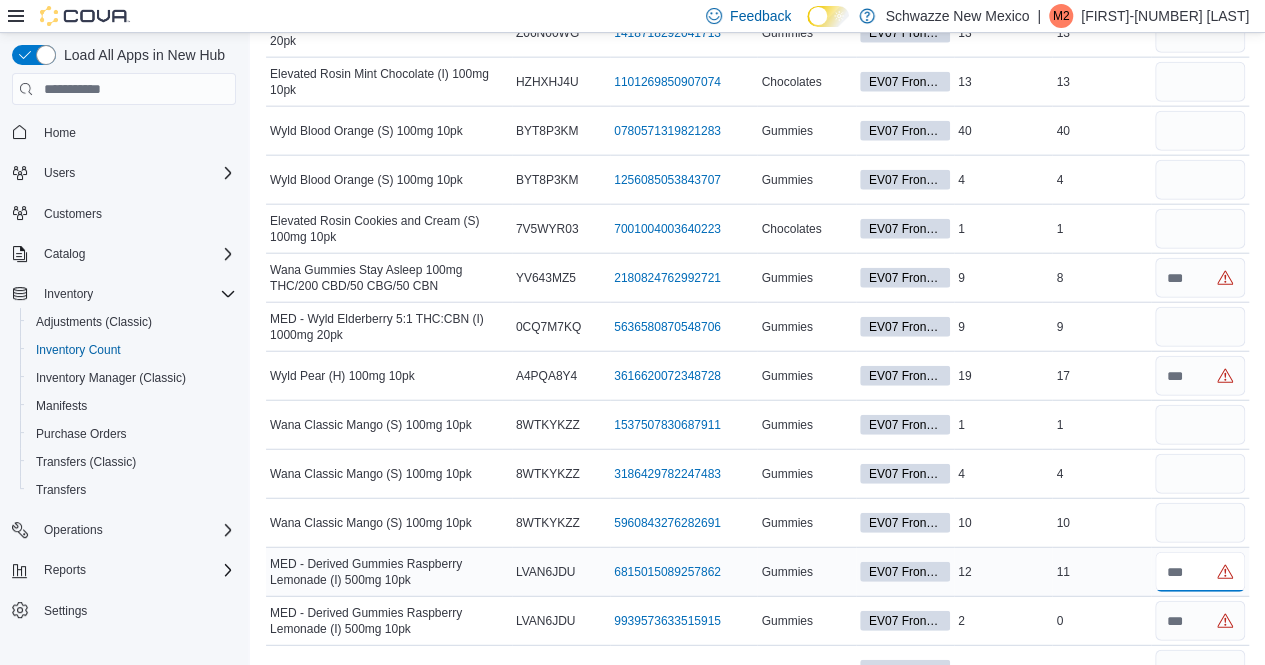 type 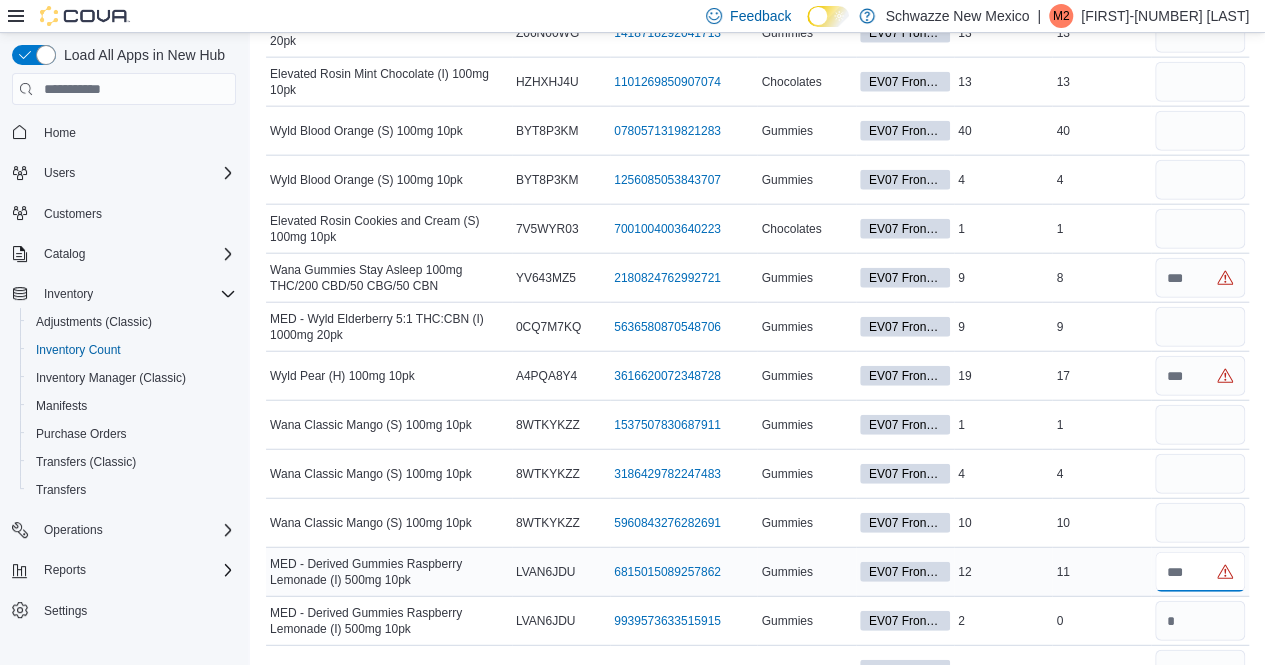 click at bounding box center [1200, 572] 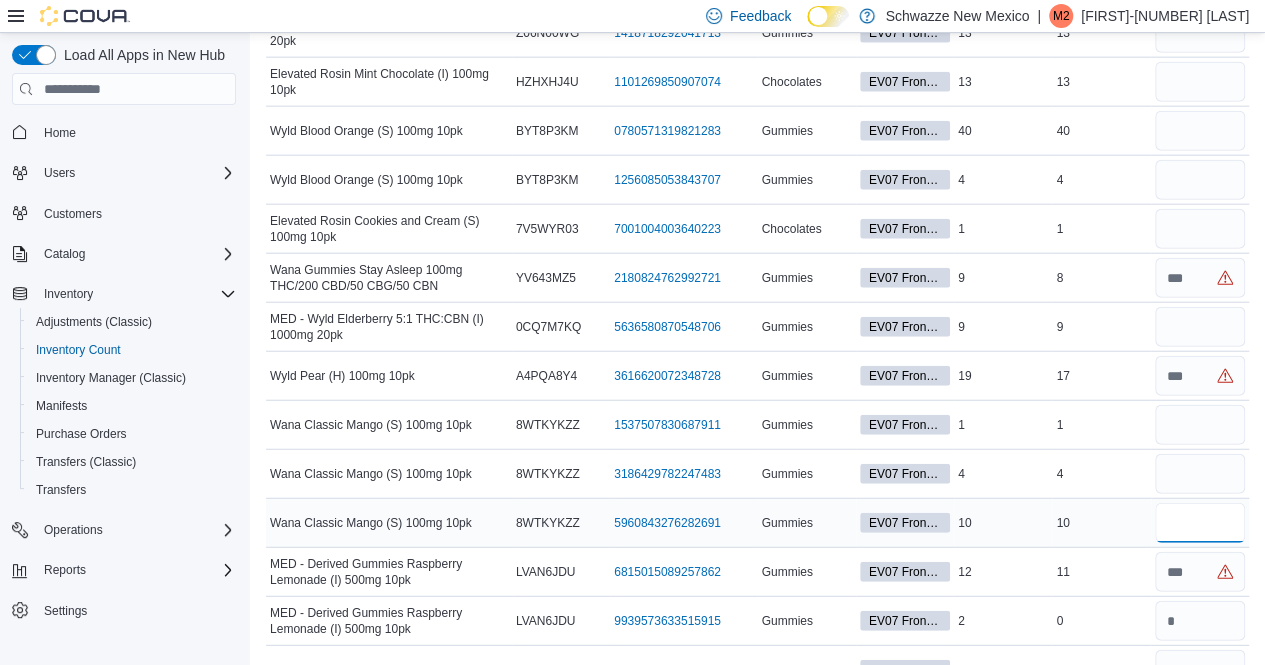 click at bounding box center [1200, 523] 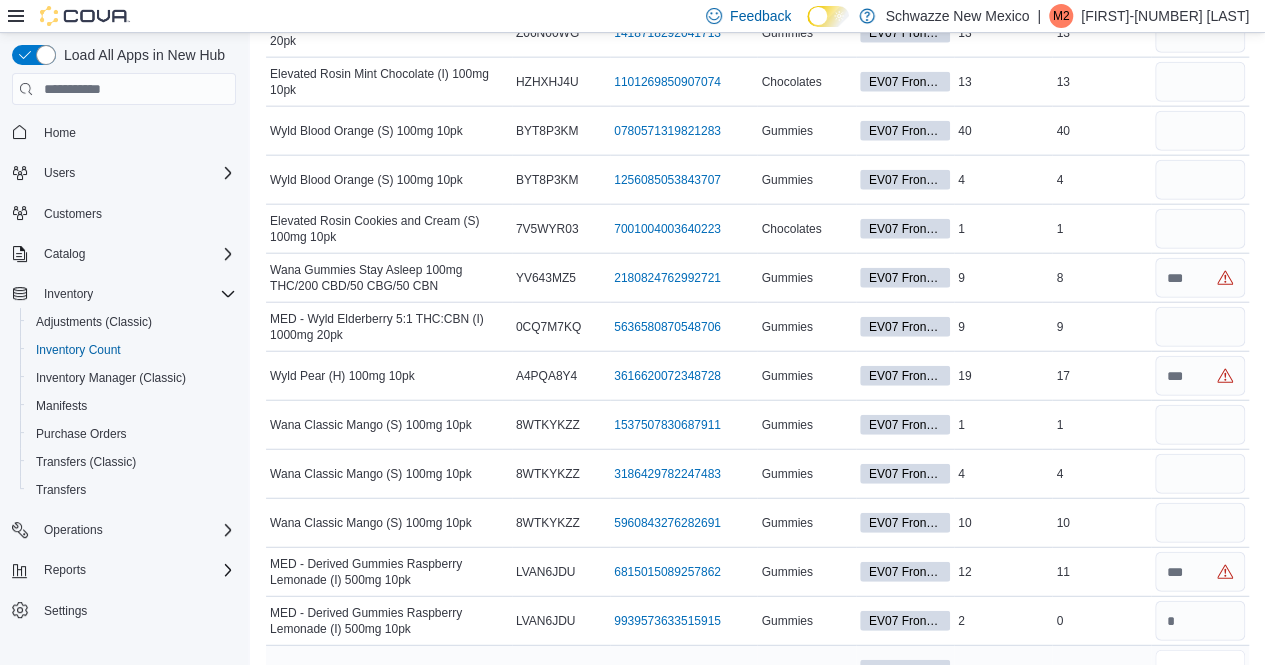 click at bounding box center (1200, 670) 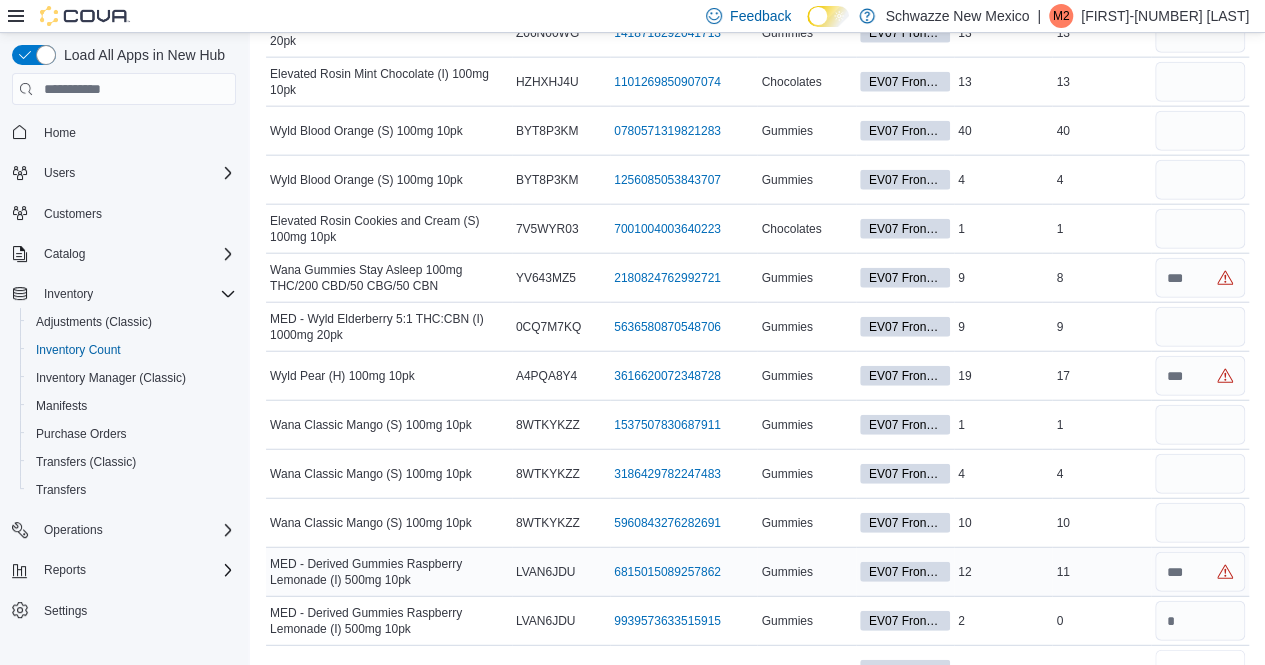 type on "*" 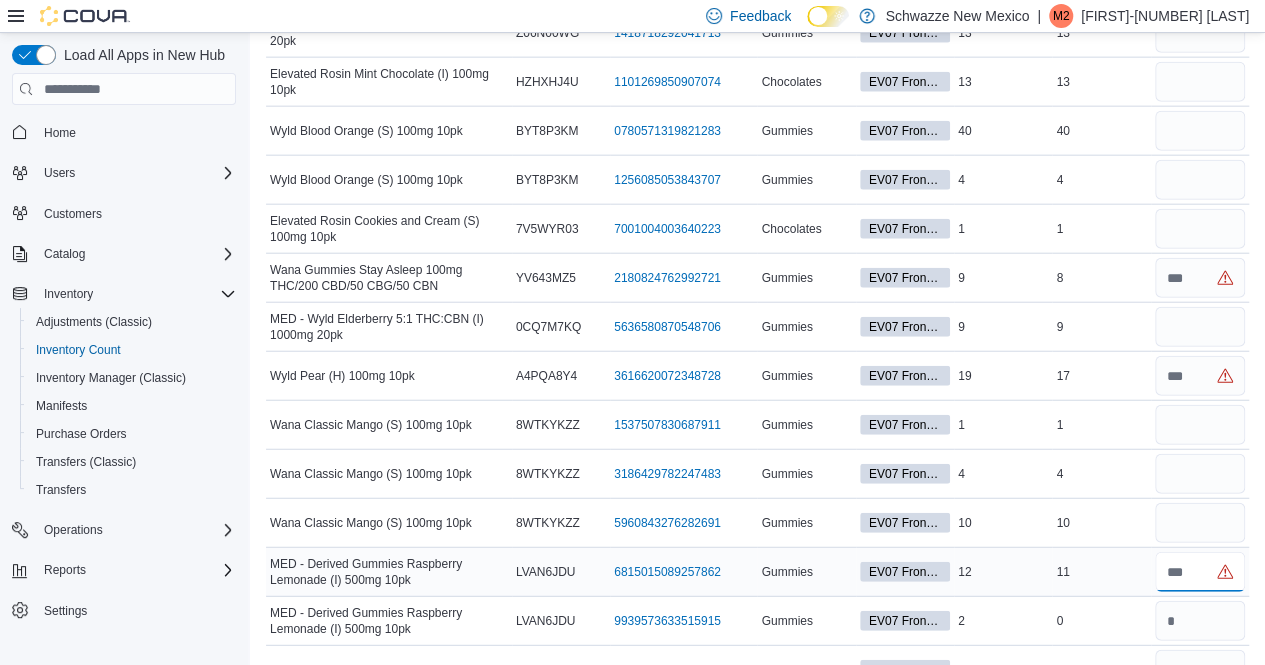 type 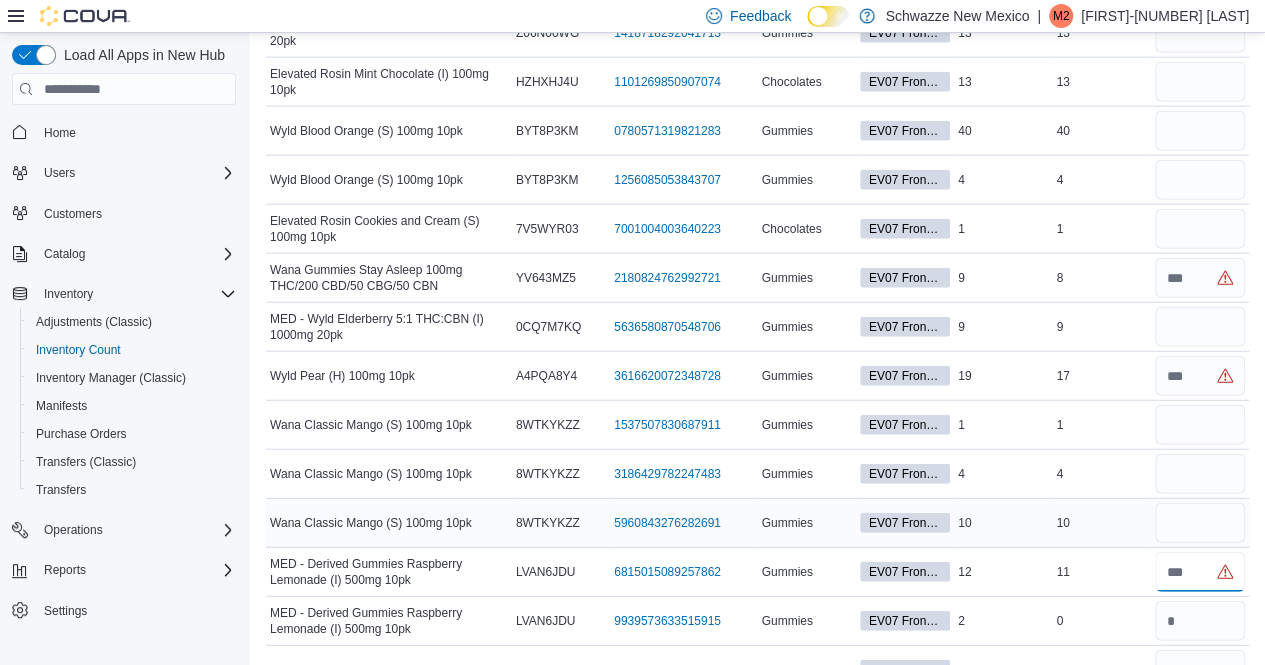 type on "**" 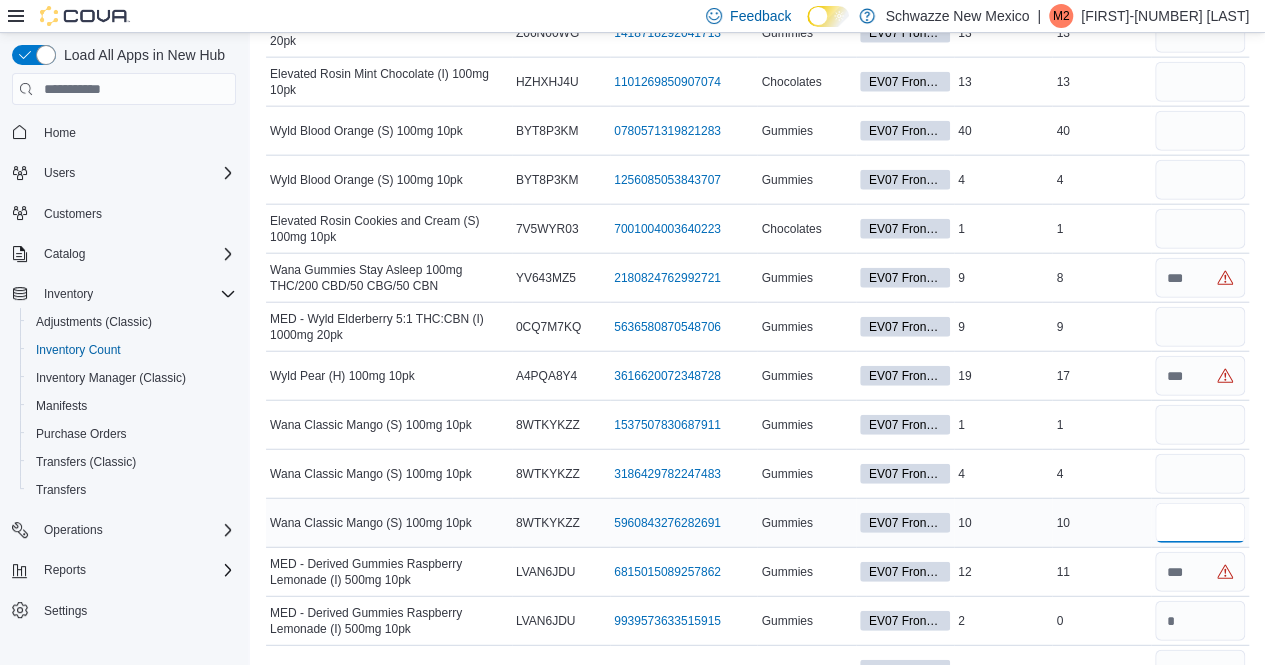 type 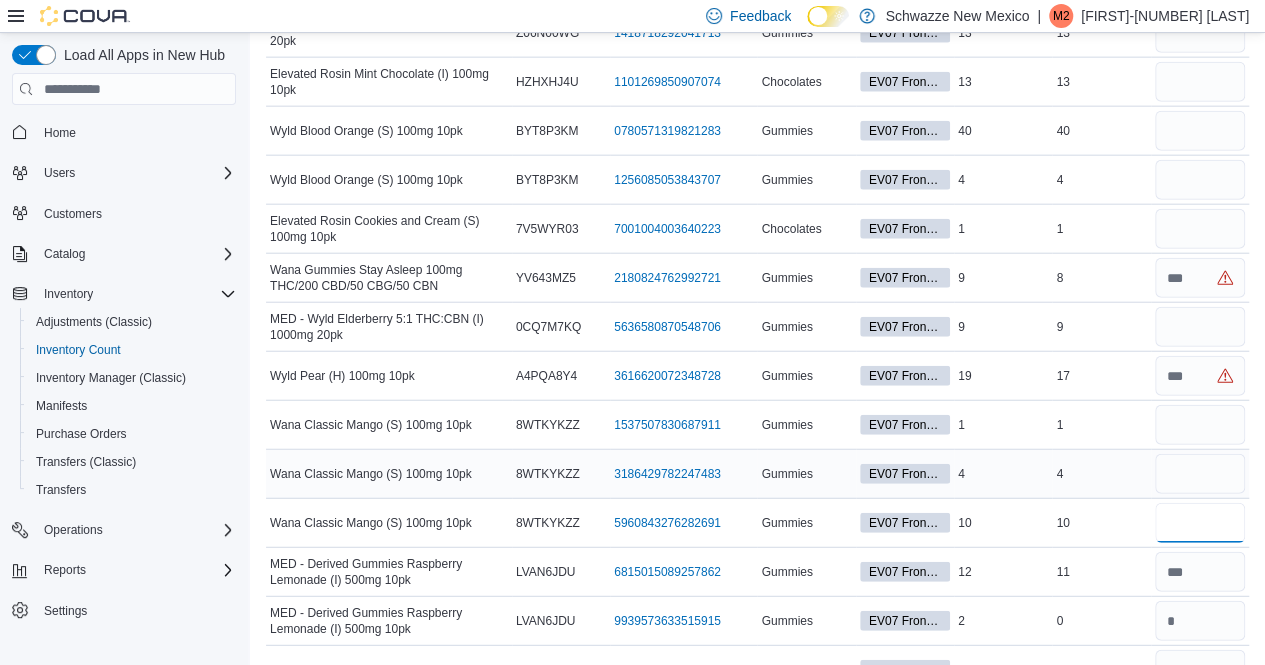 type on "**" 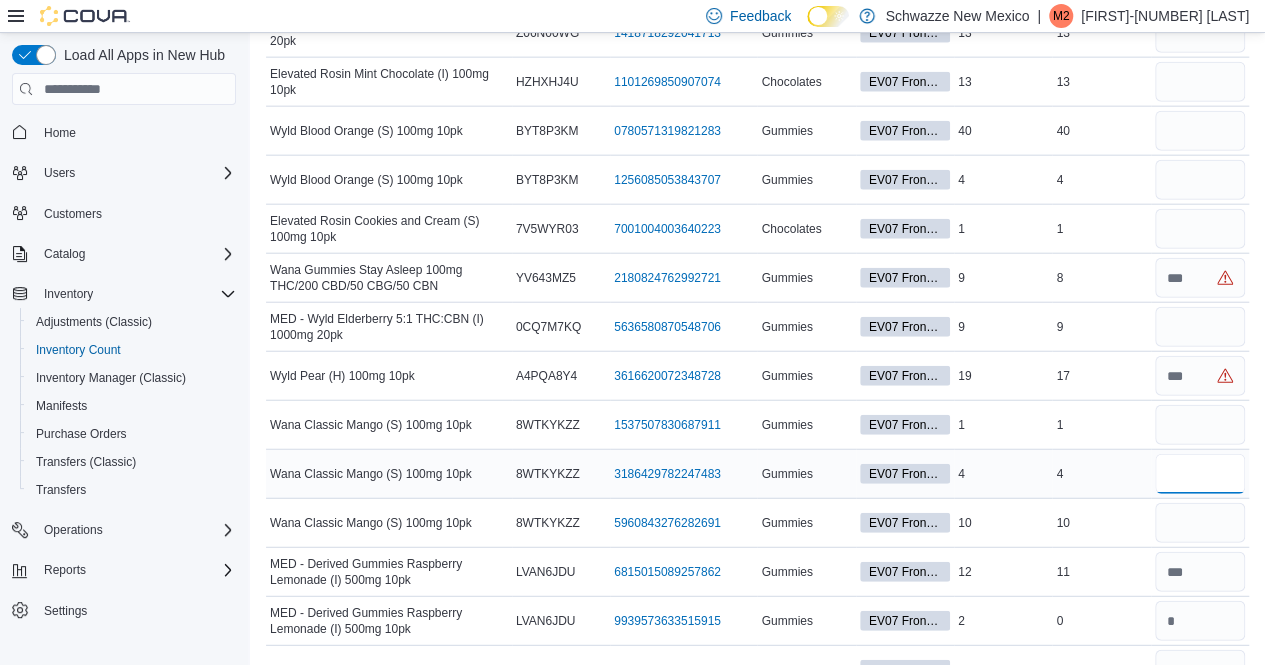 type 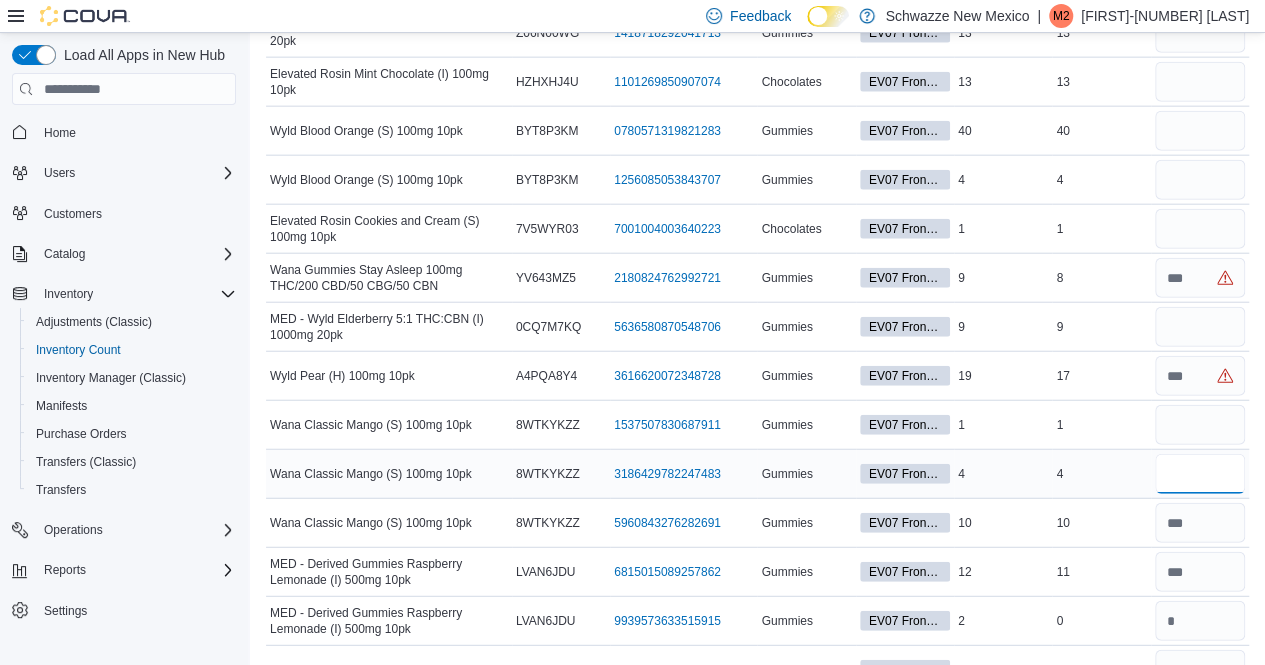 click at bounding box center [1200, 474] 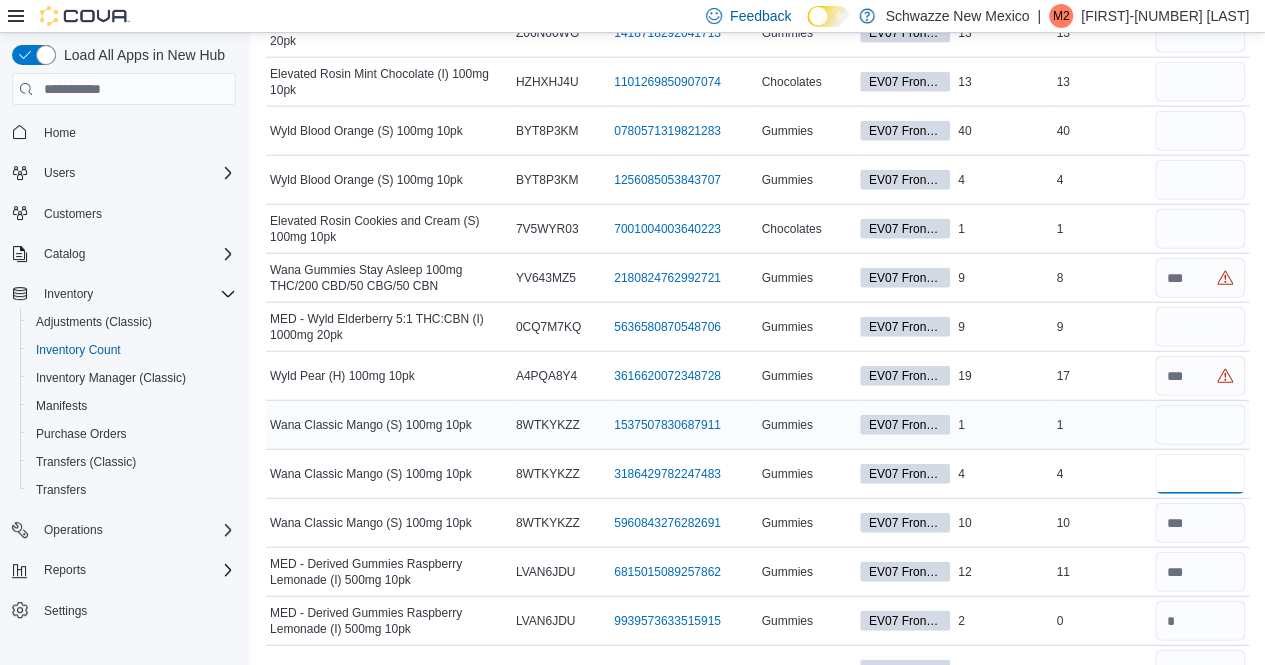 type on "*" 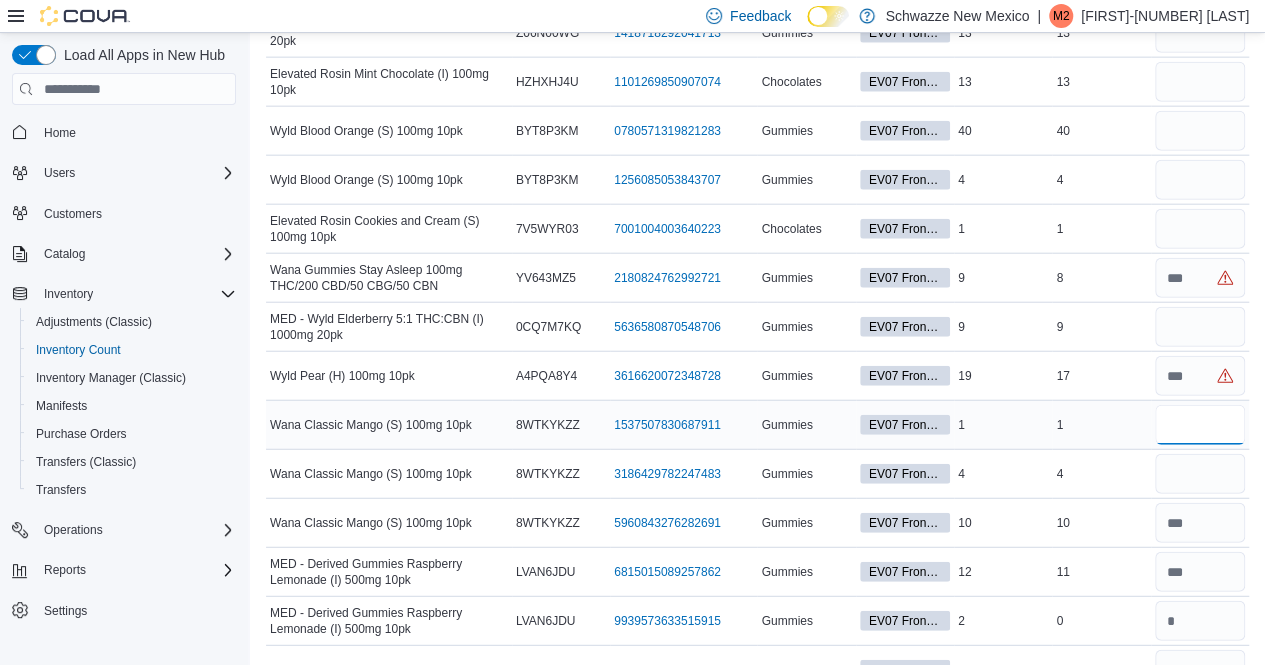 type 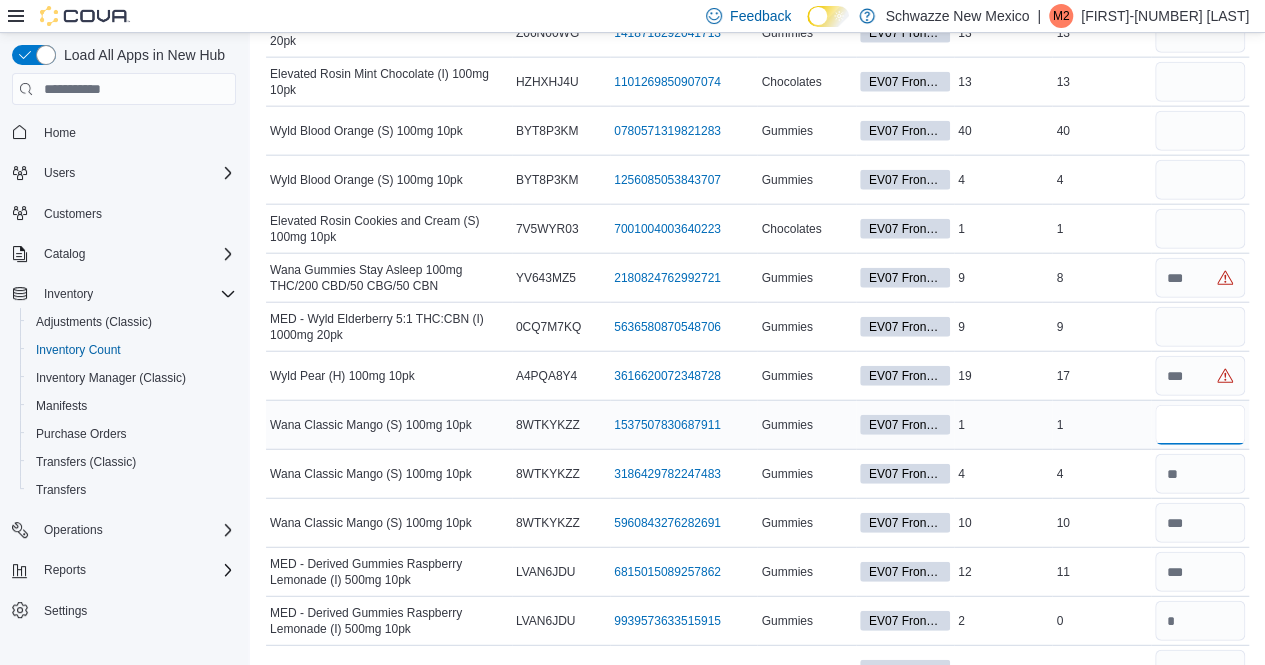 click at bounding box center [1200, 425] 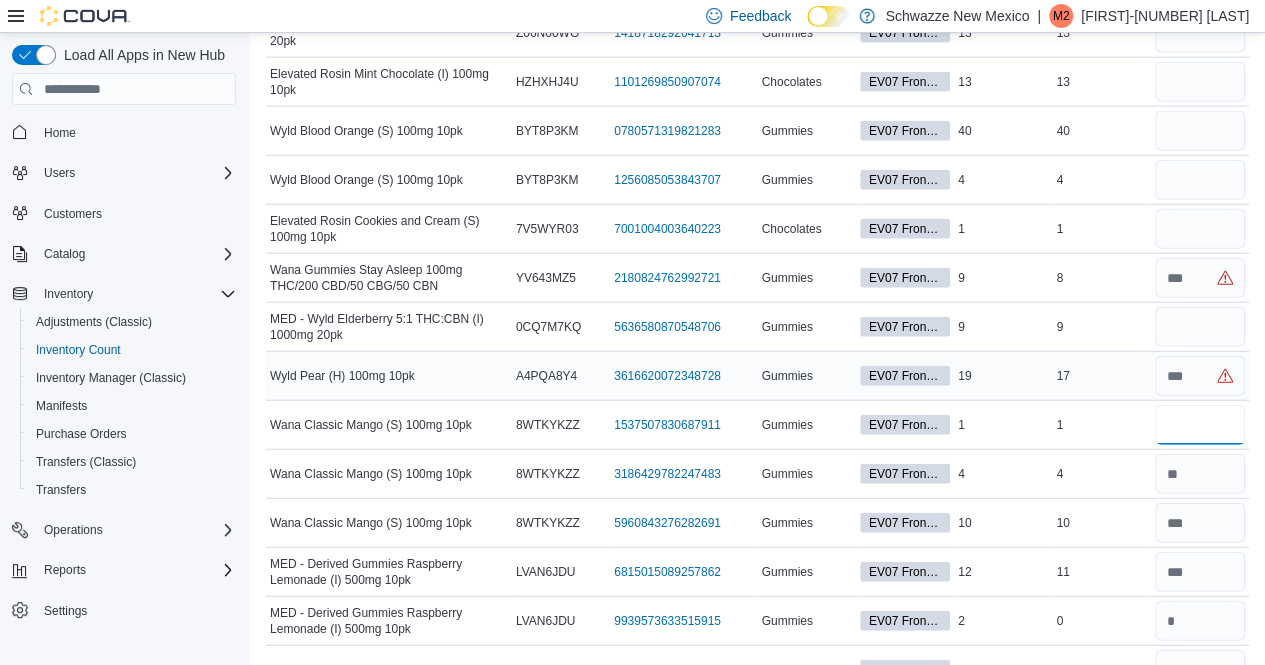 type on "*" 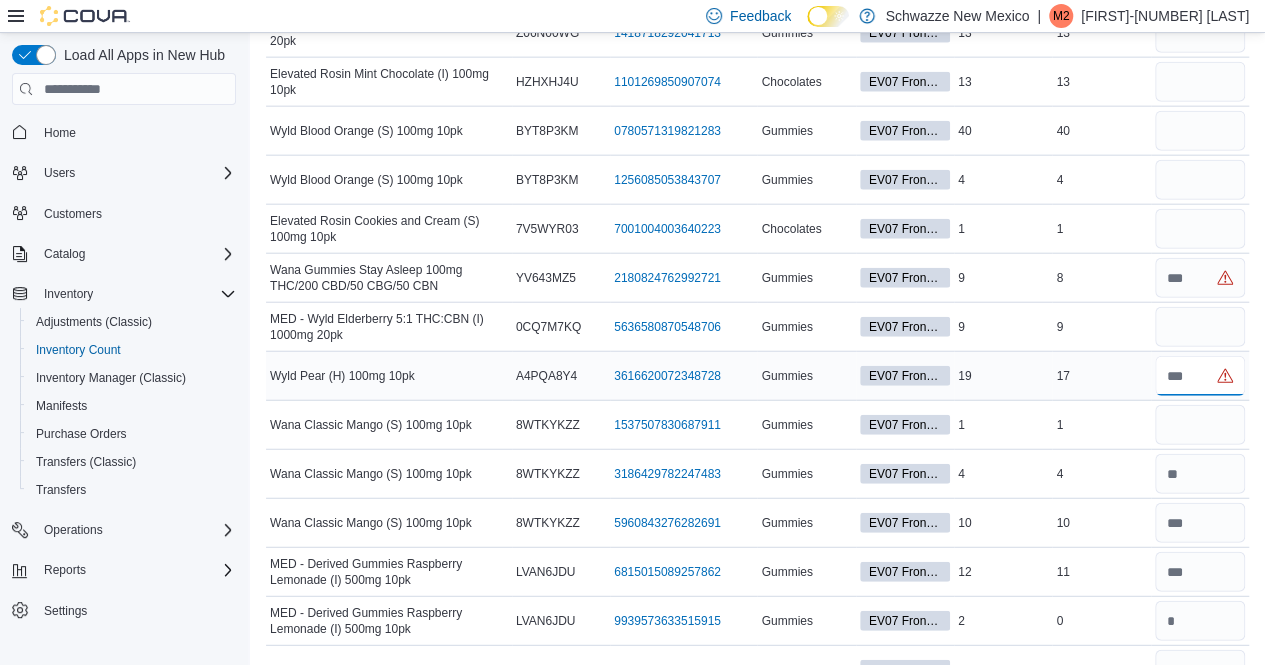 type 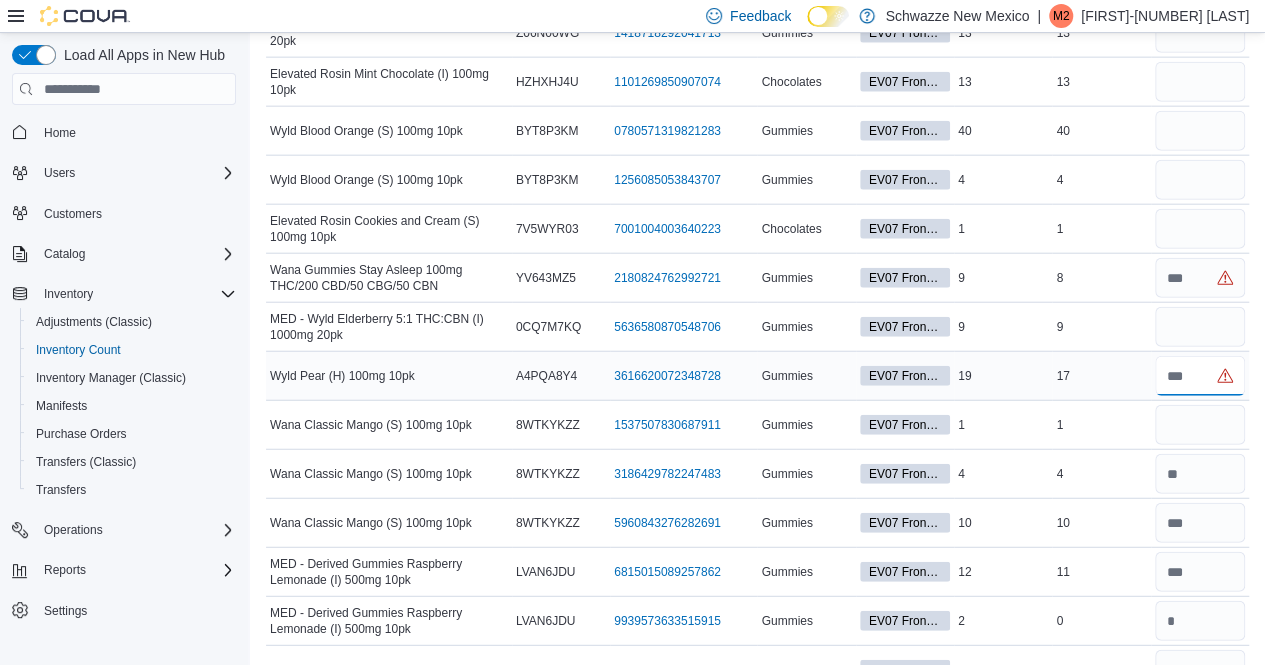 click at bounding box center [1200, 376] 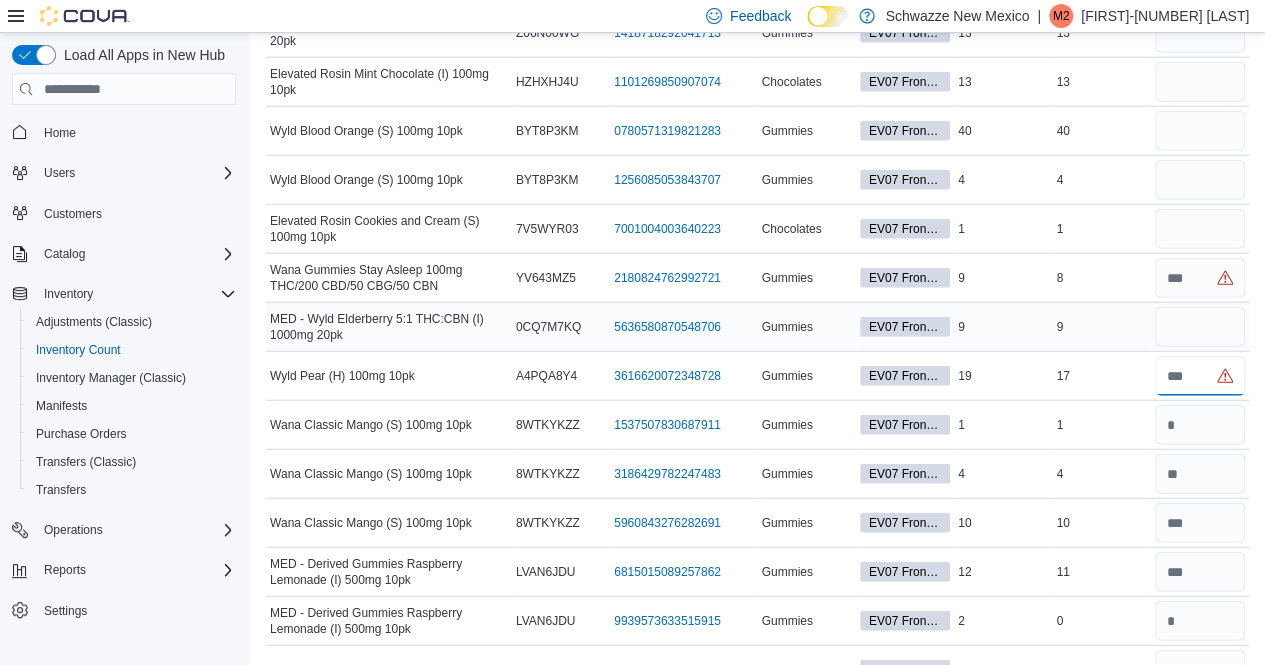 type on "**" 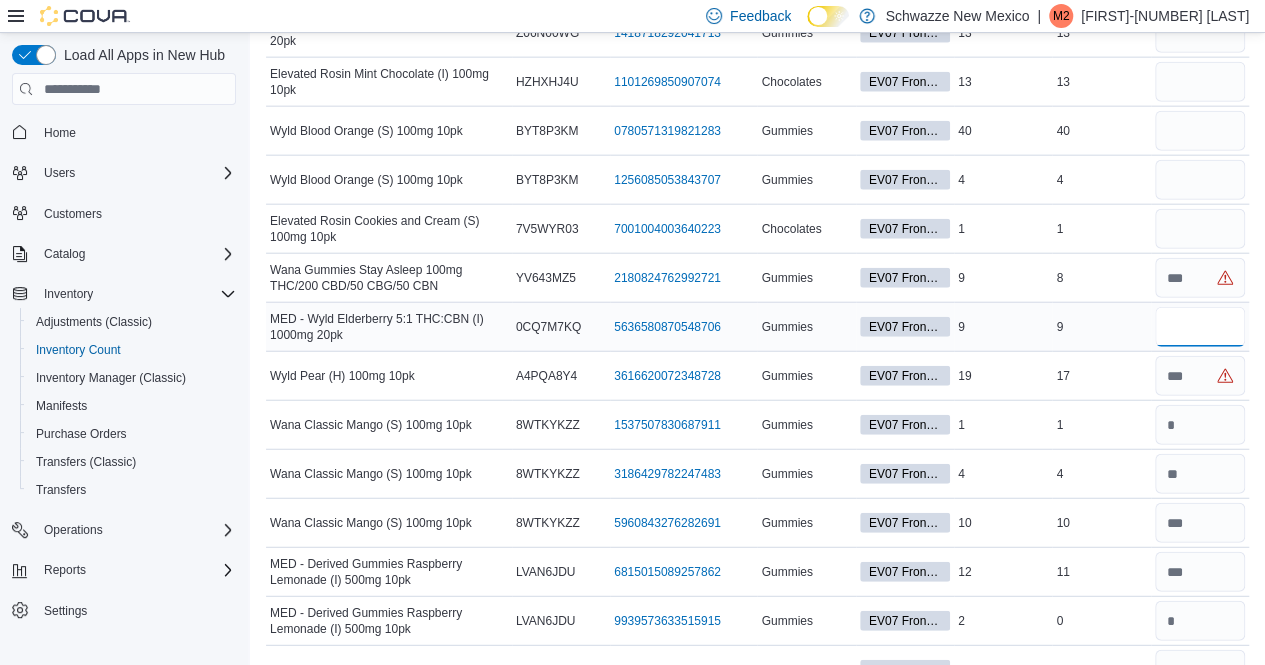 type 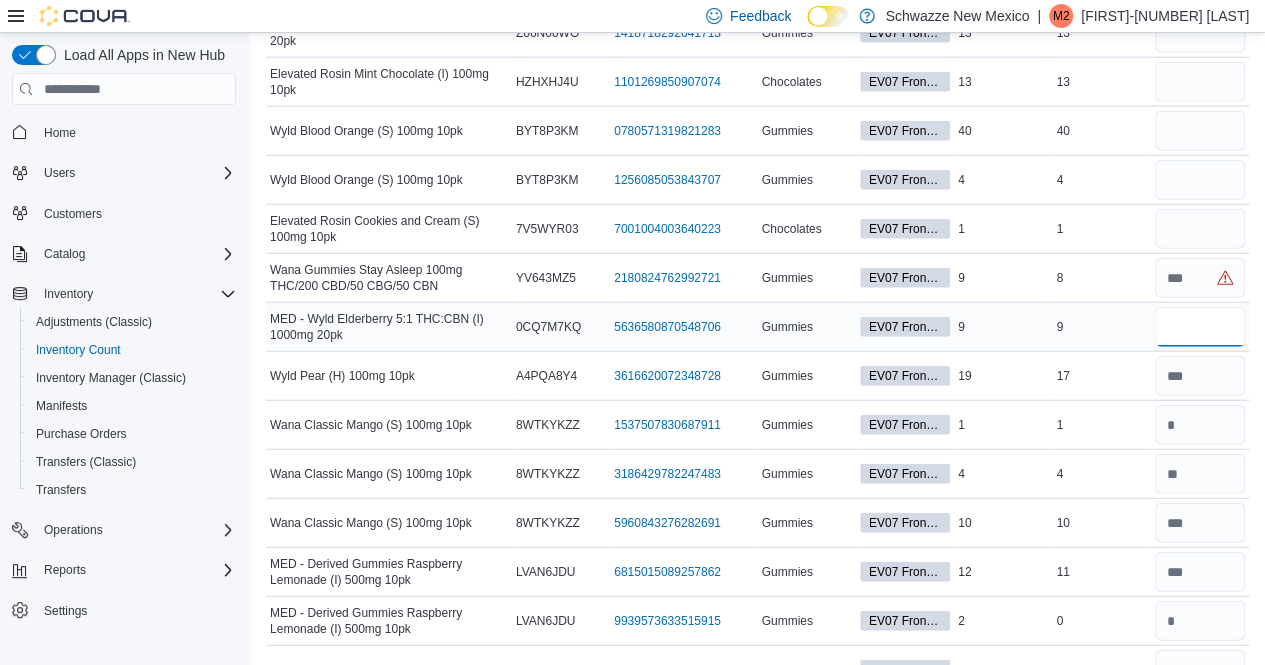 click at bounding box center (1200, 327) 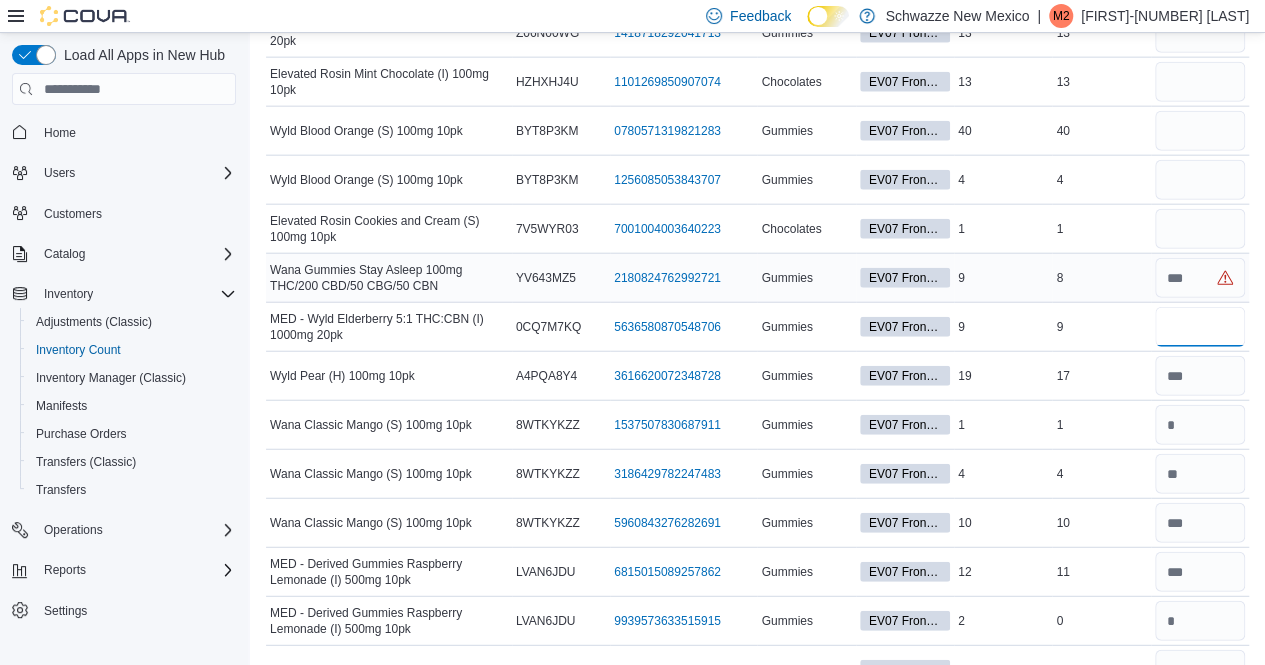 type on "*" 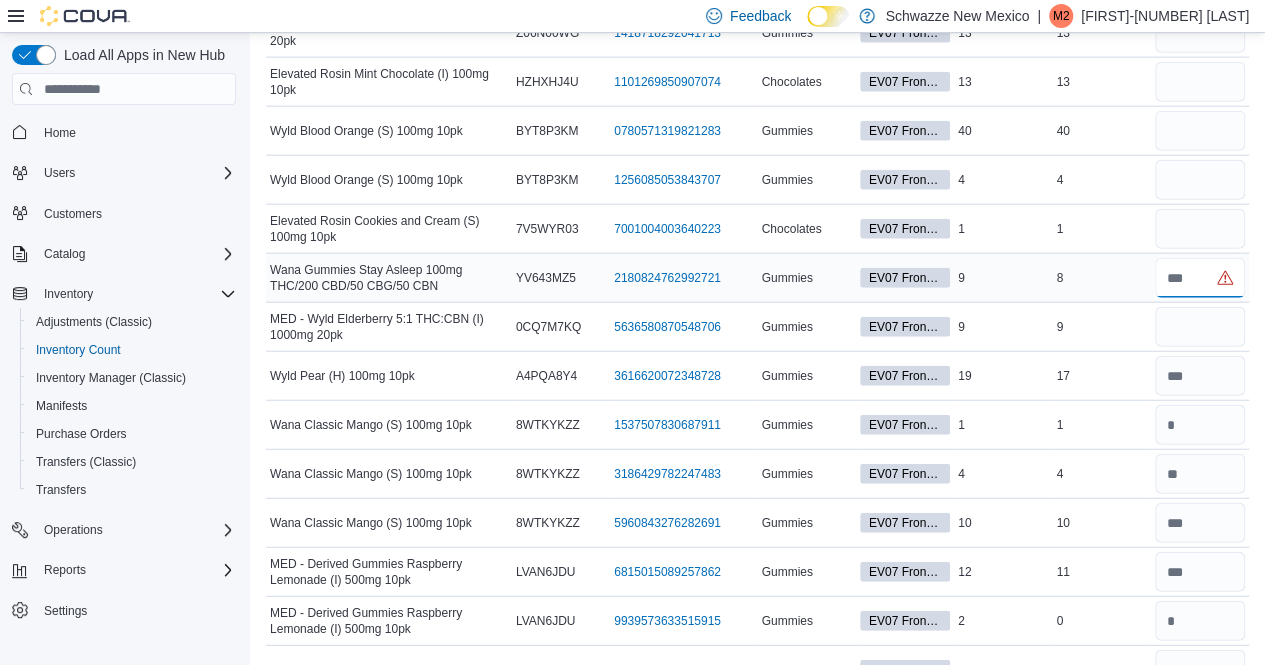 type 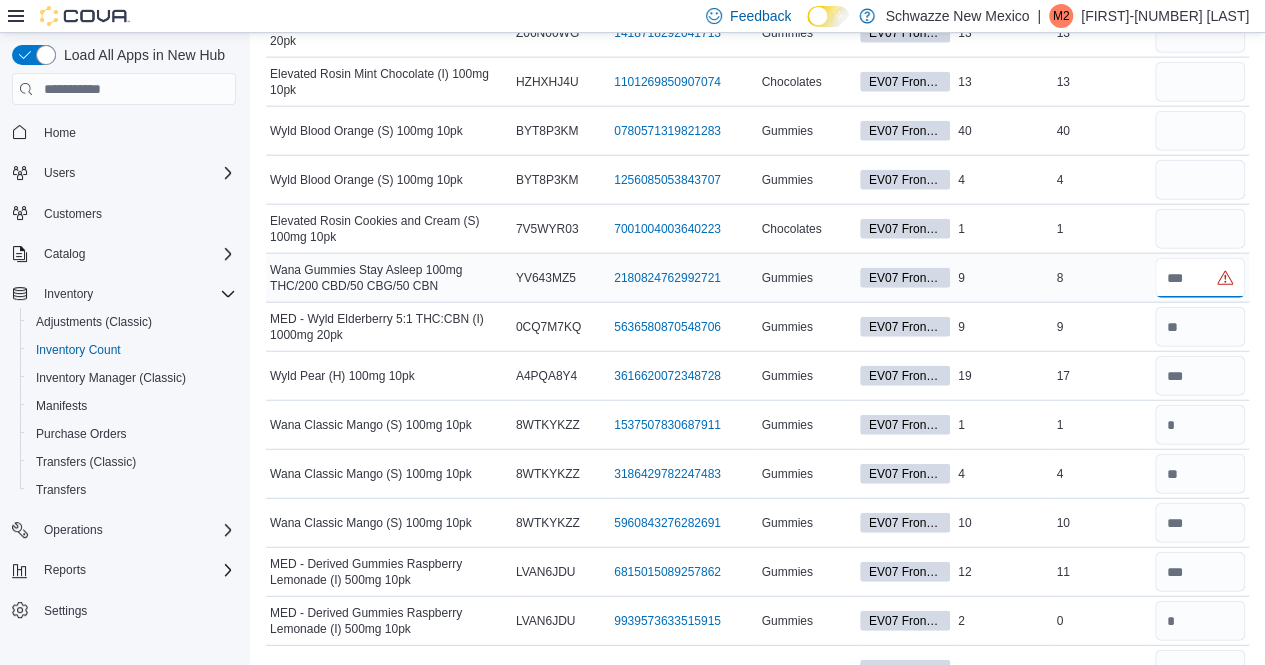 click at bounding box center (1200, 278) 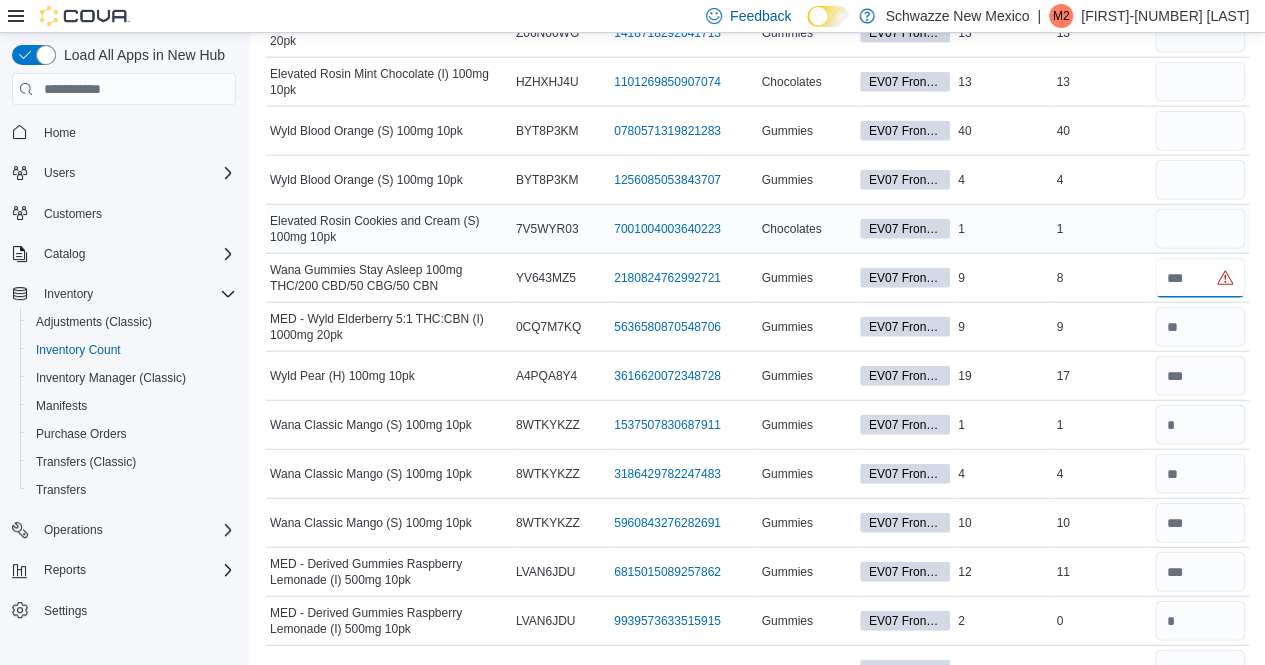 type on "*" 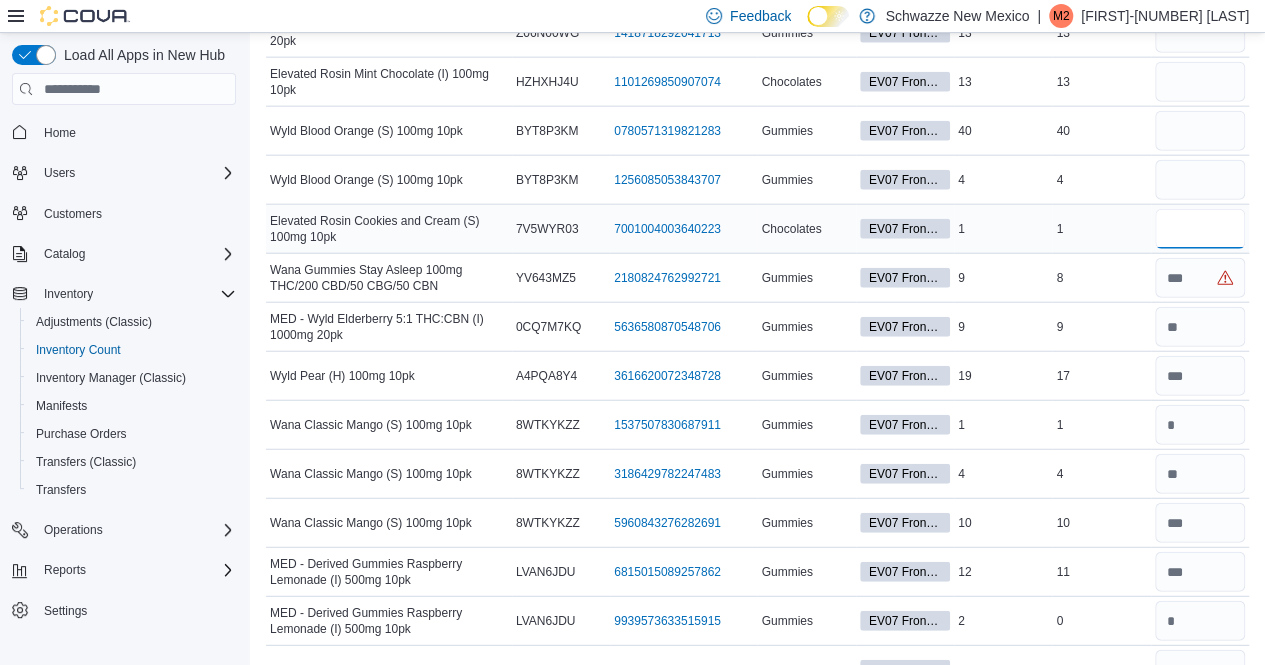 type 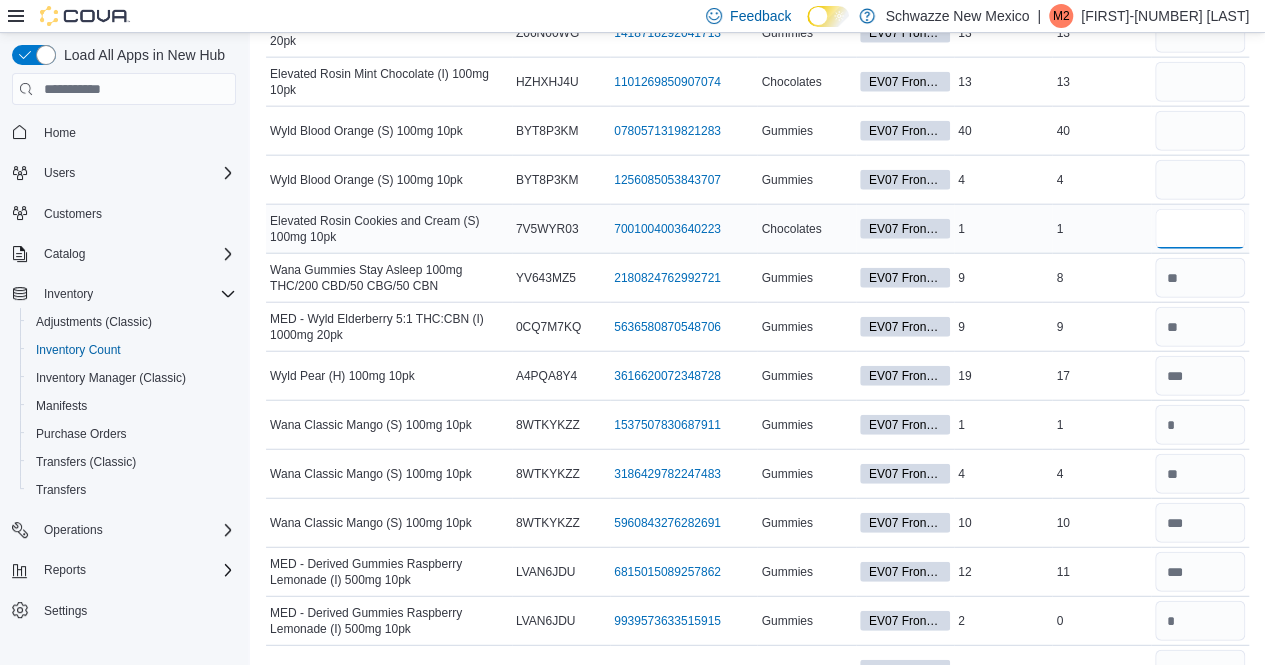 click at bounding box center (1200, 229) 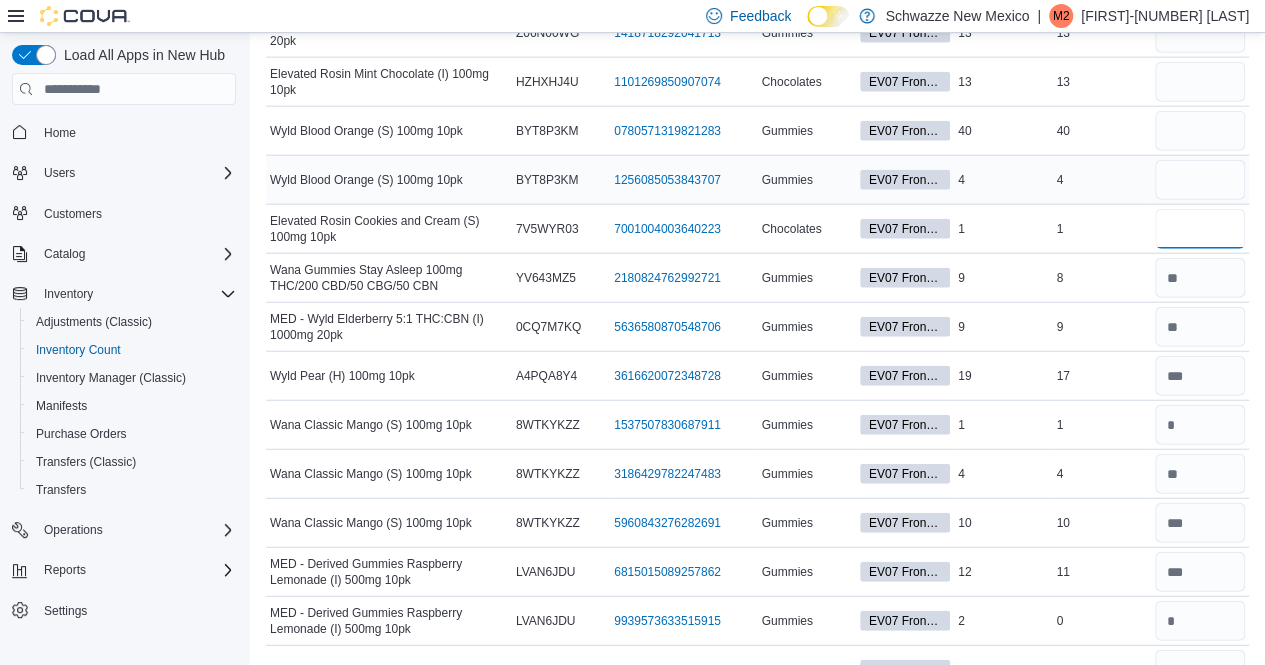 type on "*" 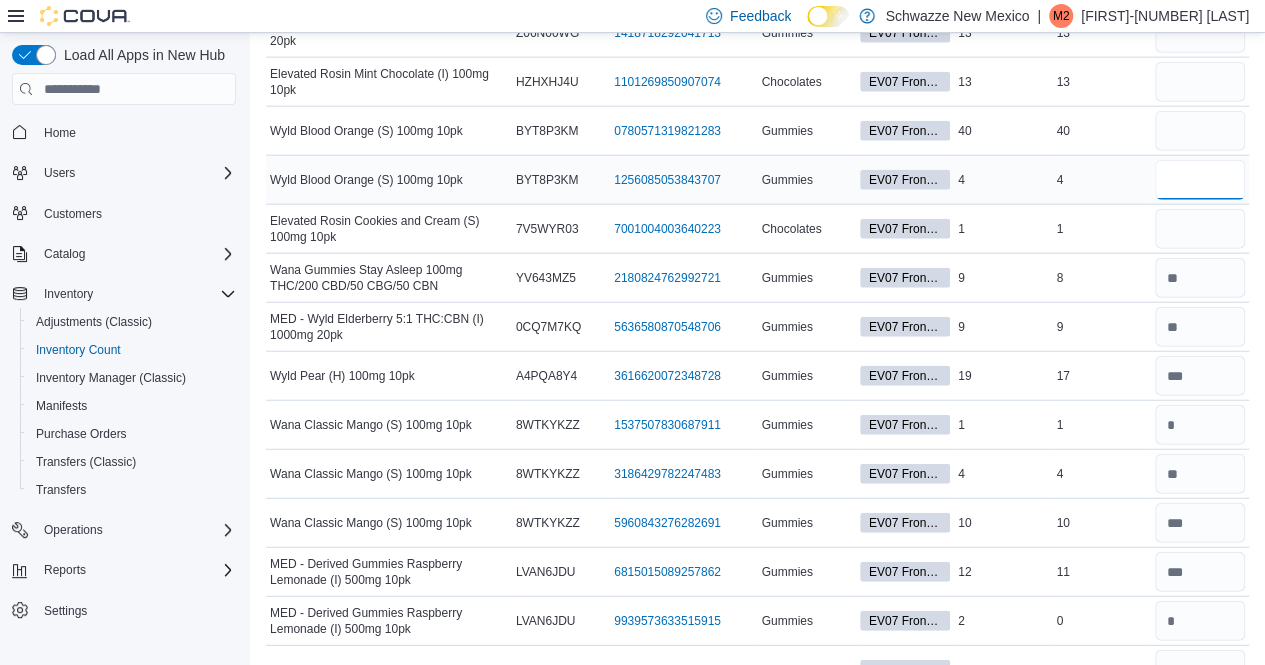type 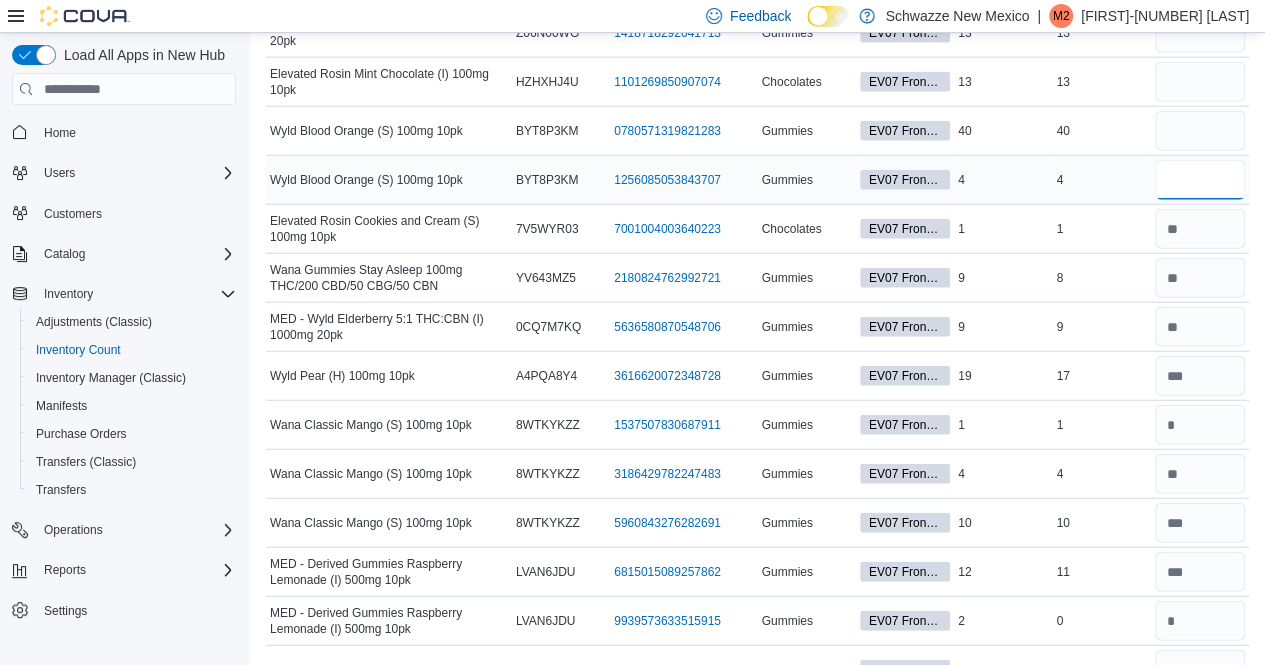 click at bounding box center (1200, 180) 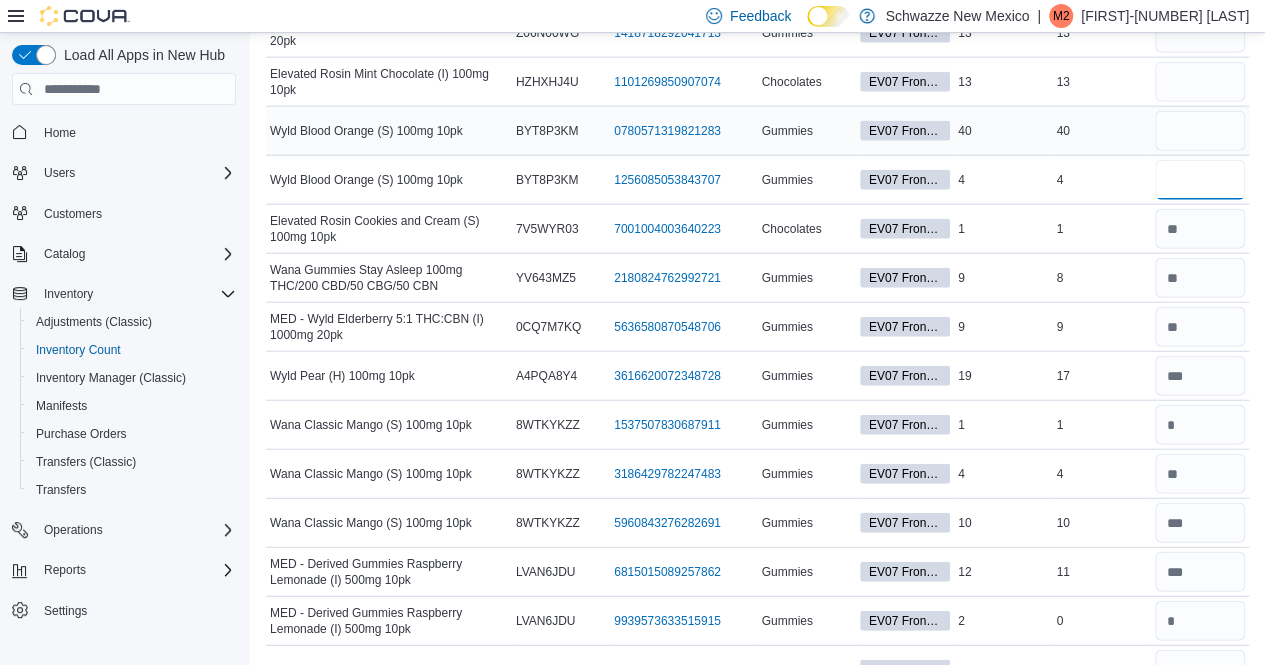 type on "*" 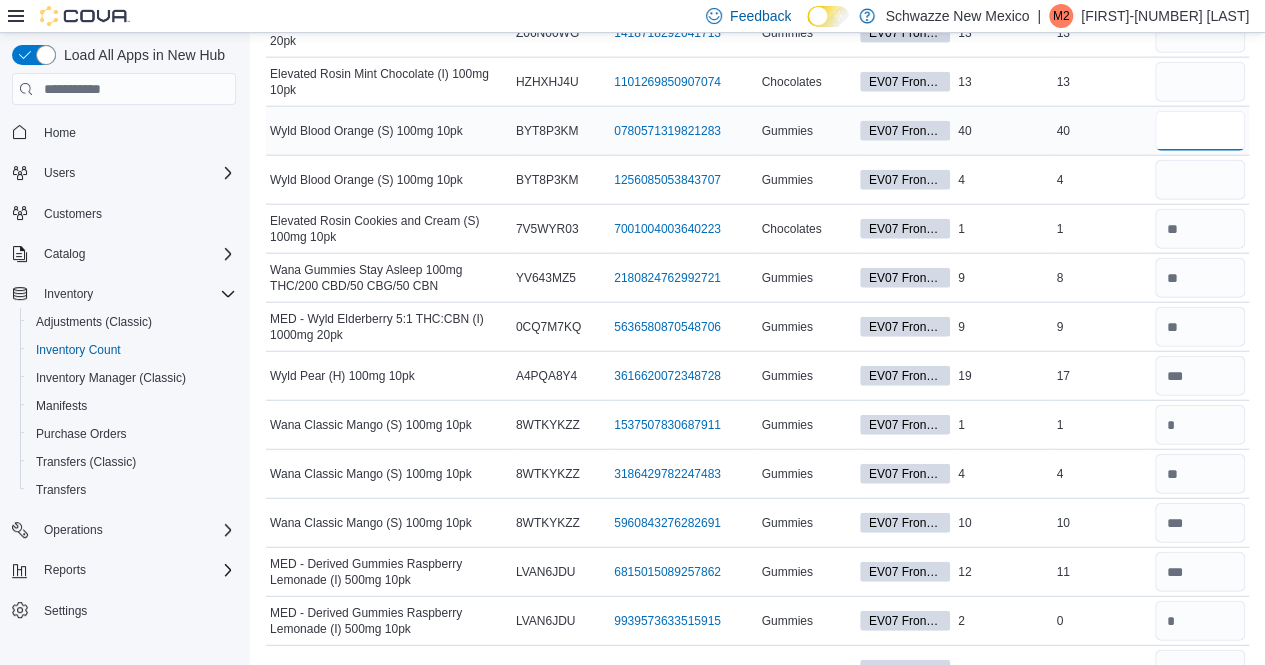 type 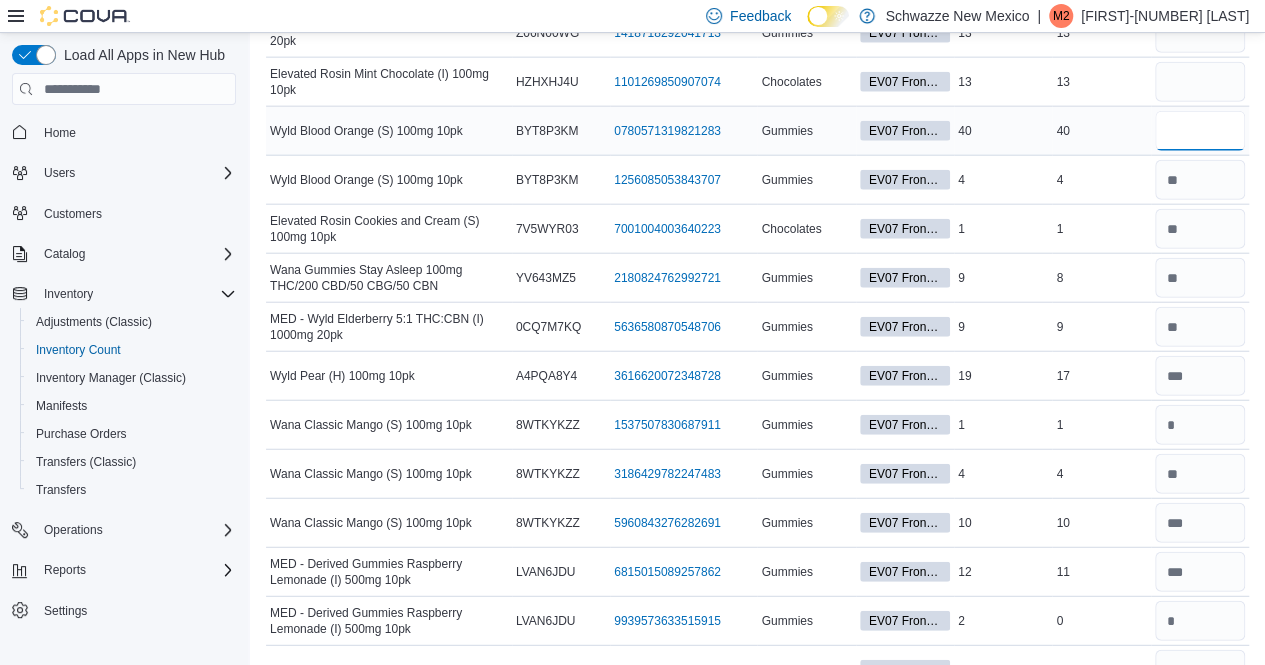 click at bounding box center [1200, 131] 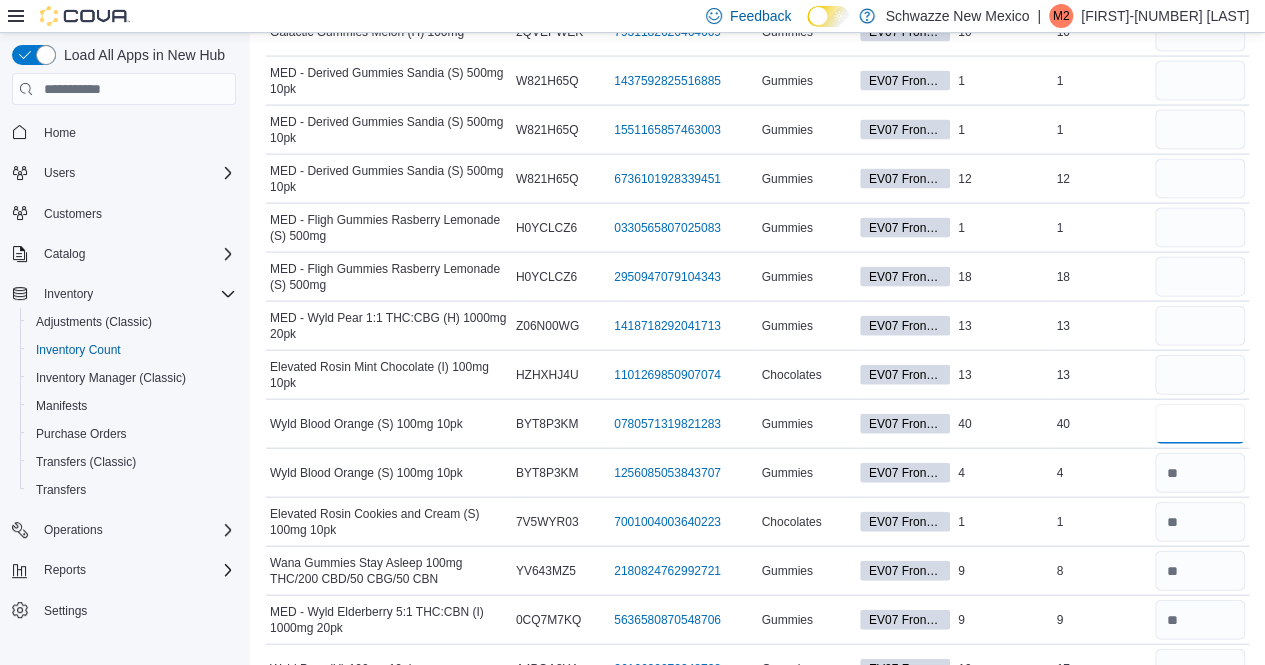 scroll, scrollTop: 5864, scrollLeft: 0, axis: vertical 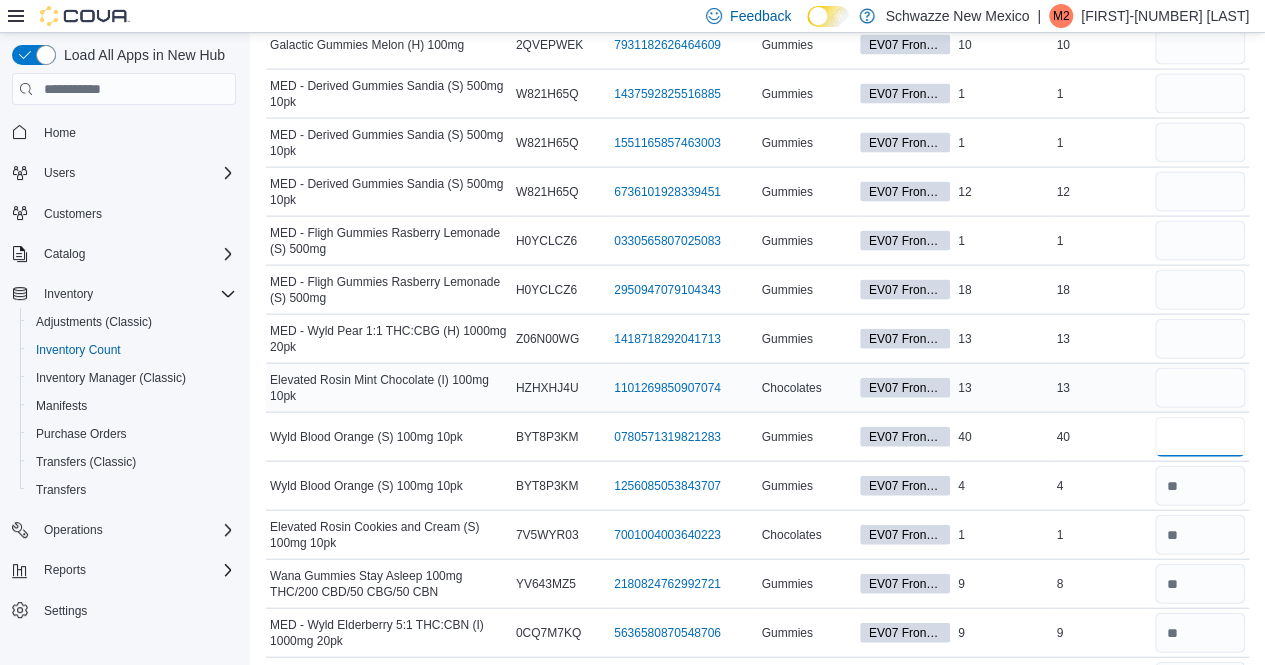 type on "**" 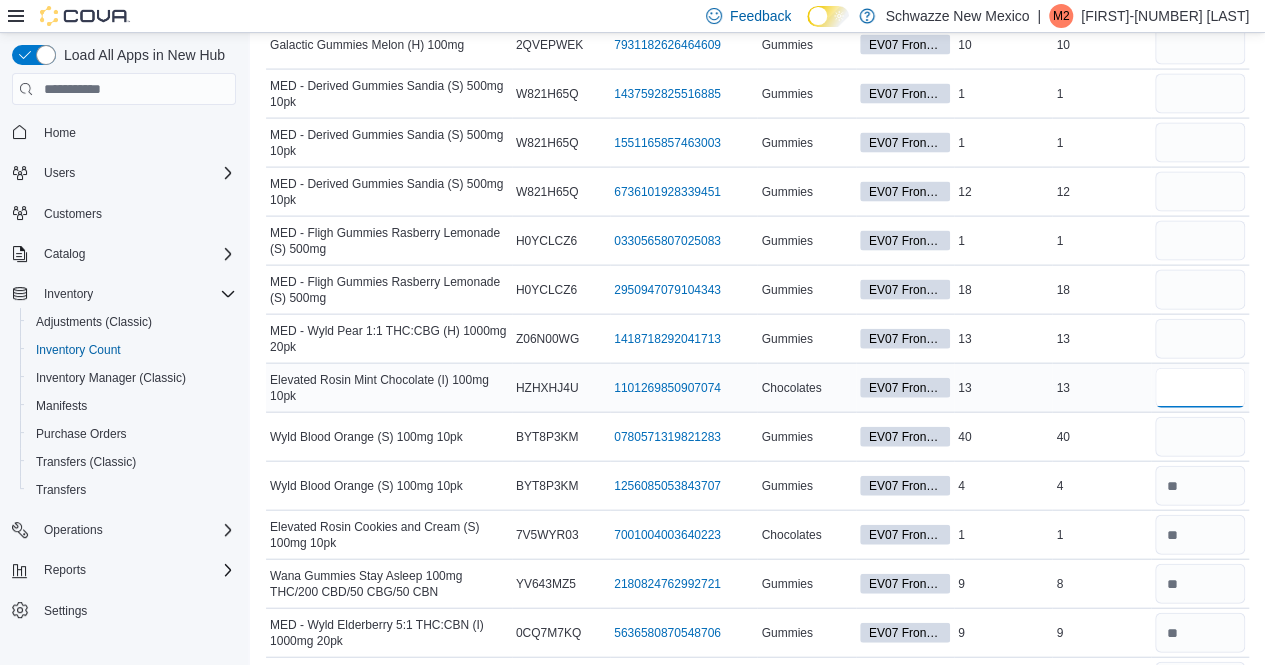 type 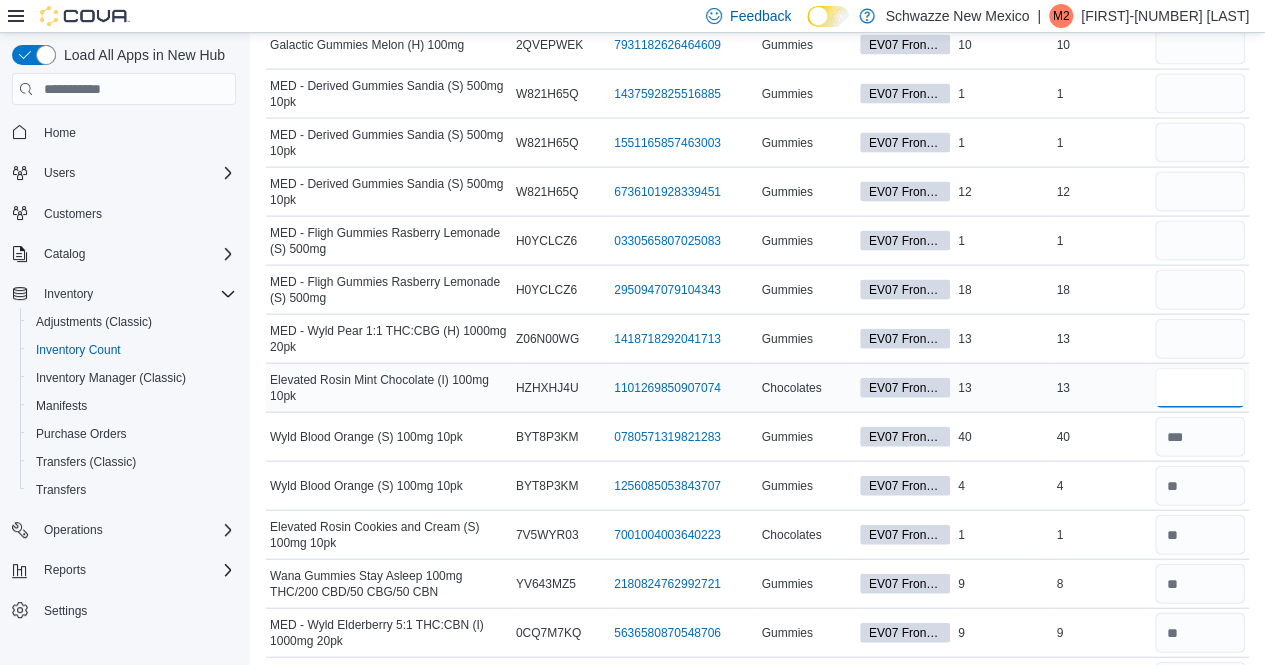 click at bounding box center (1200, 388) 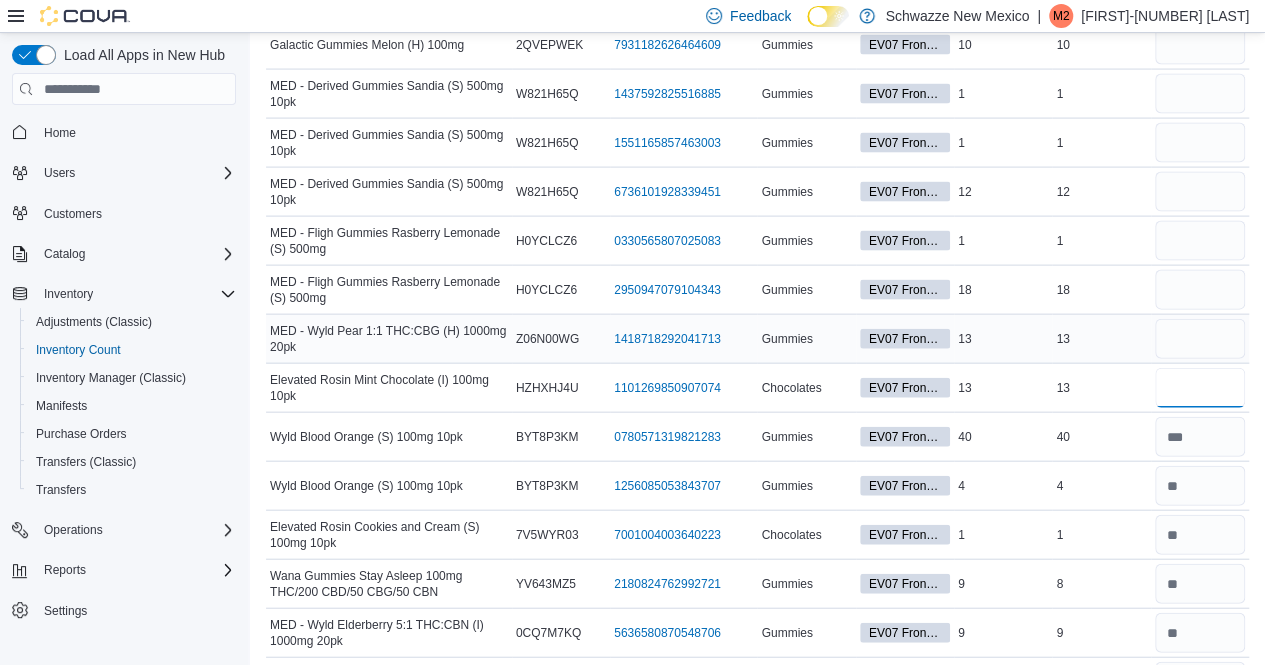 type on "**" 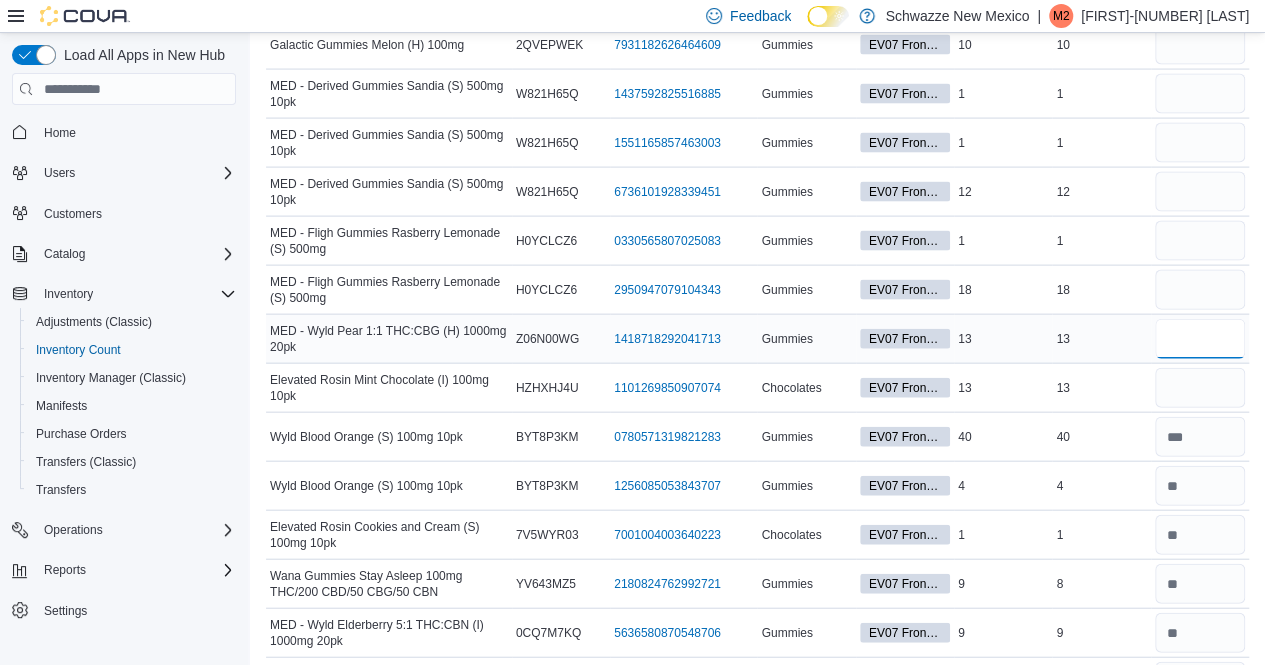 type 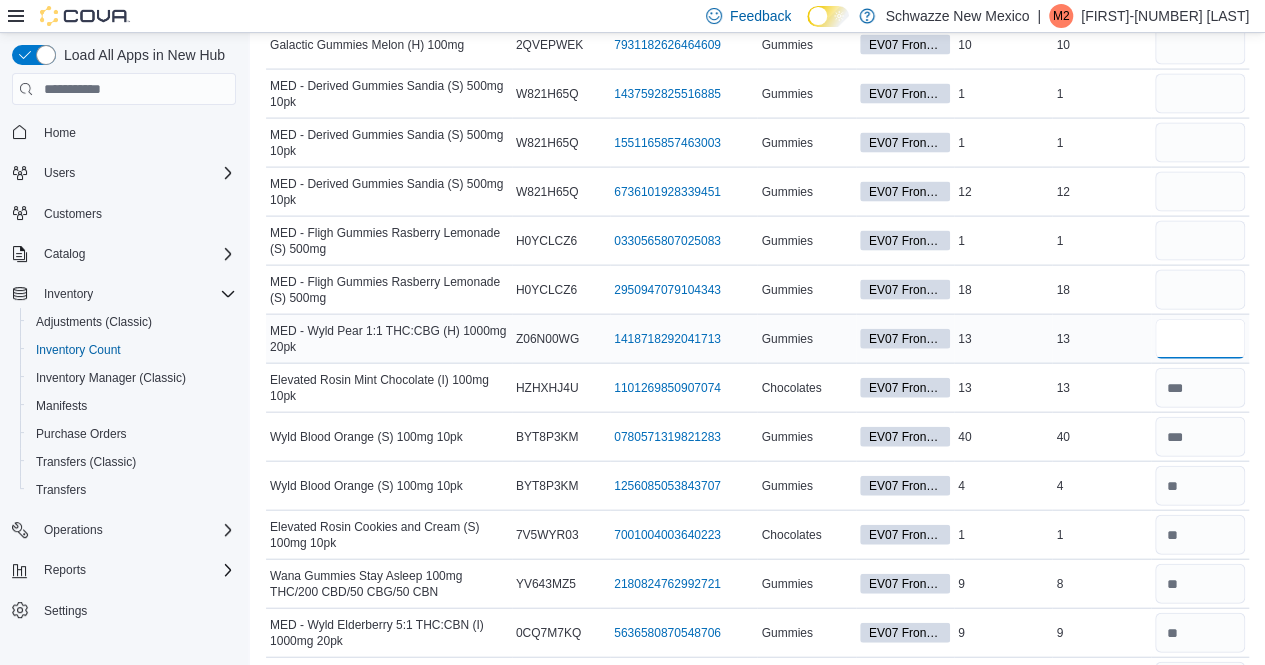 click at bounding box center [1200, 339] 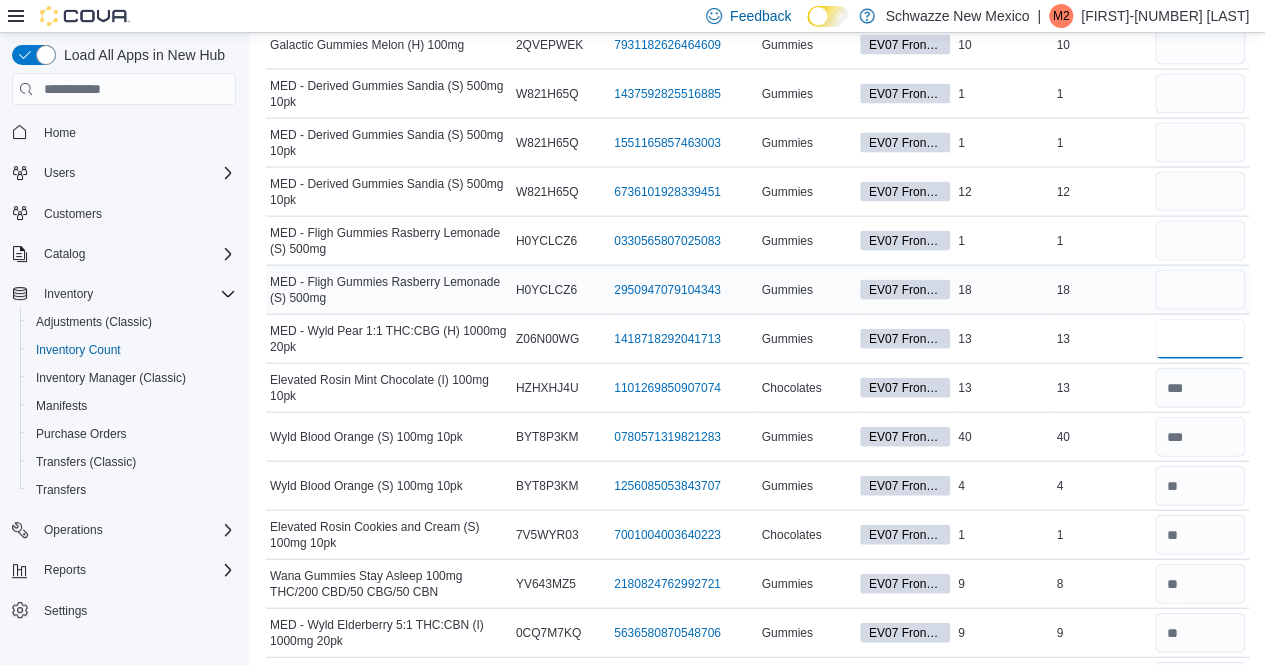 type on "**" 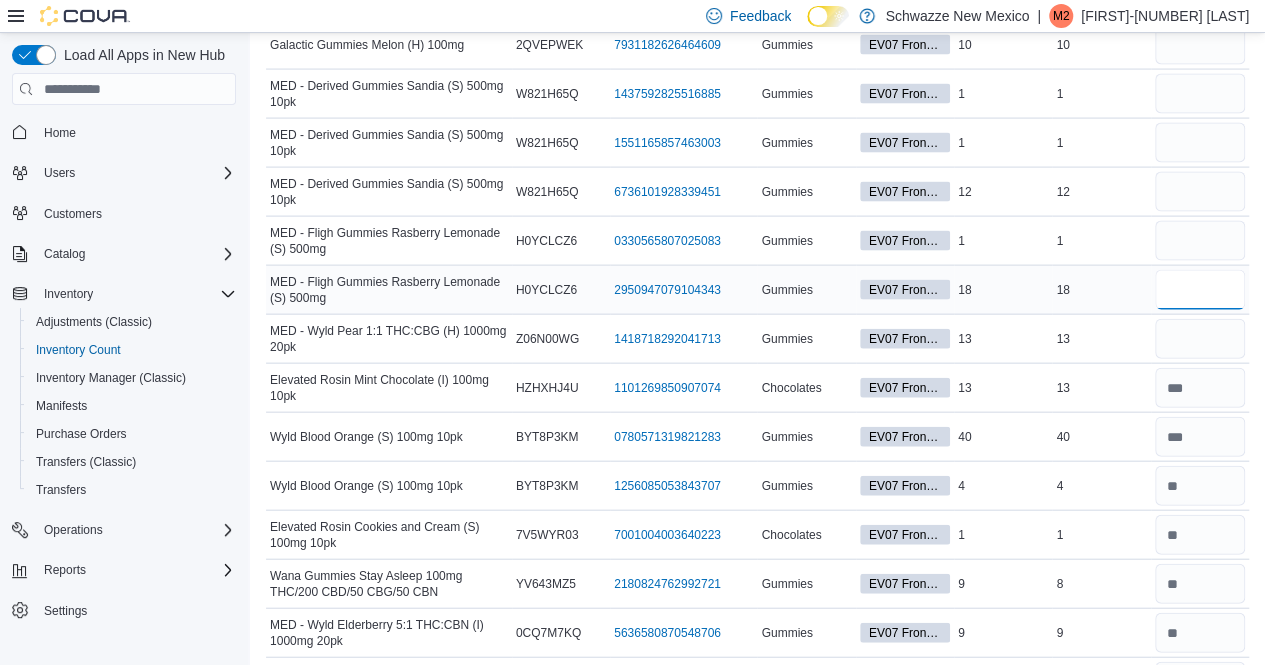 type 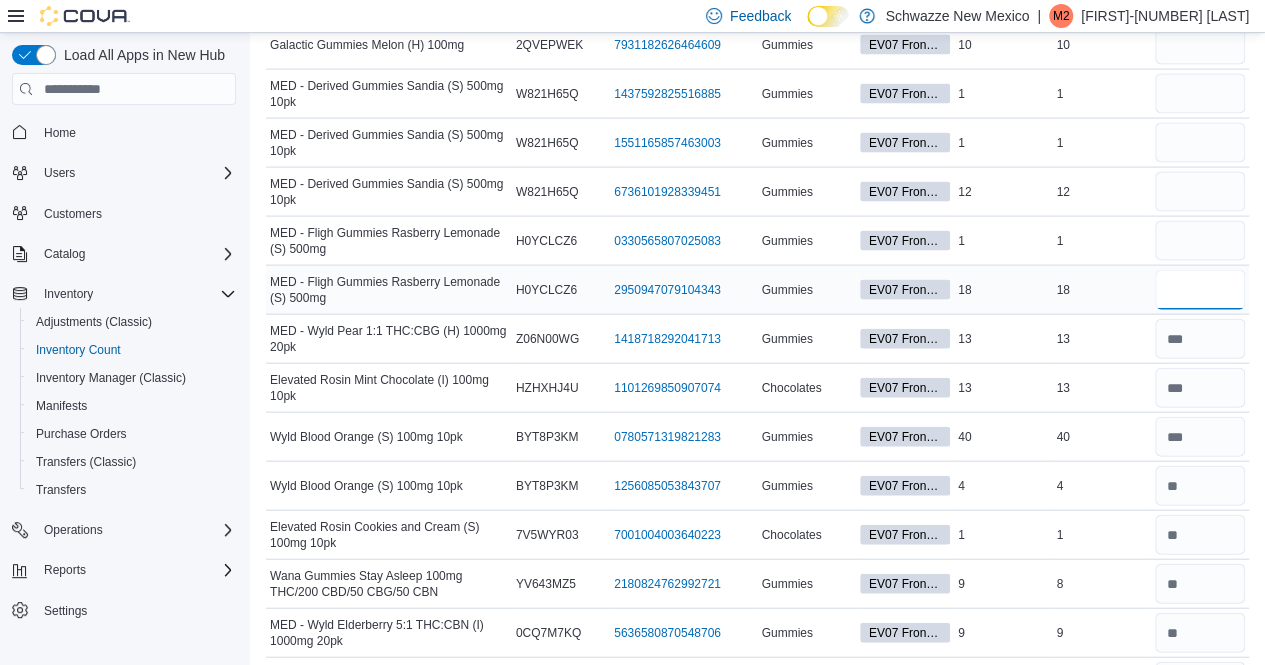 click at bounding box center [1200, 290] 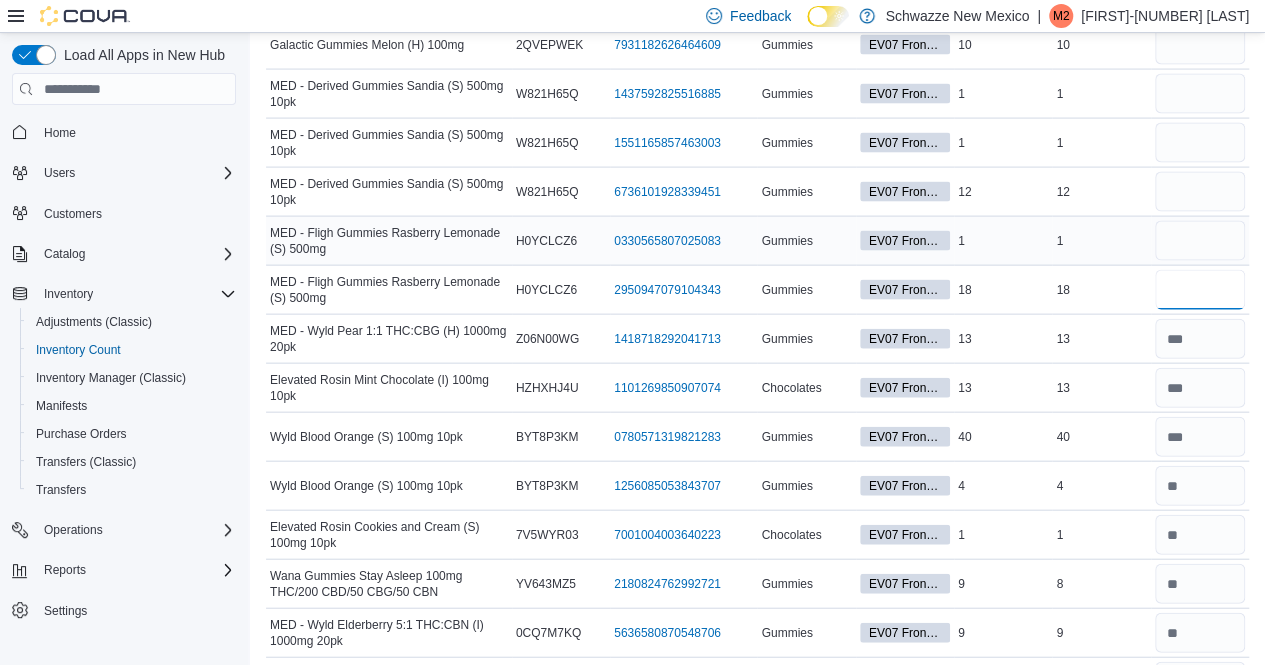 type on "**" 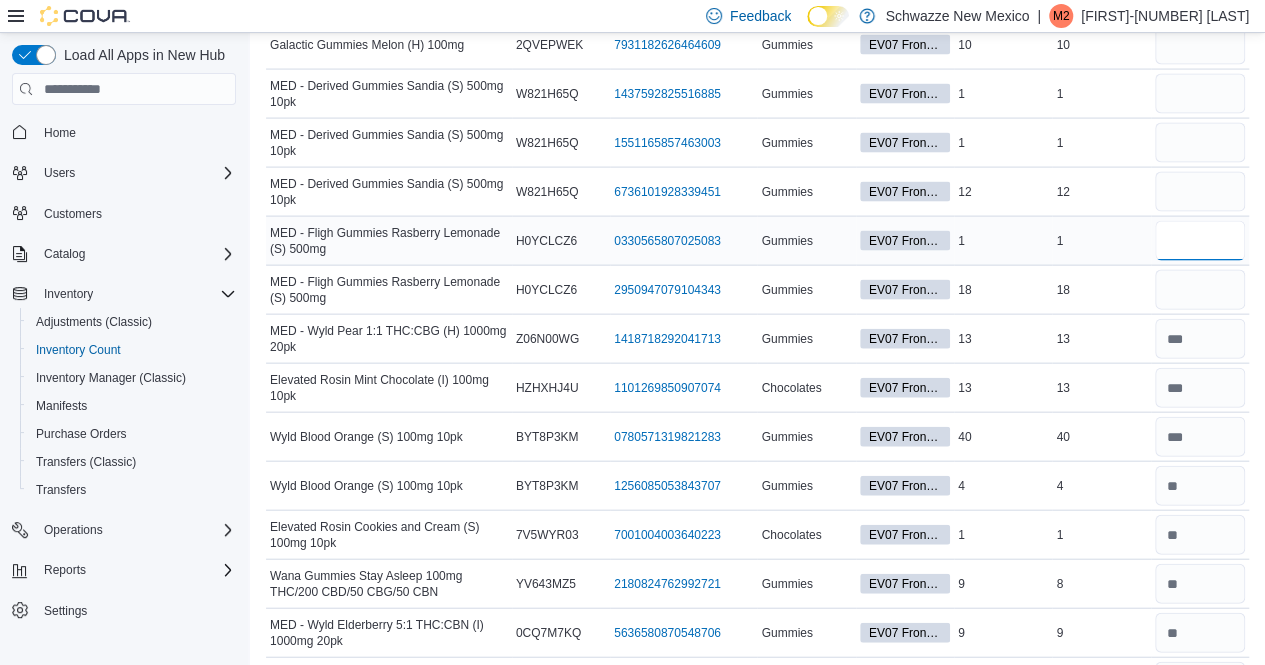 type 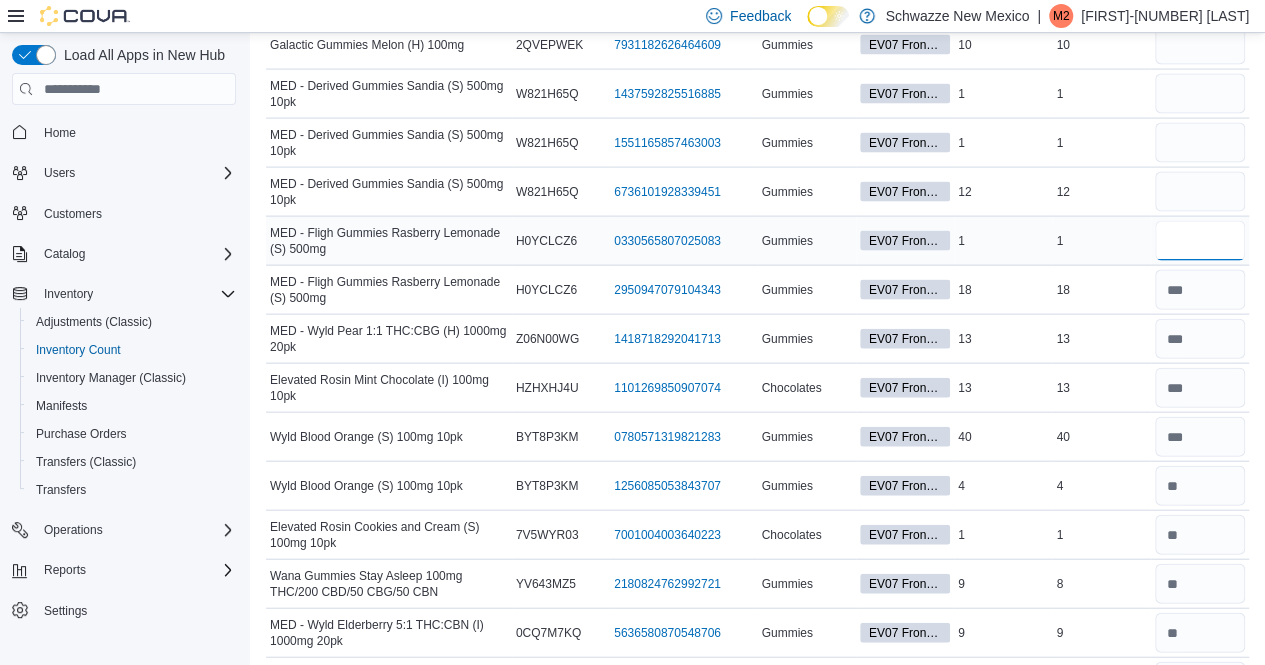 click at bounding box center [1200, 241] 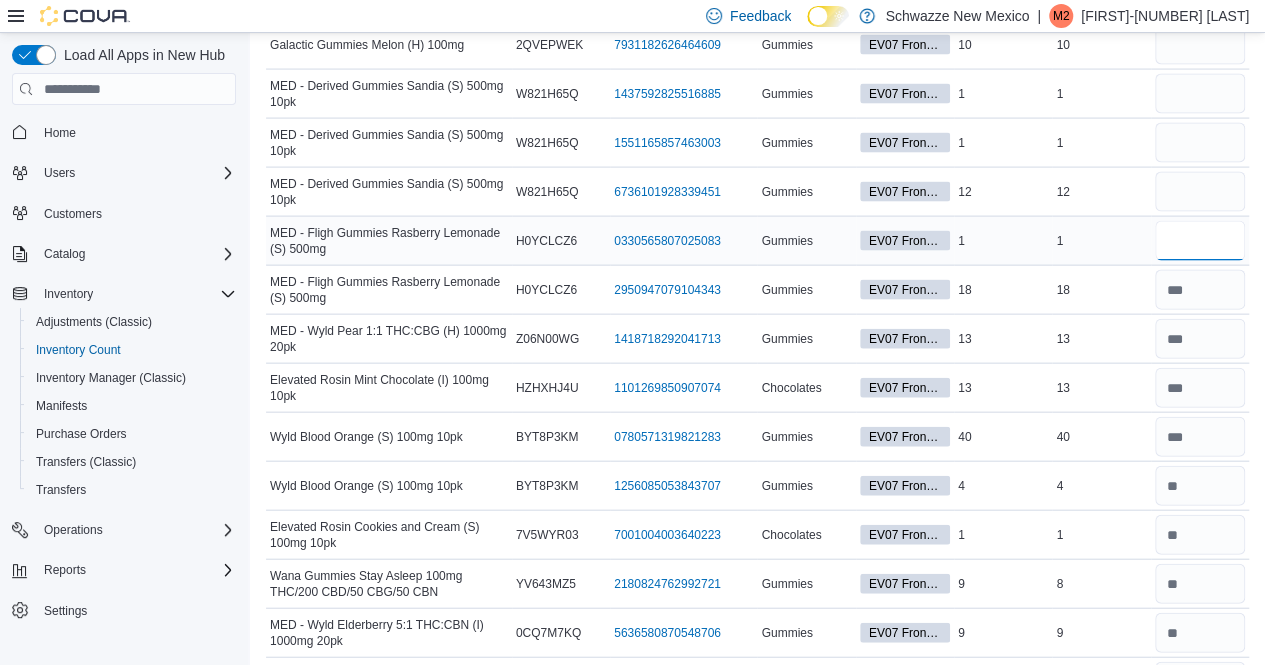type on "*" 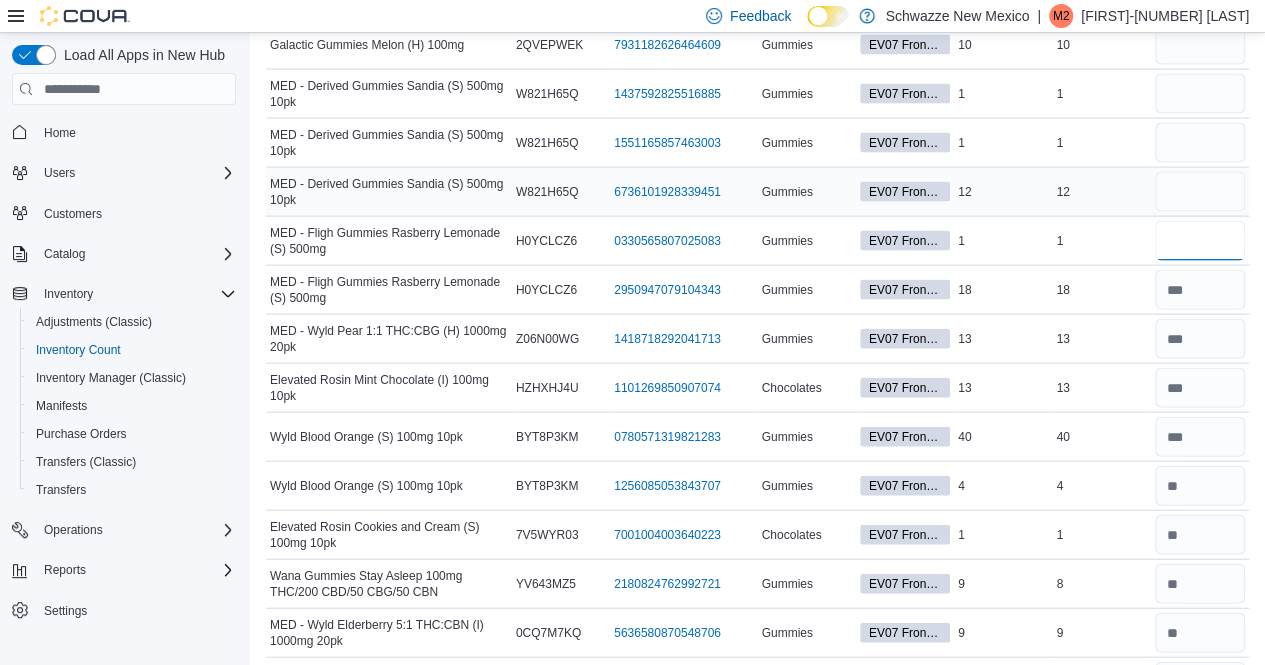 type on "*" 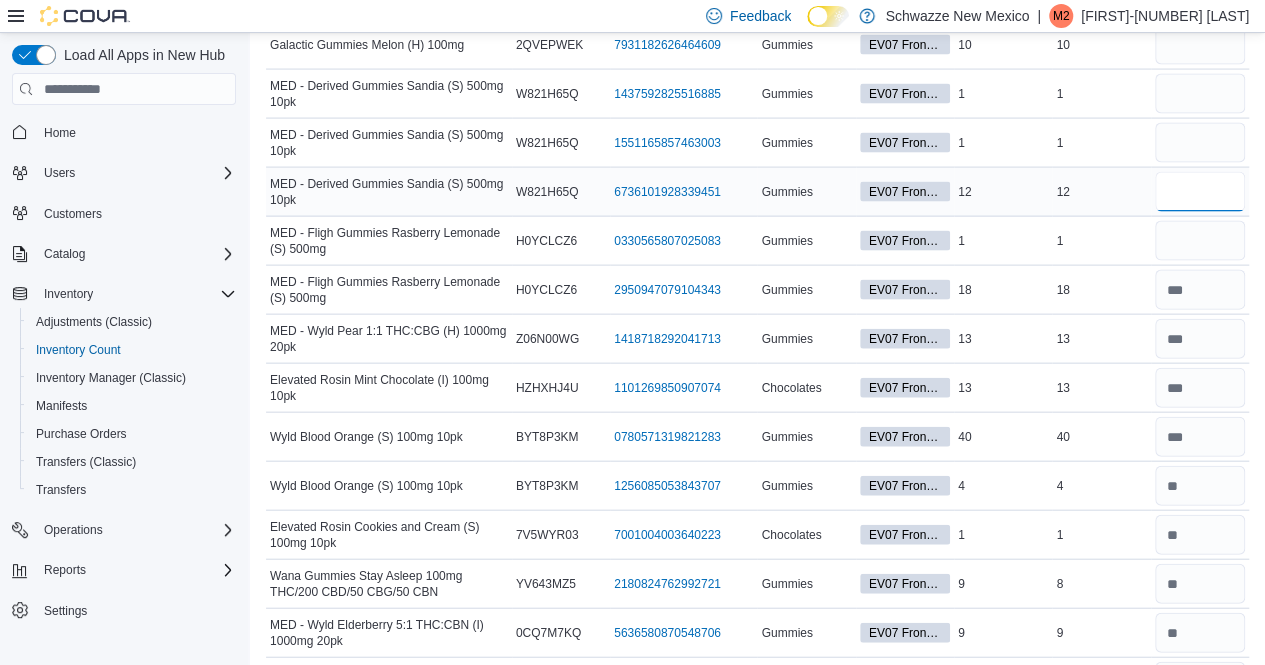 type 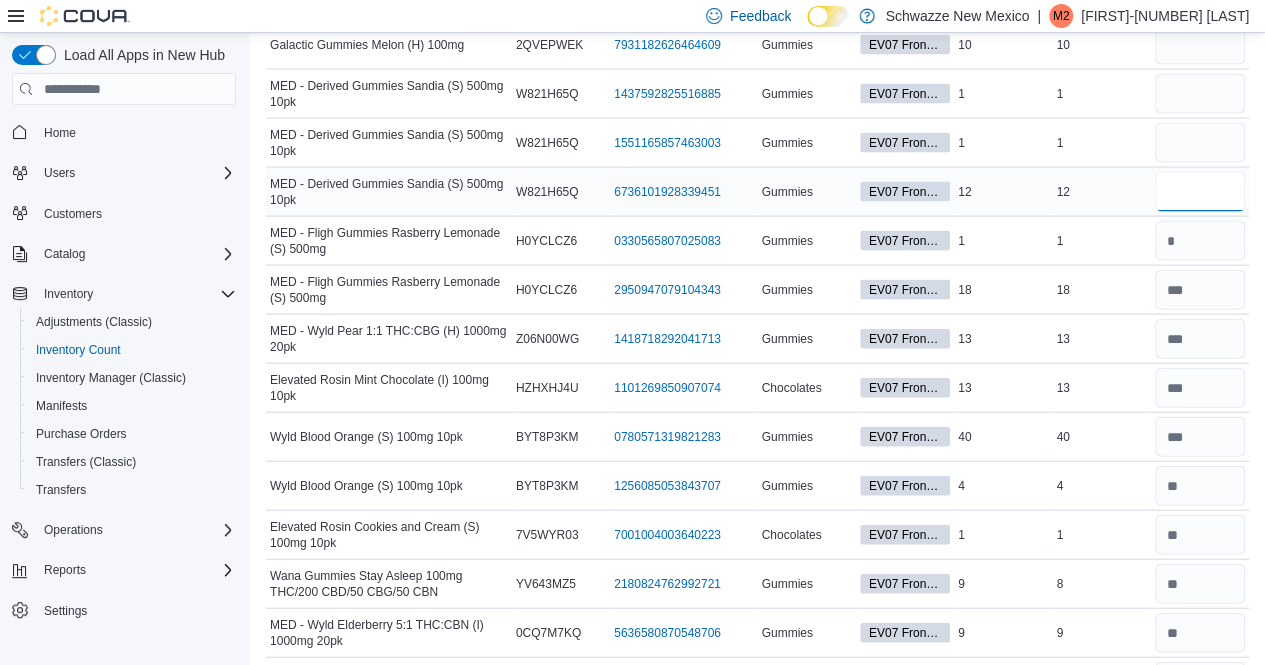 click at bounding box center [1200, 192] 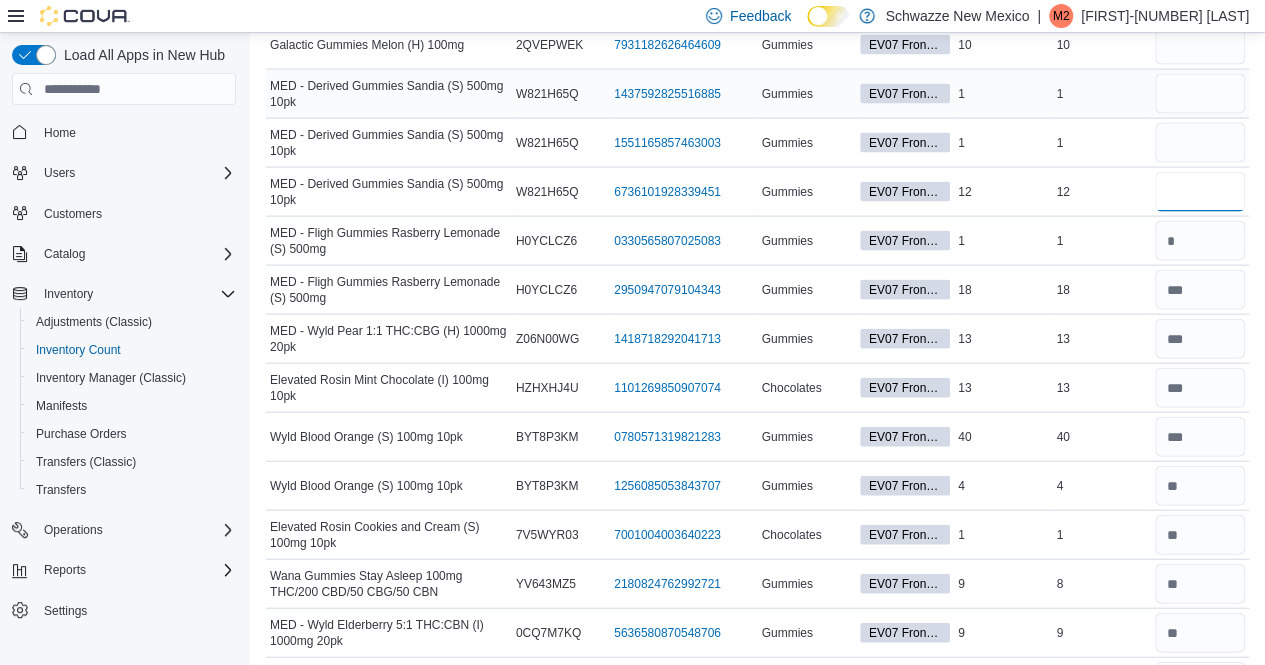 type on "**" 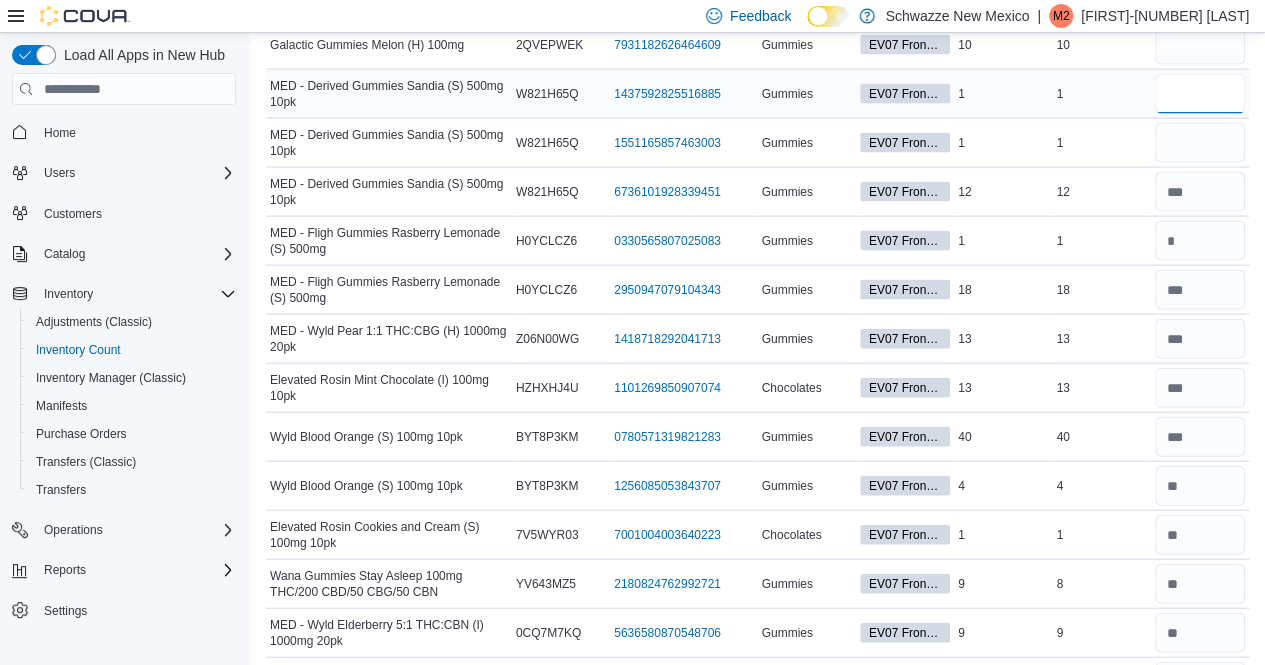 type 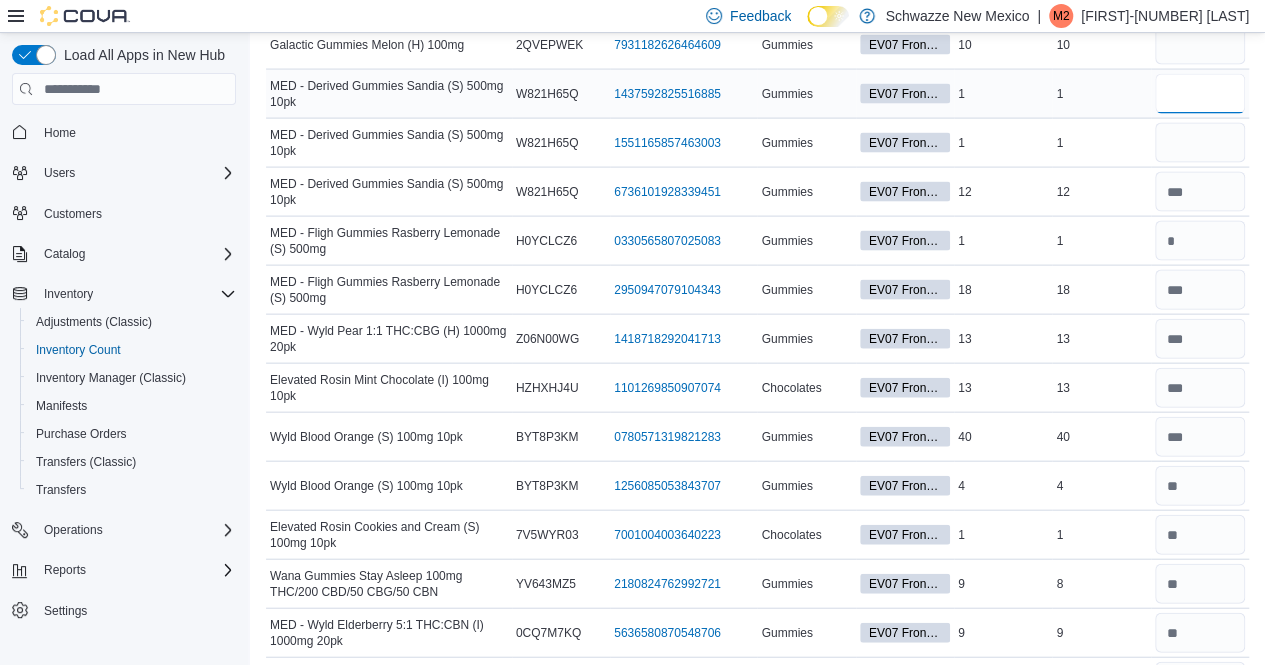click at bounding box center (1200, 94) 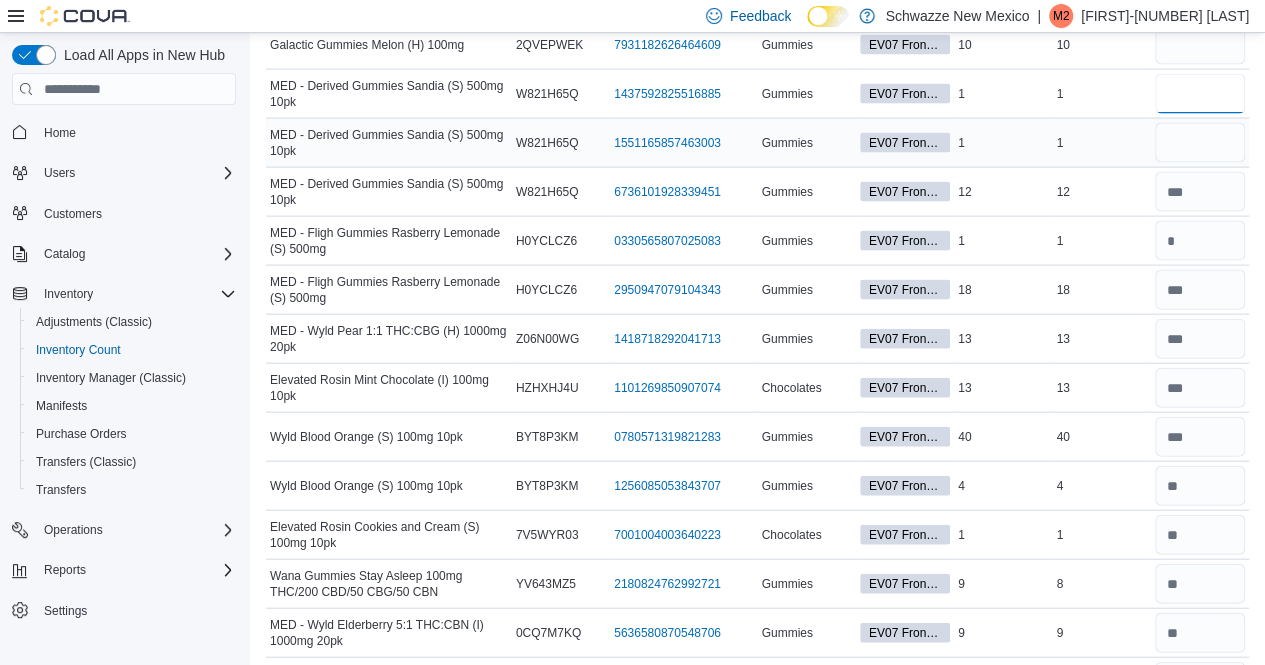 type on "*" 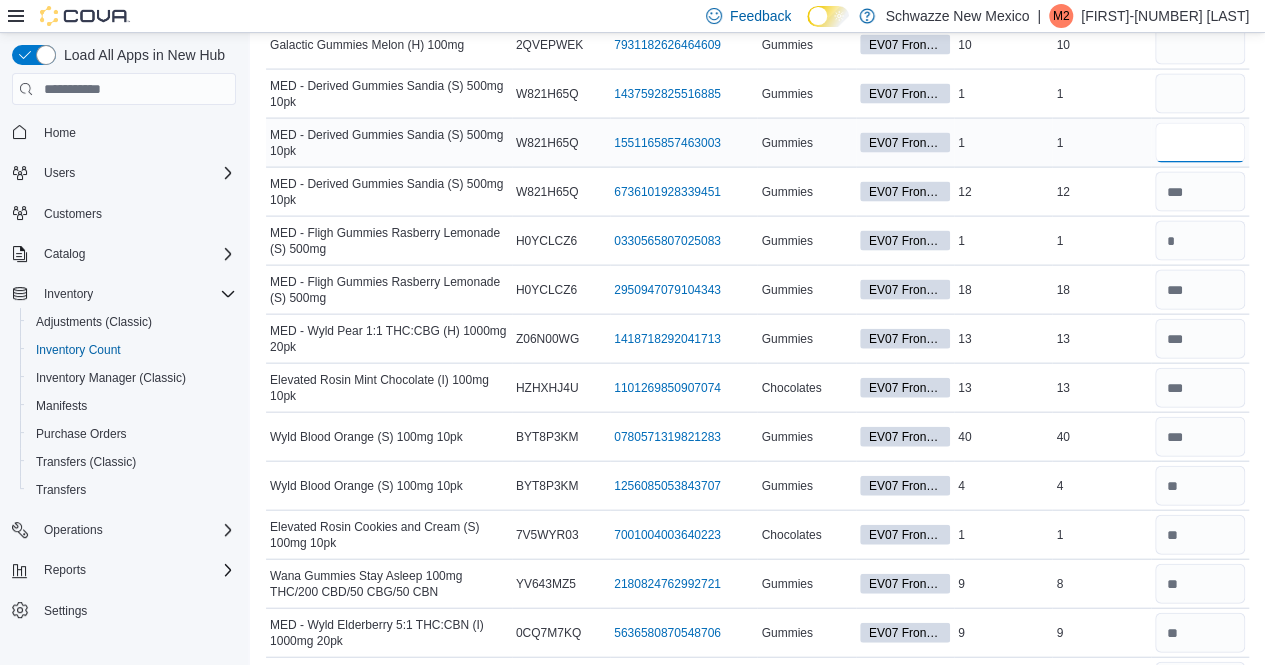 type 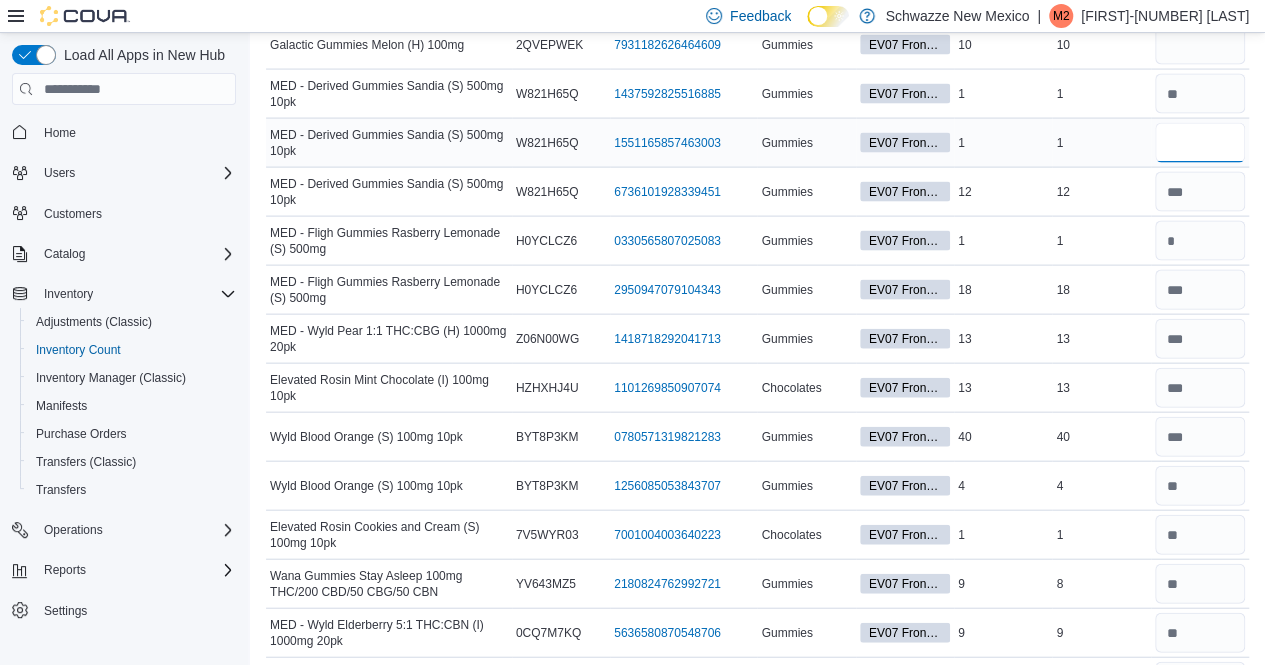 click at bounding box center (1200, 143) 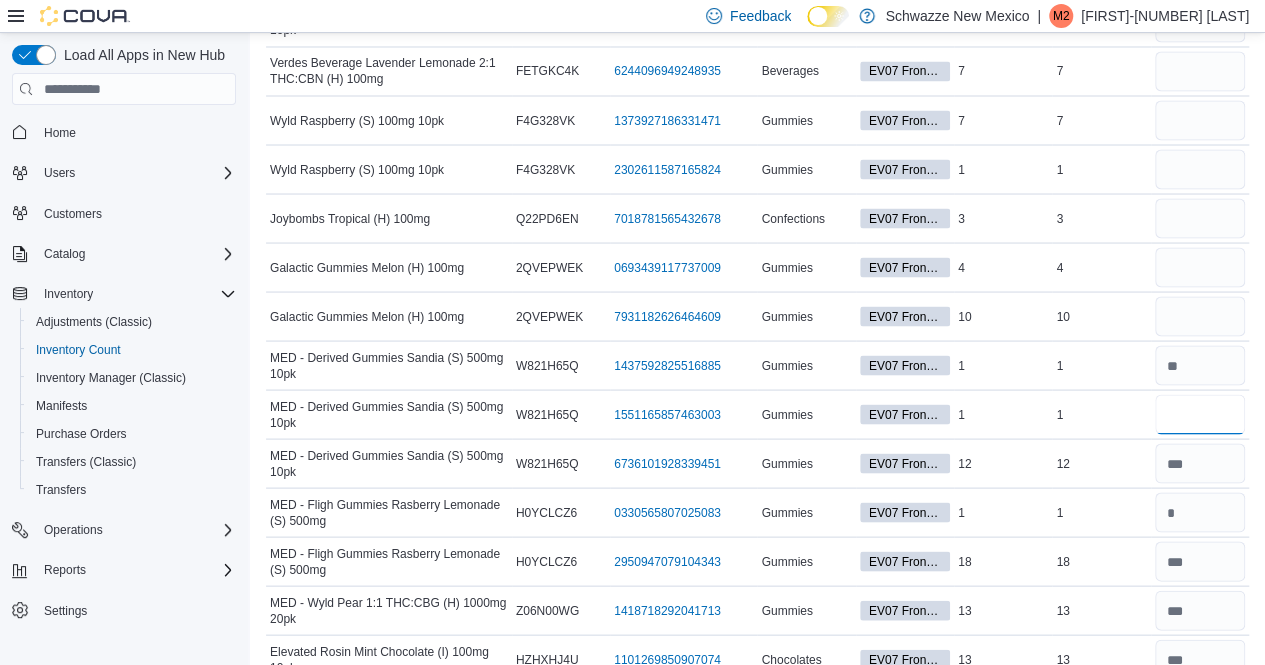 scroll, scrollTop: 5584, scrollLeft: 0, axis: vertical 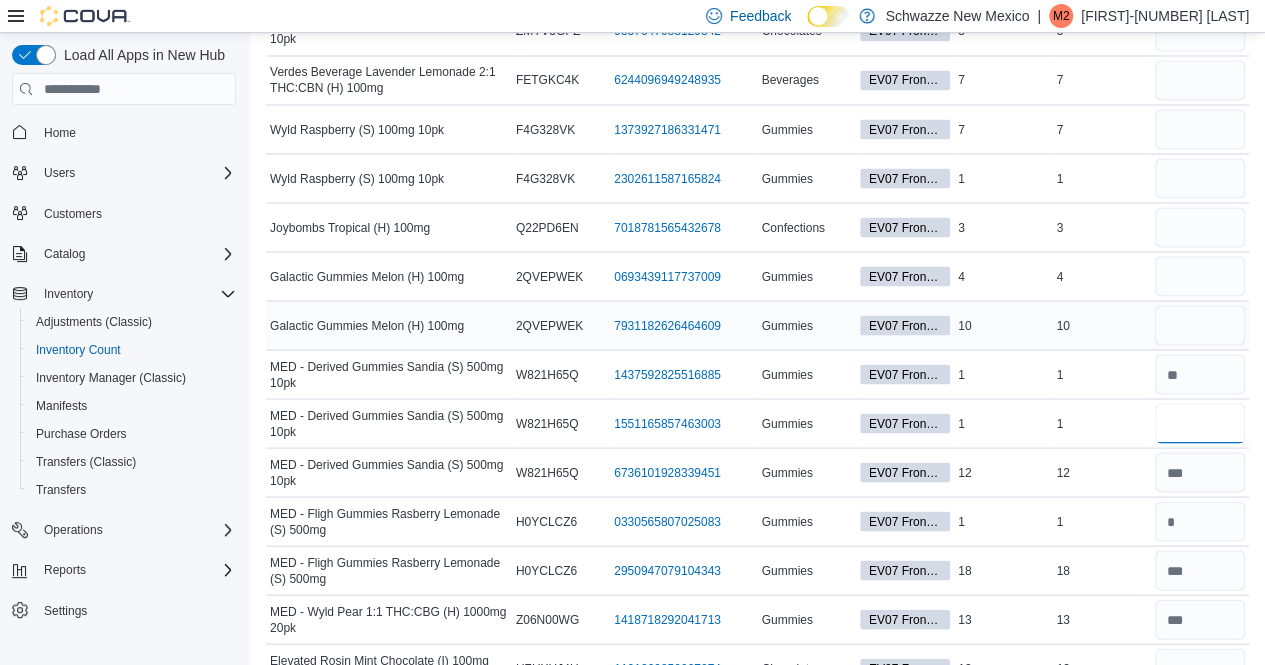 type on "*" 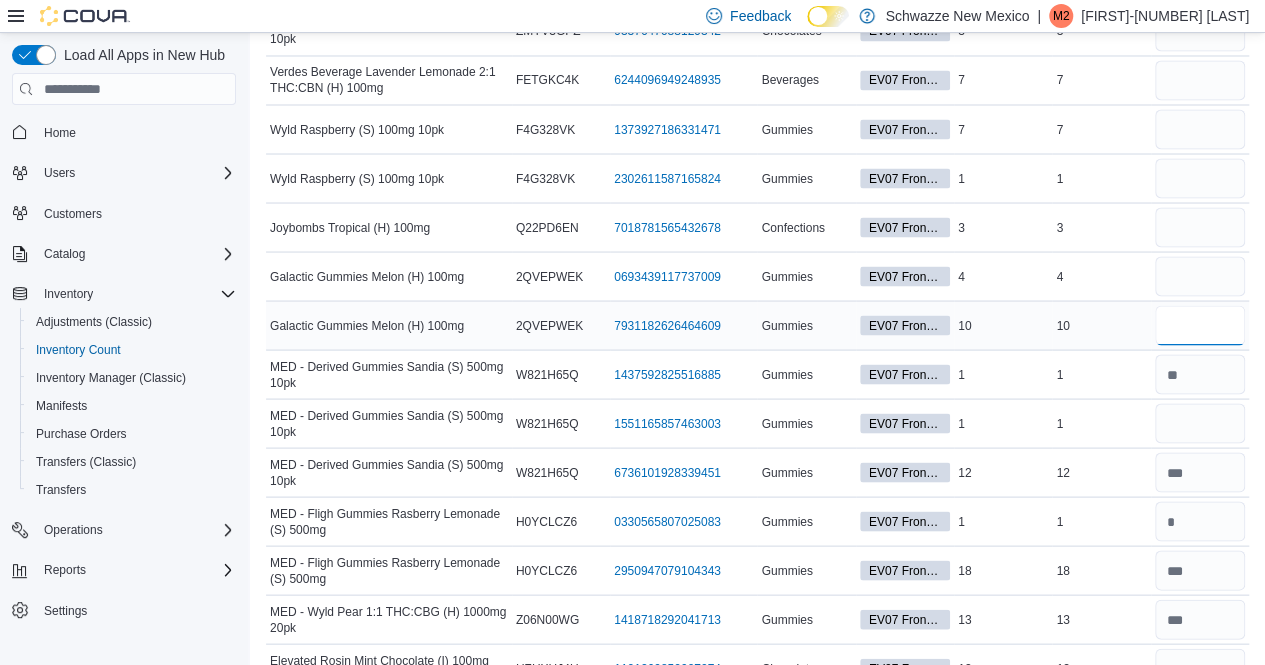 type 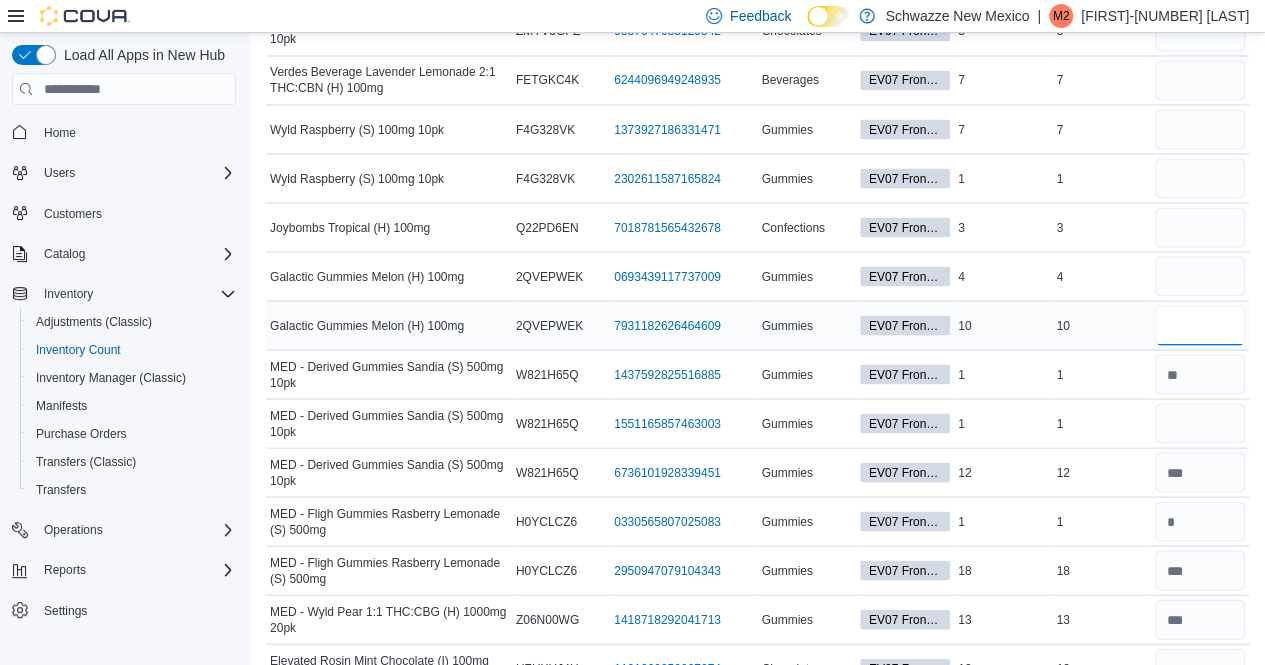 click at bounding box center (1200, 325) 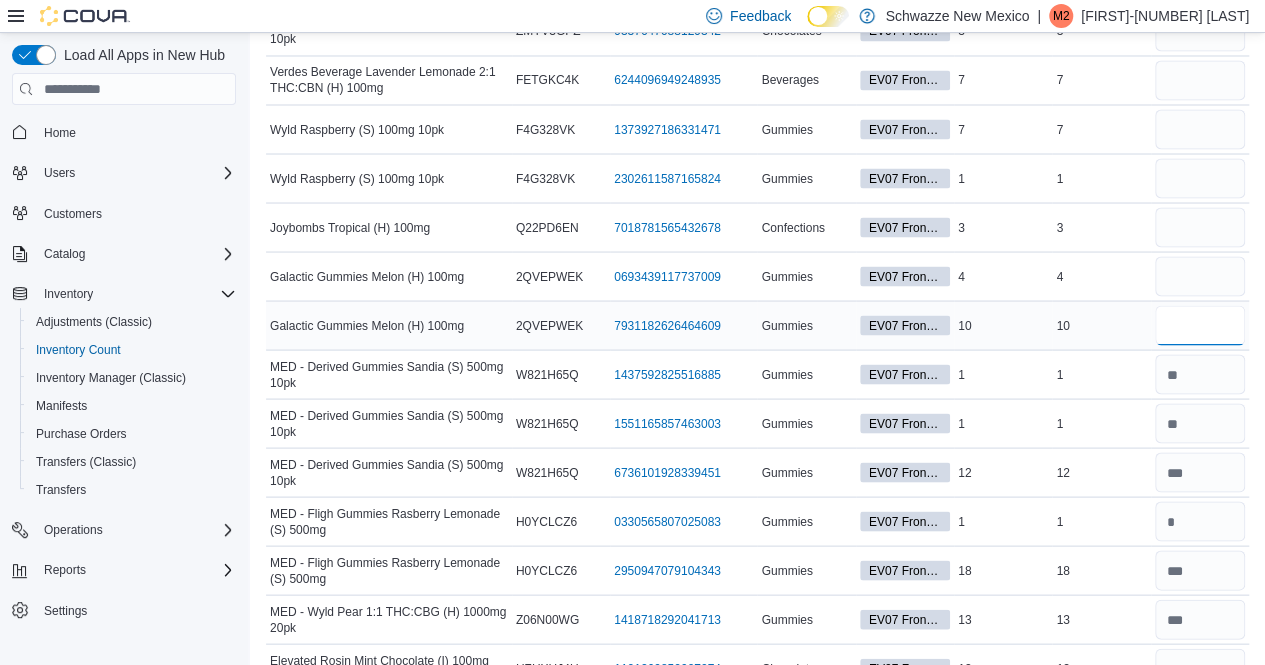 type on "**" 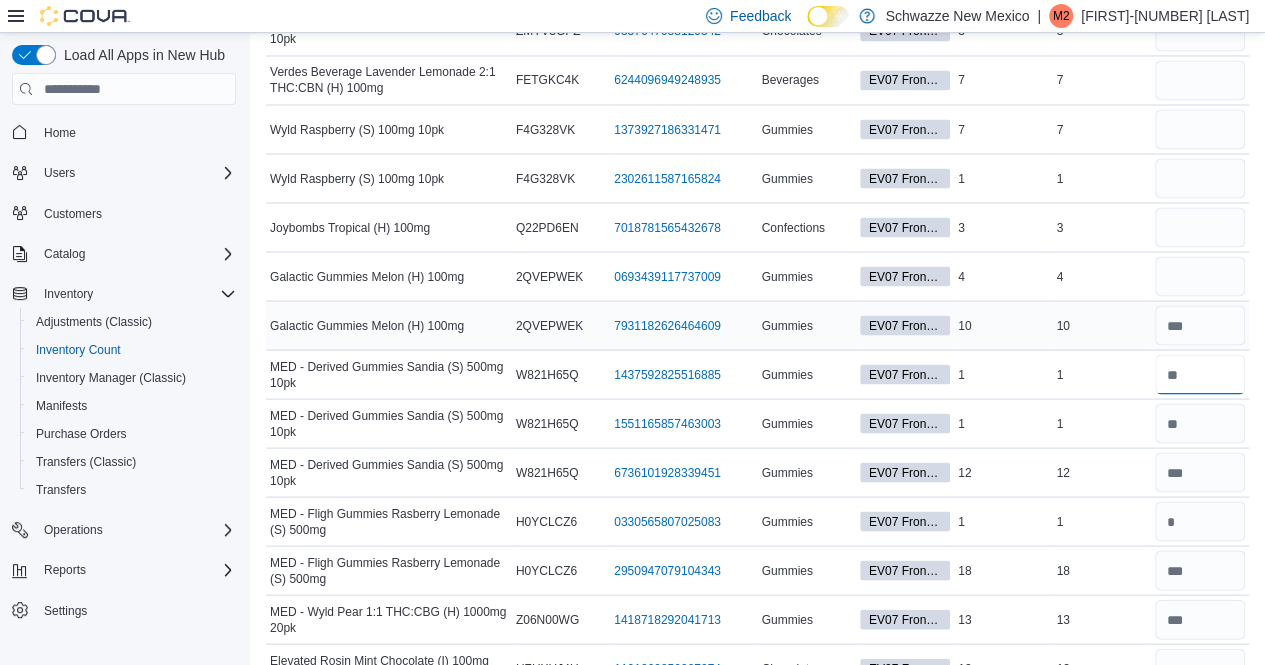 type 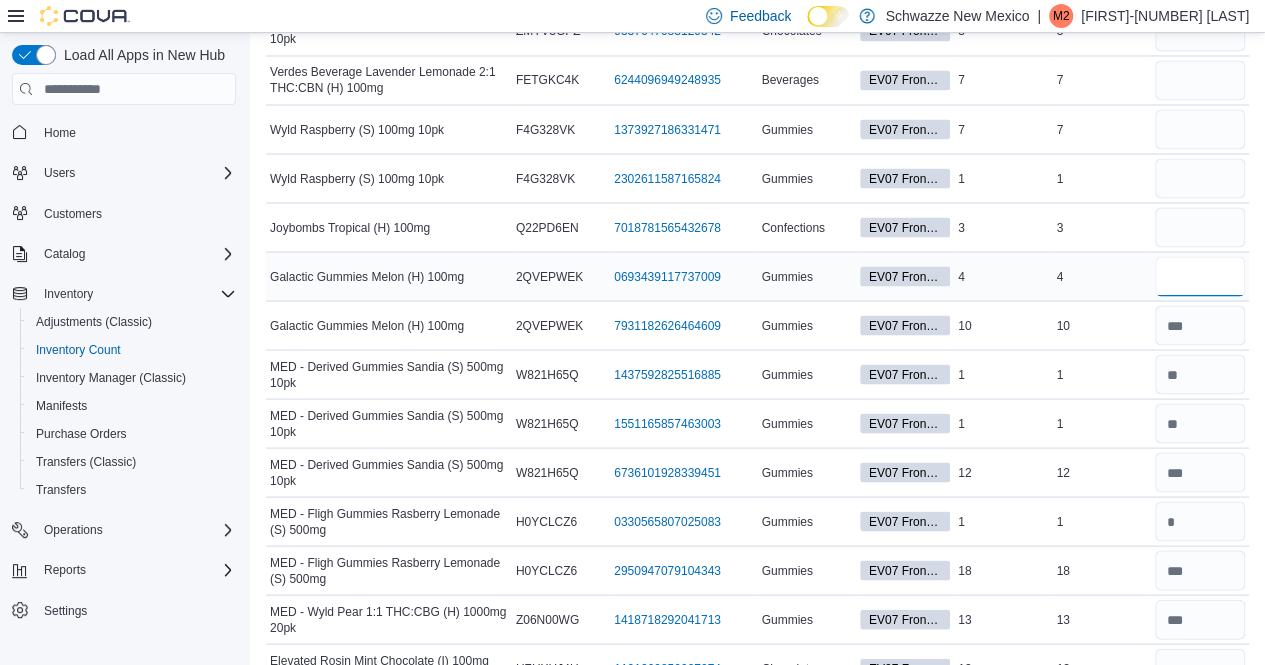 click at bounding box center (1200, 276) 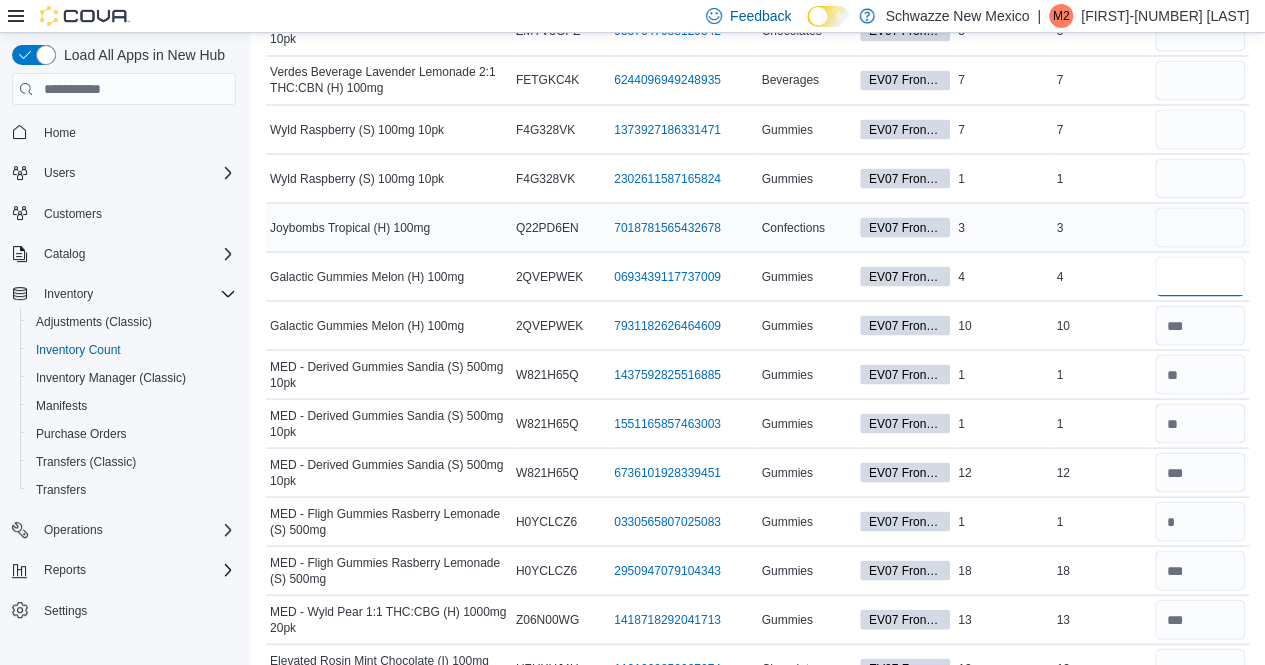 type on "*" 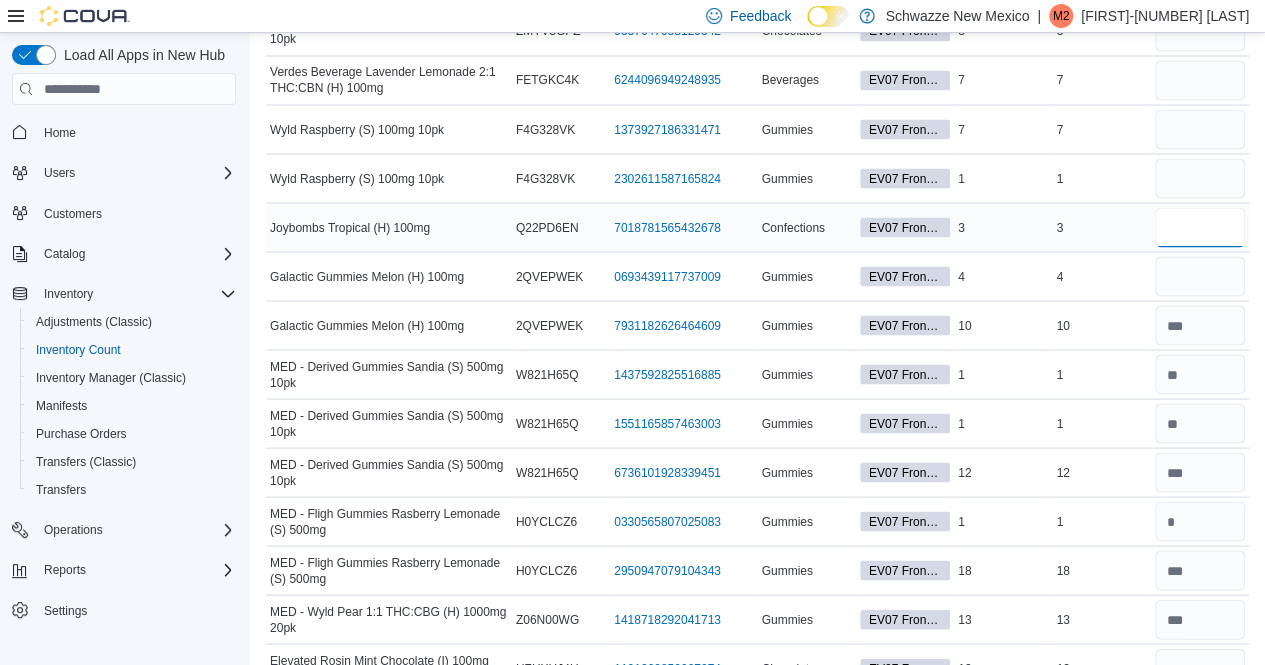 type 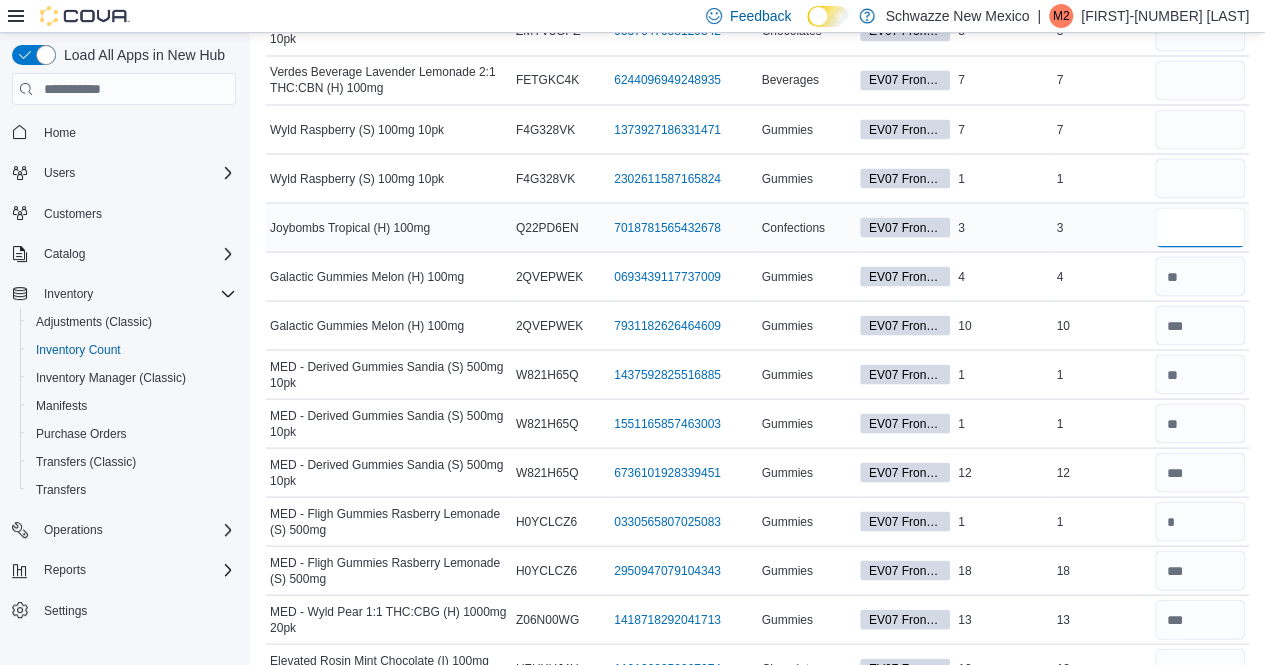 click at bounding box center [1200, 227] 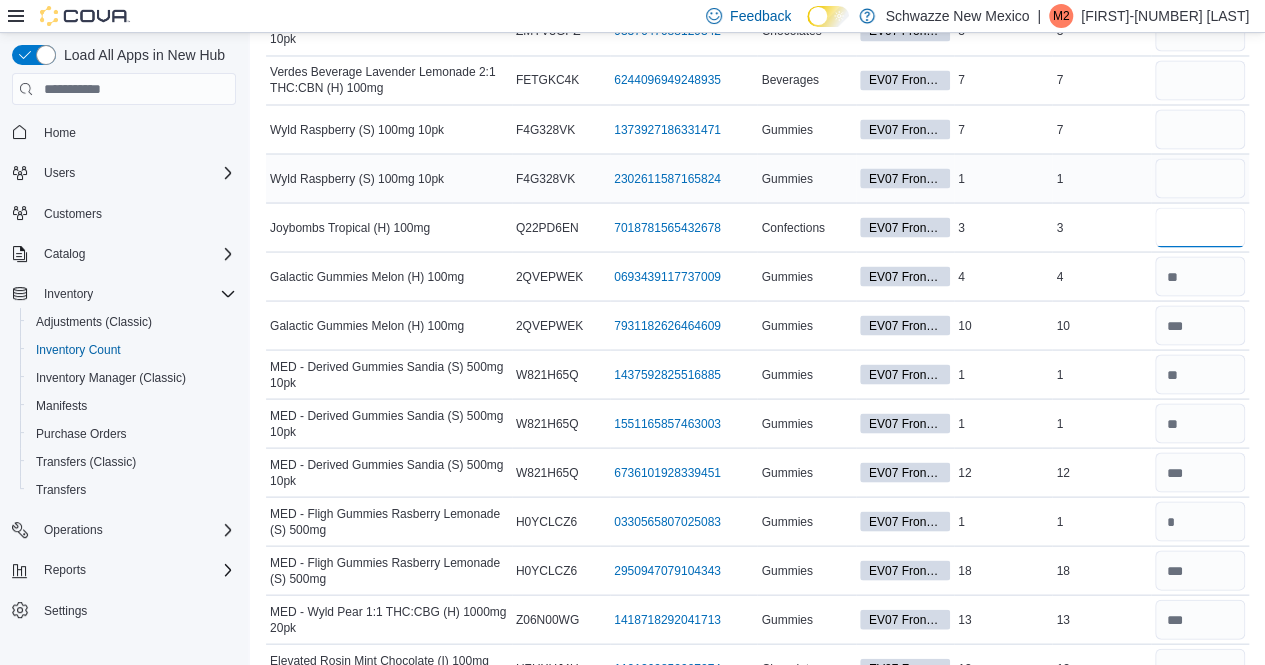 type on "*" 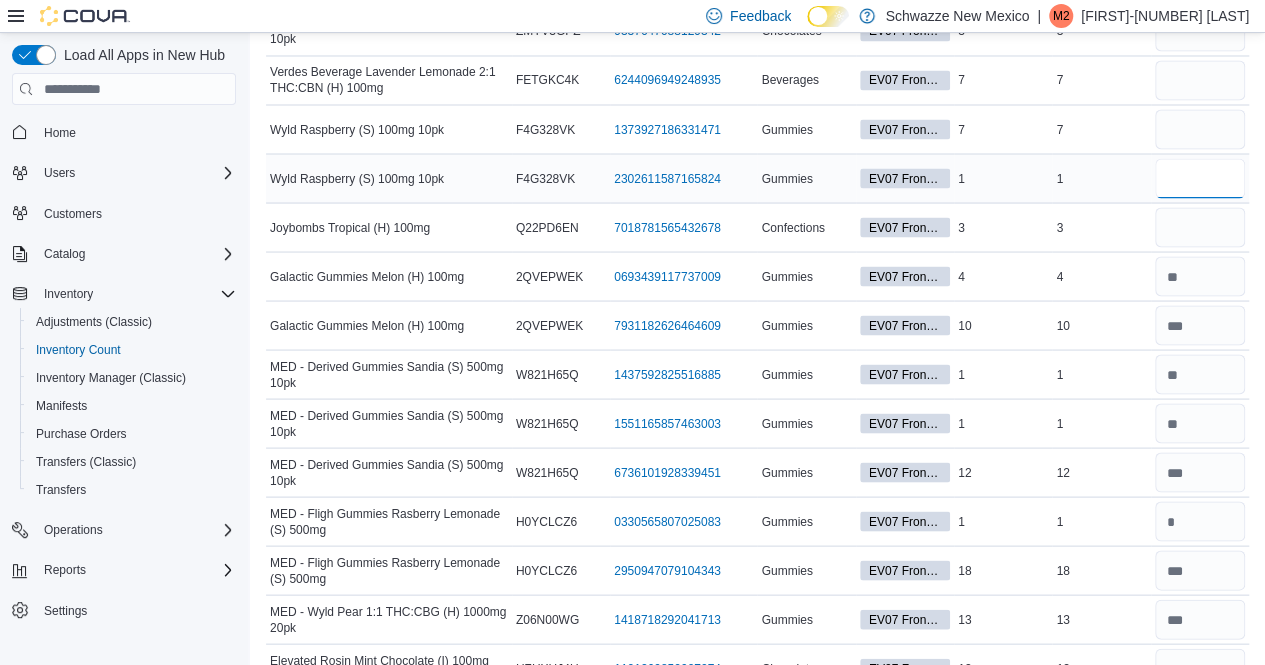 type 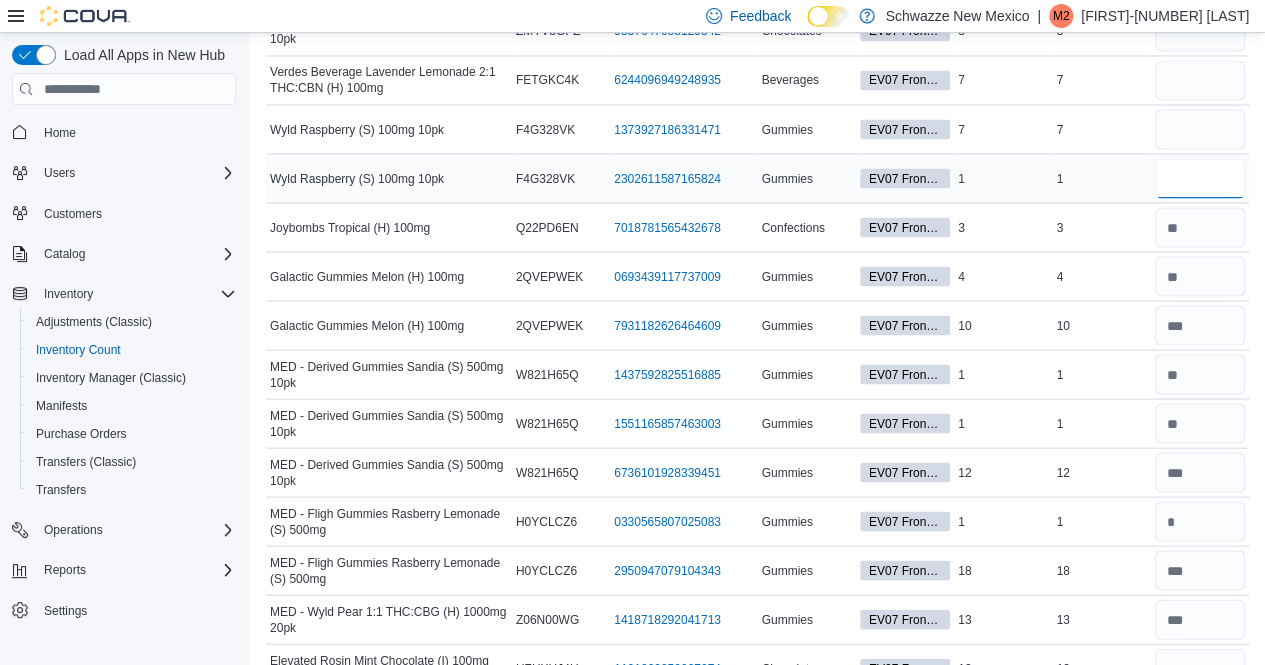 click at bounding box center (1200, 178) 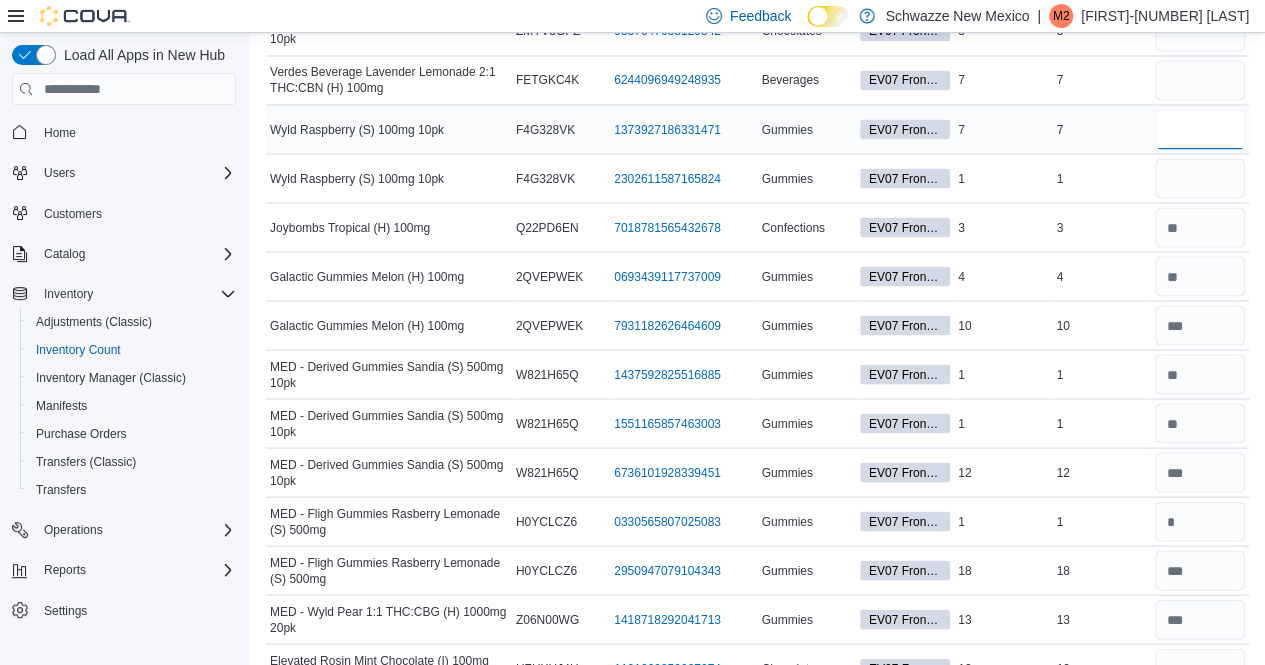 click at bounding box center [1200, 129] 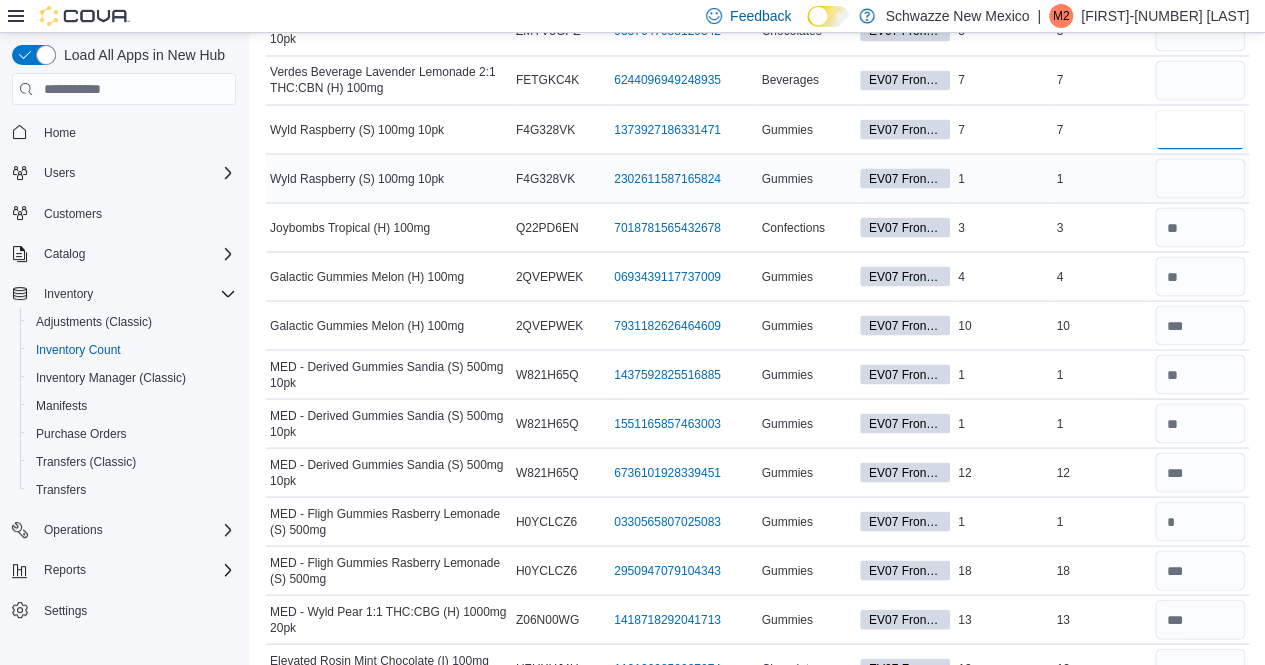 type on "*" 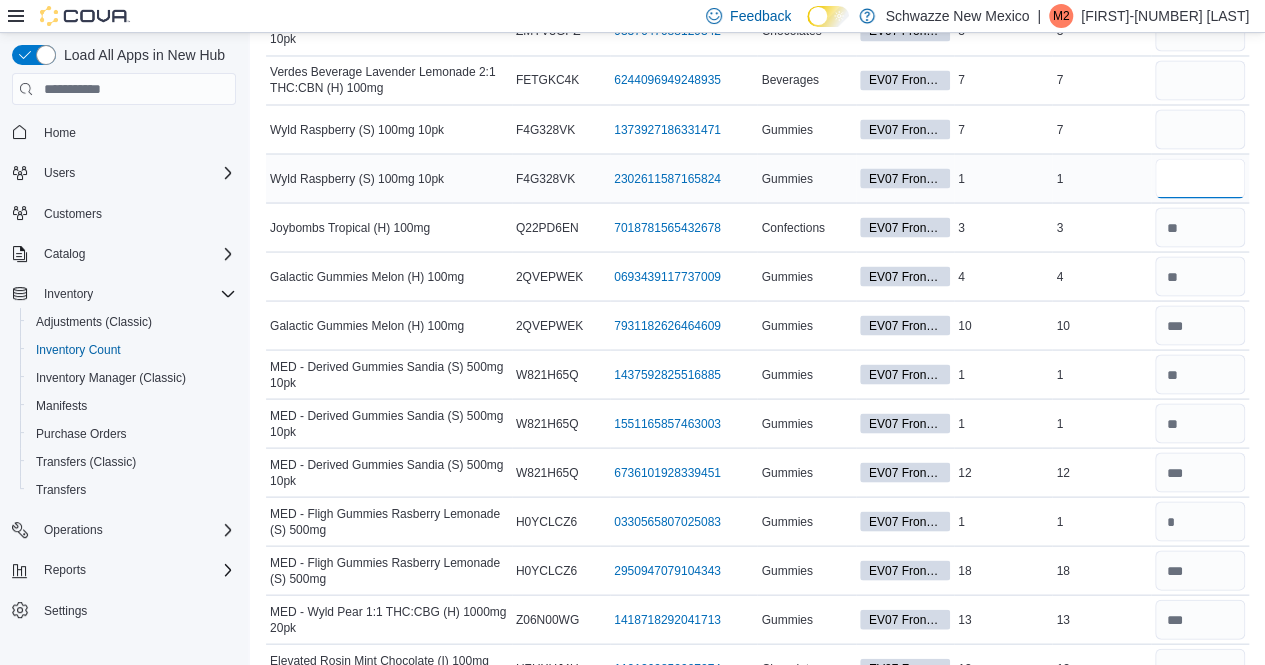 type 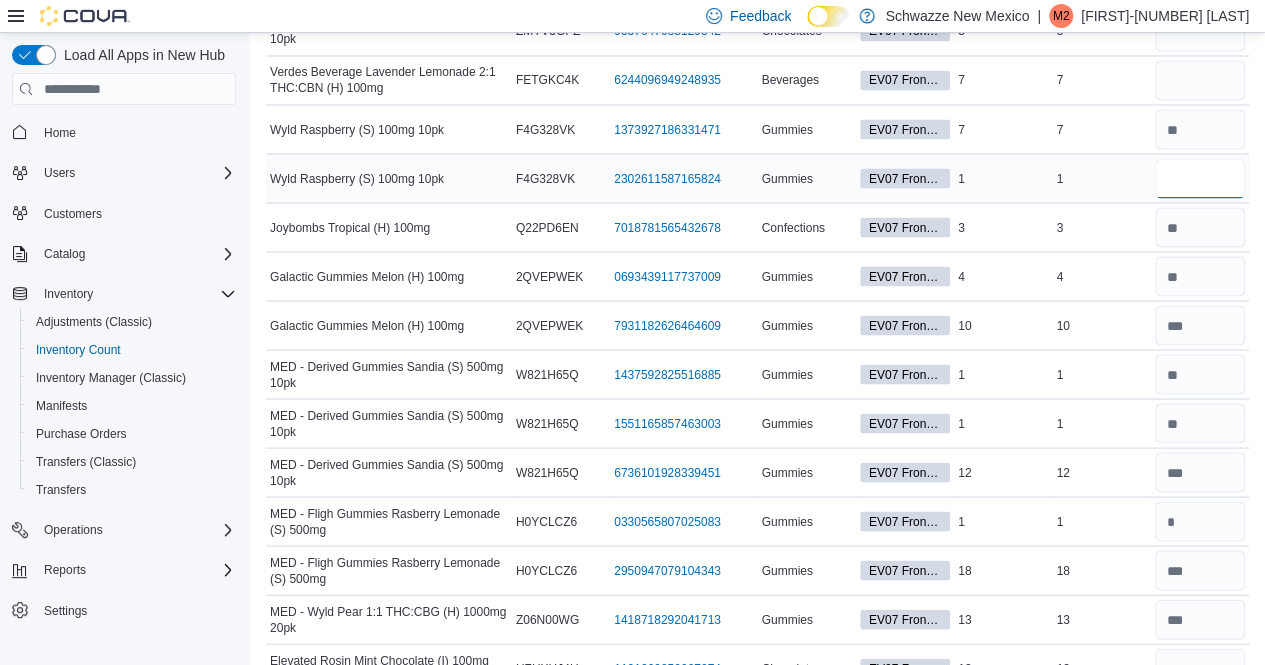 click at bounding box center [1200, 178] 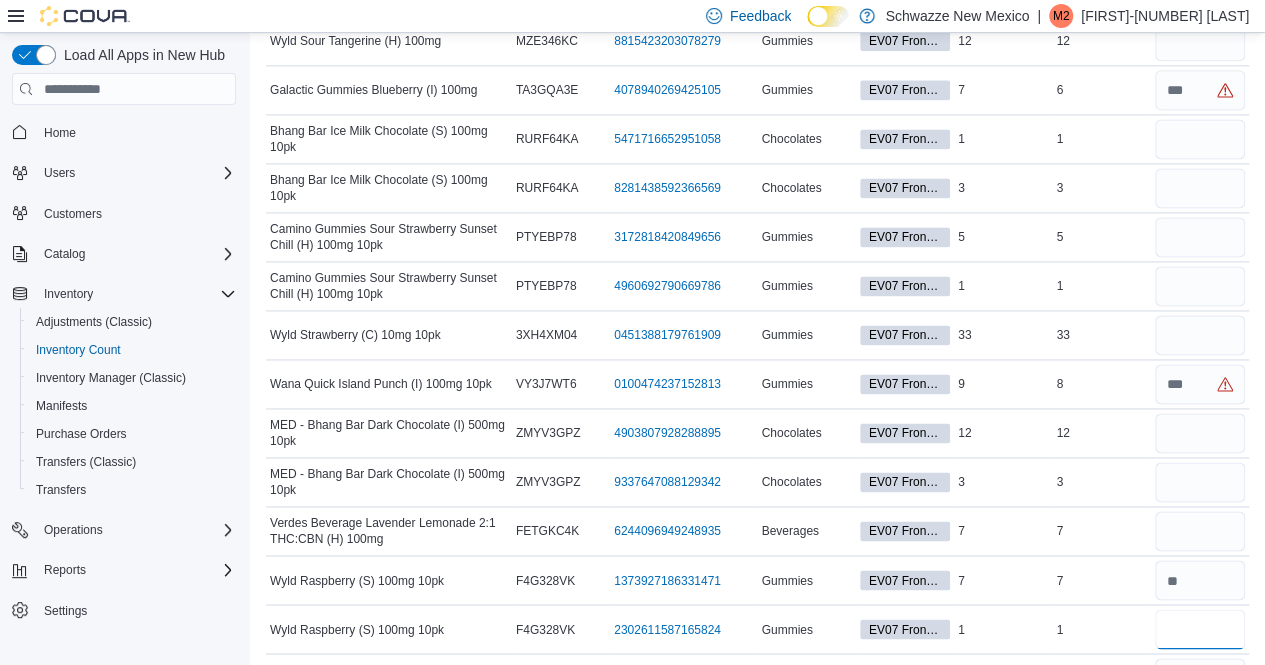 scroll, scrollTop: 5104, scrollLeft: 0, axis: vertical 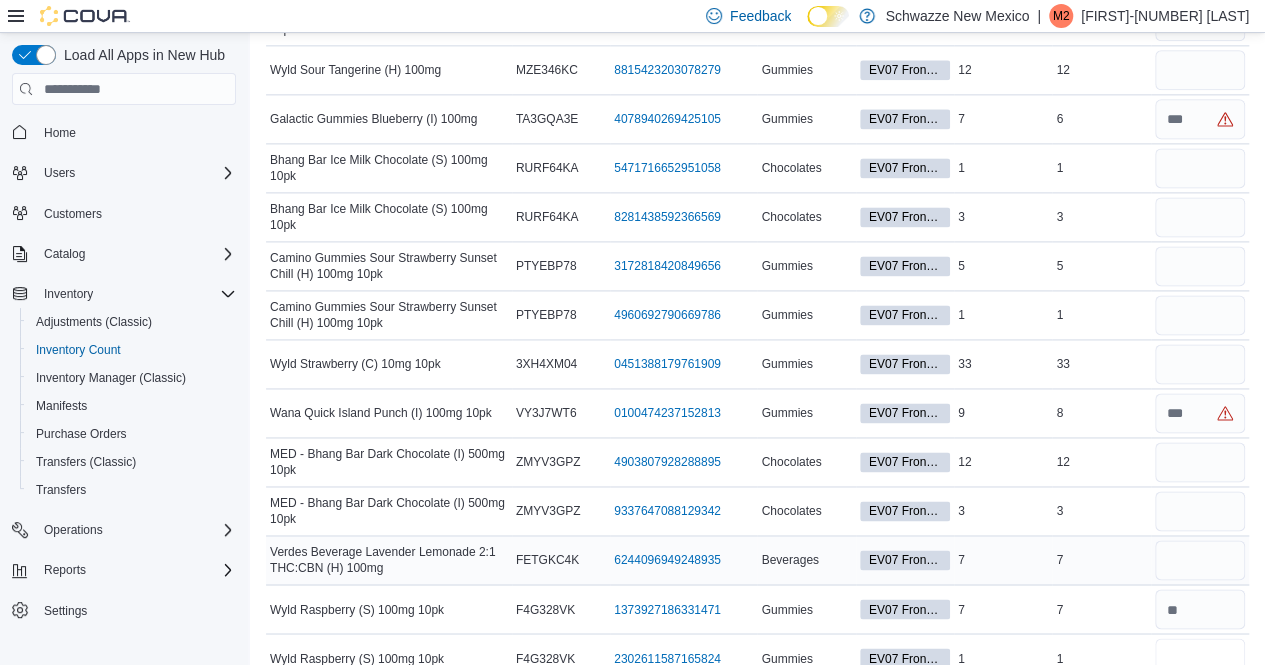 type on "*" 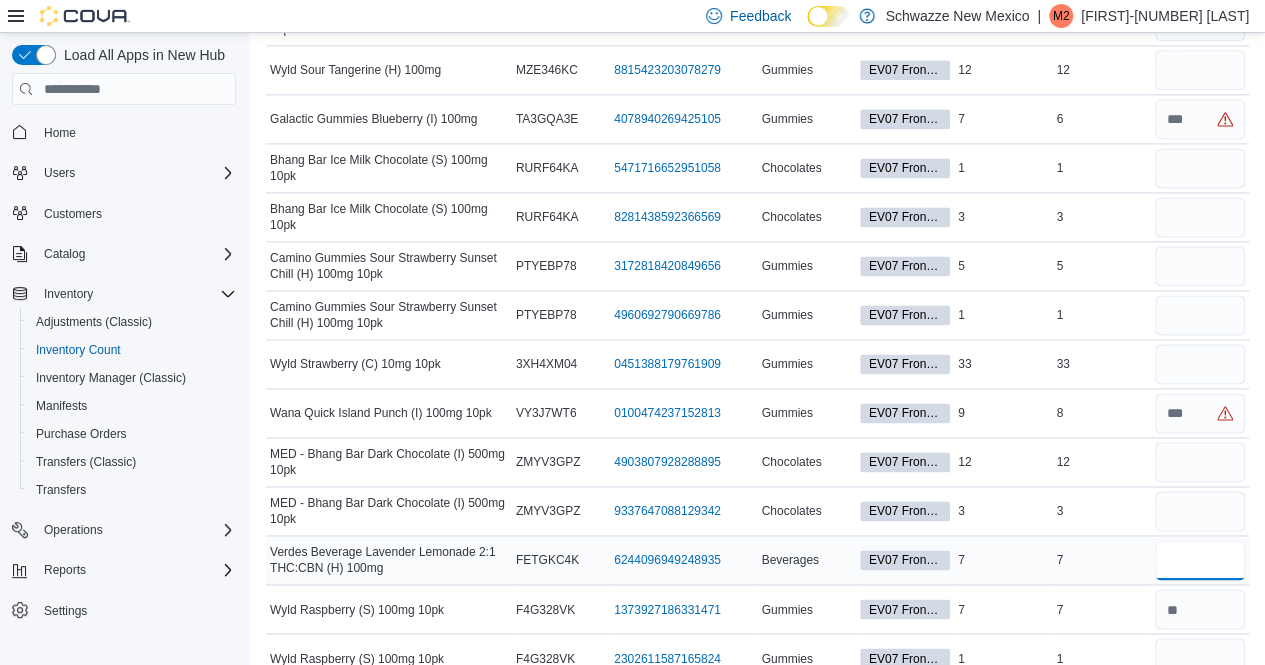type 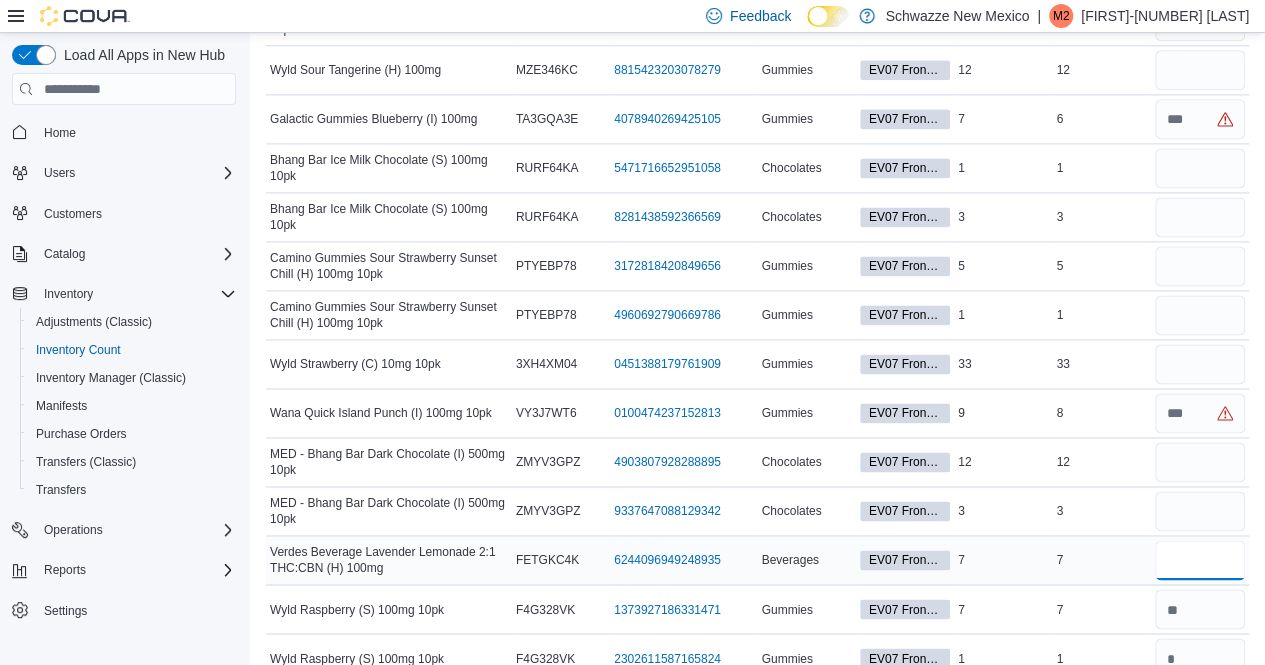 click at bounding box center [1200, 560] 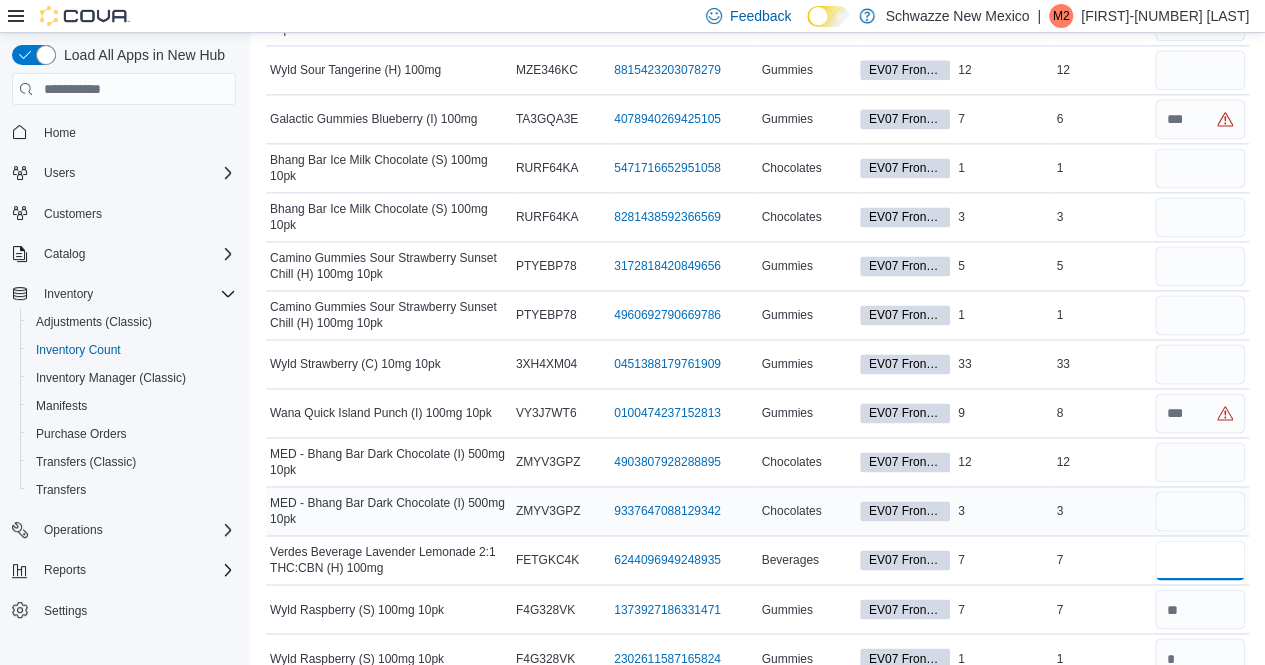type on "*" 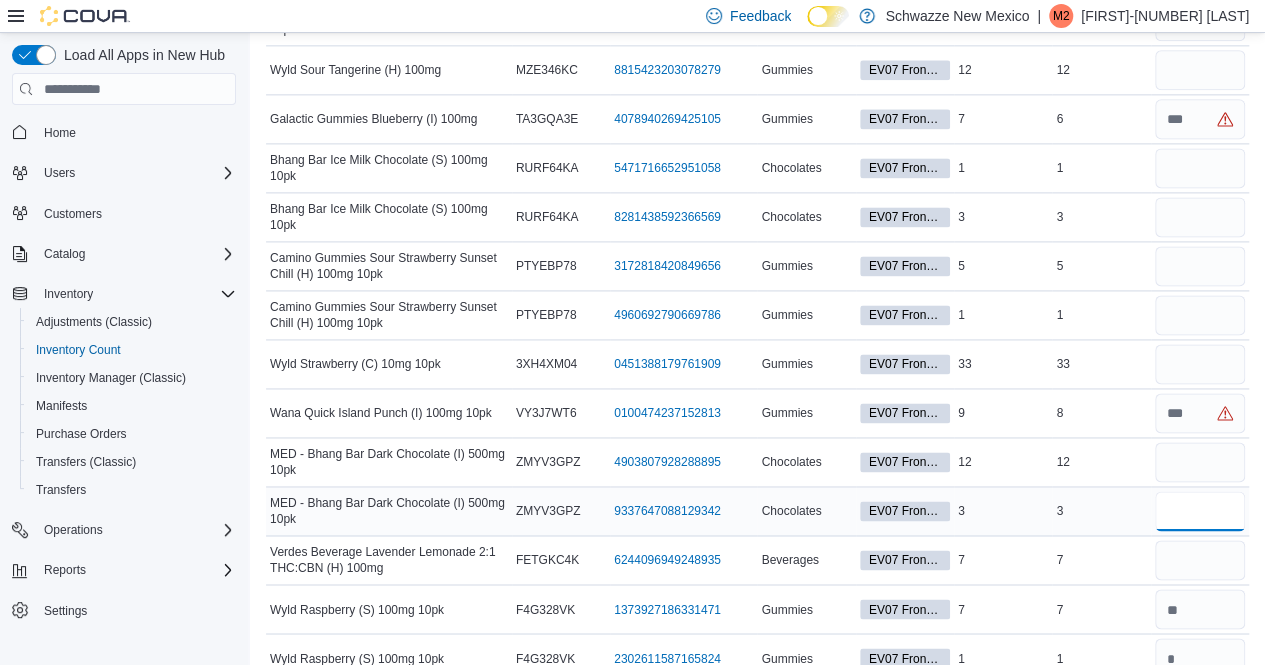 type 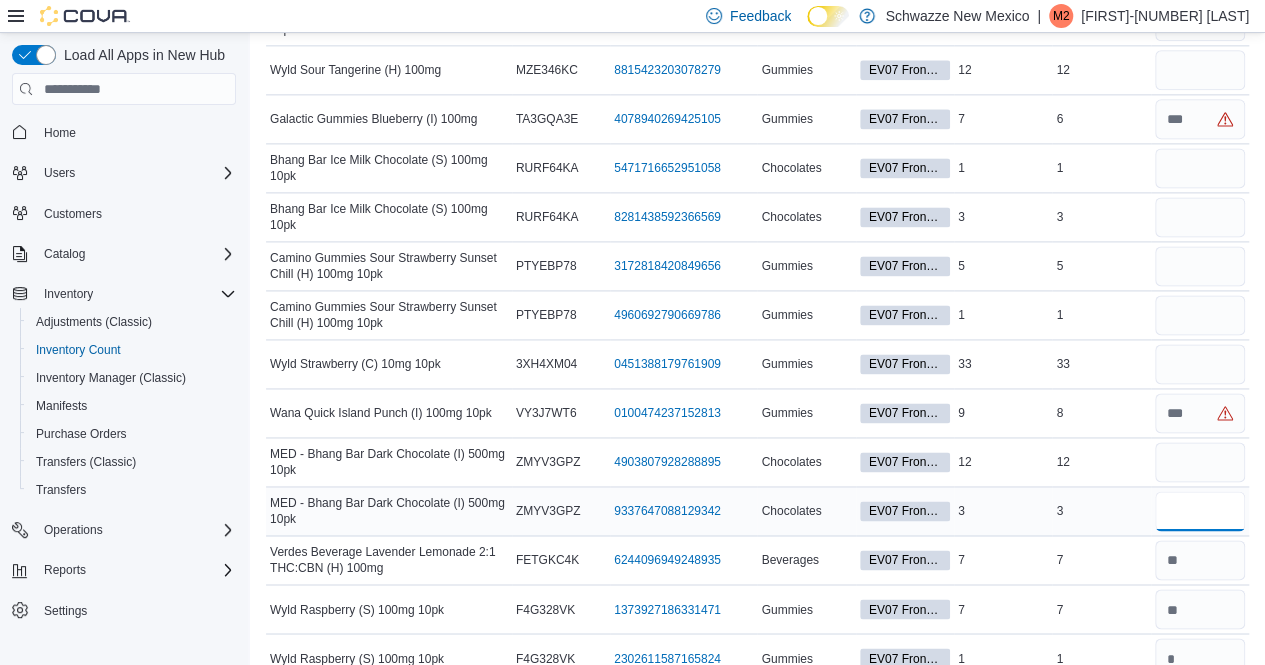 click at bounding box center (1200, 511) 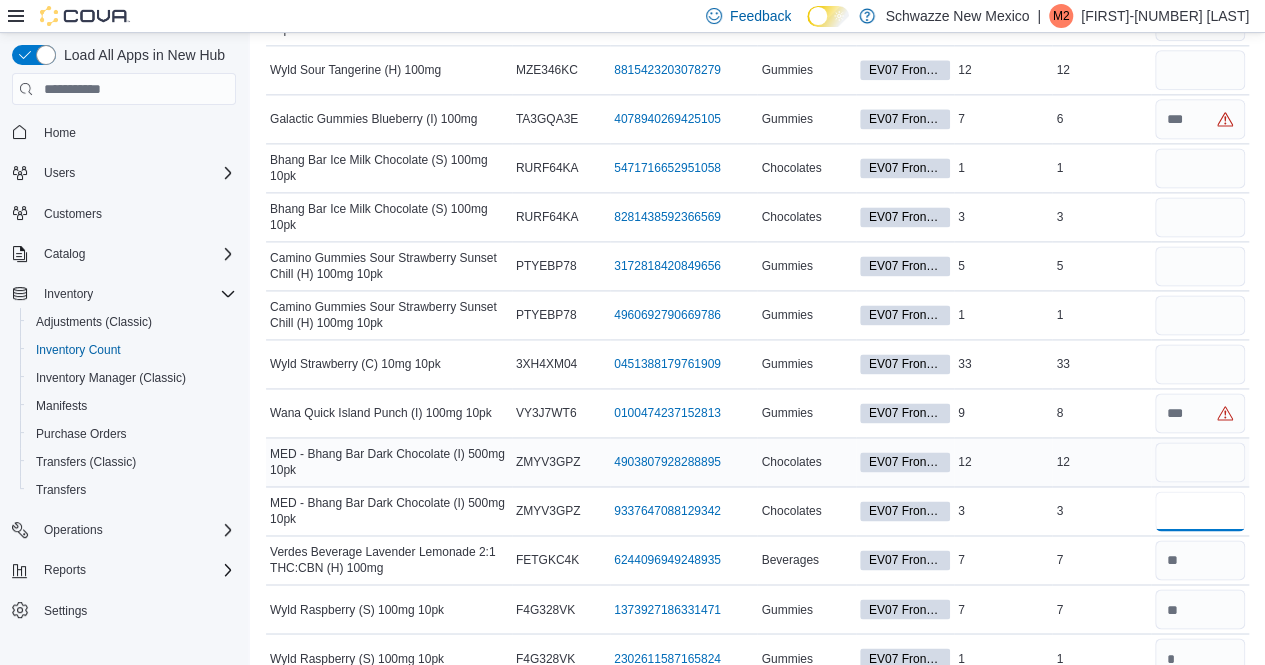 type on "*" 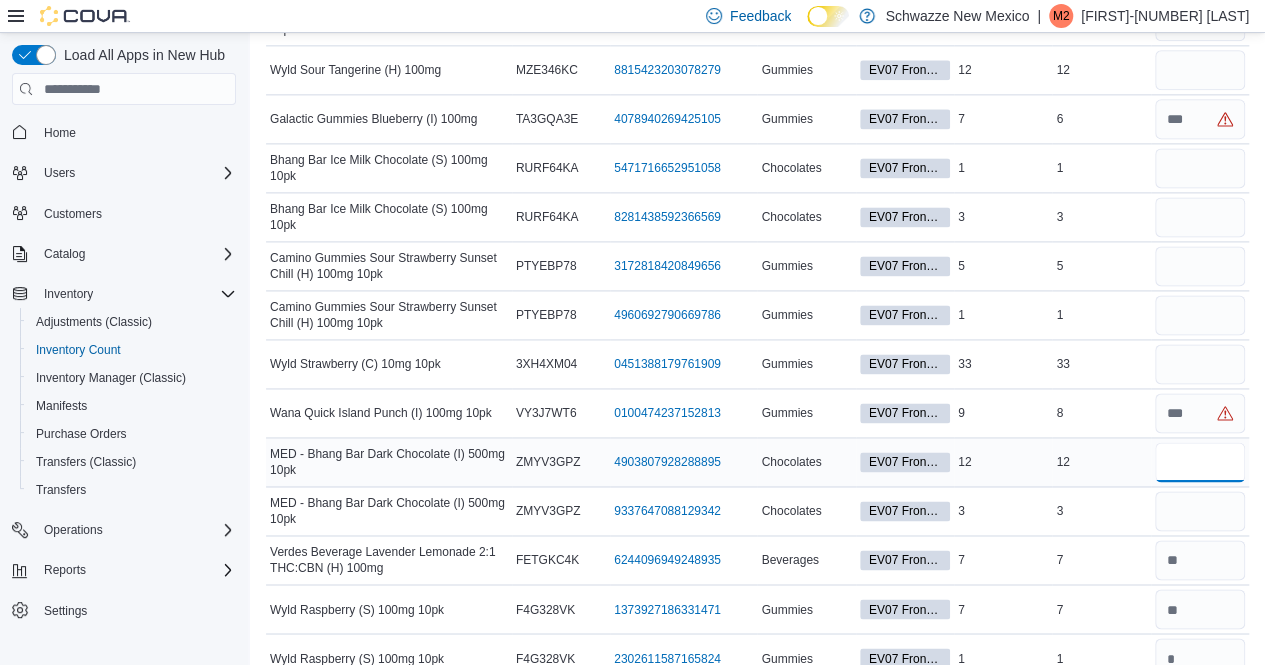 type 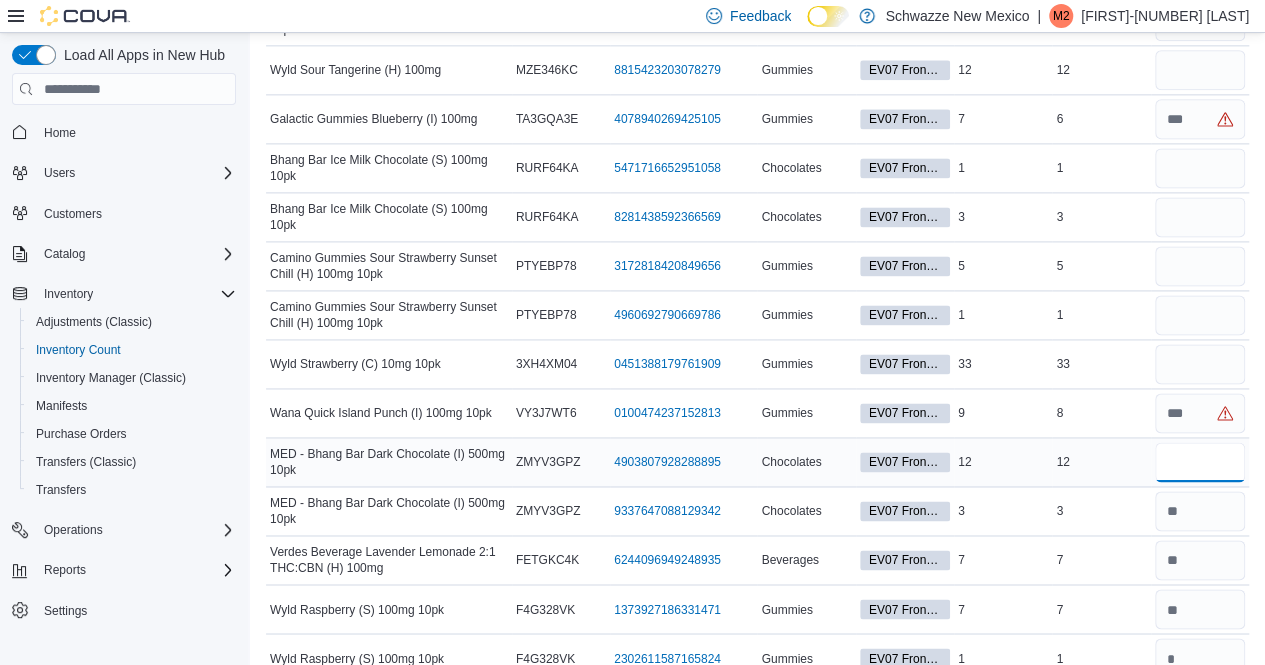 click at bounding box center [1200, 462] 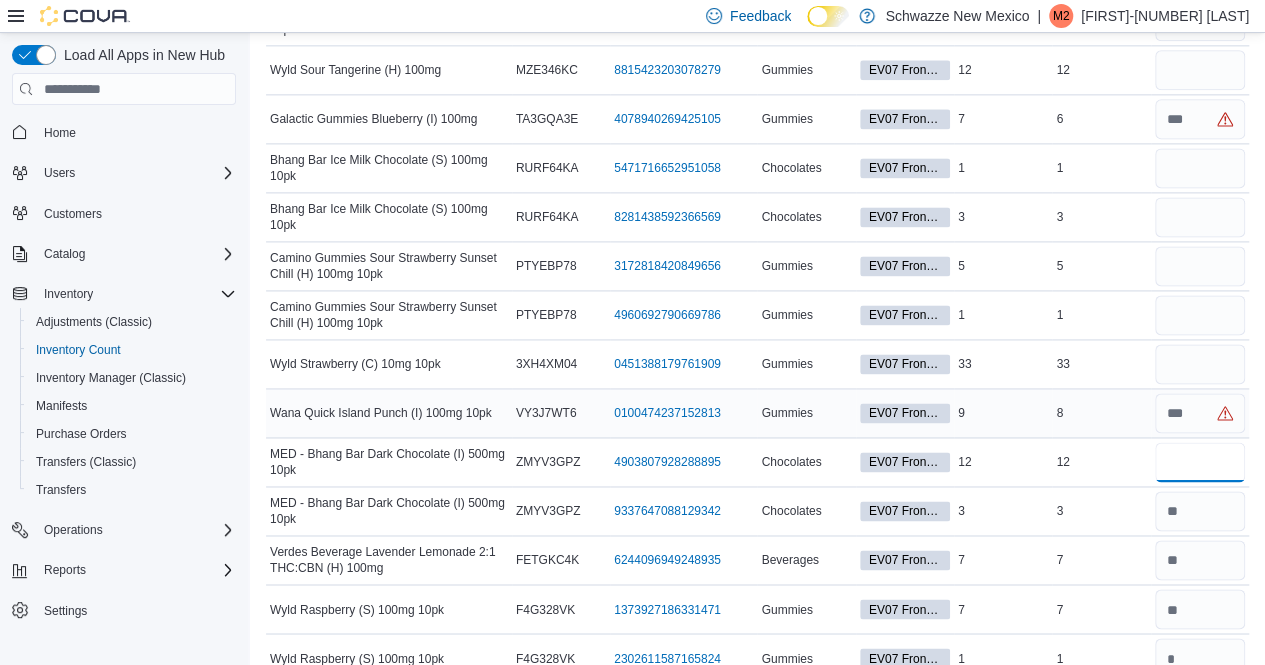 type on "**" 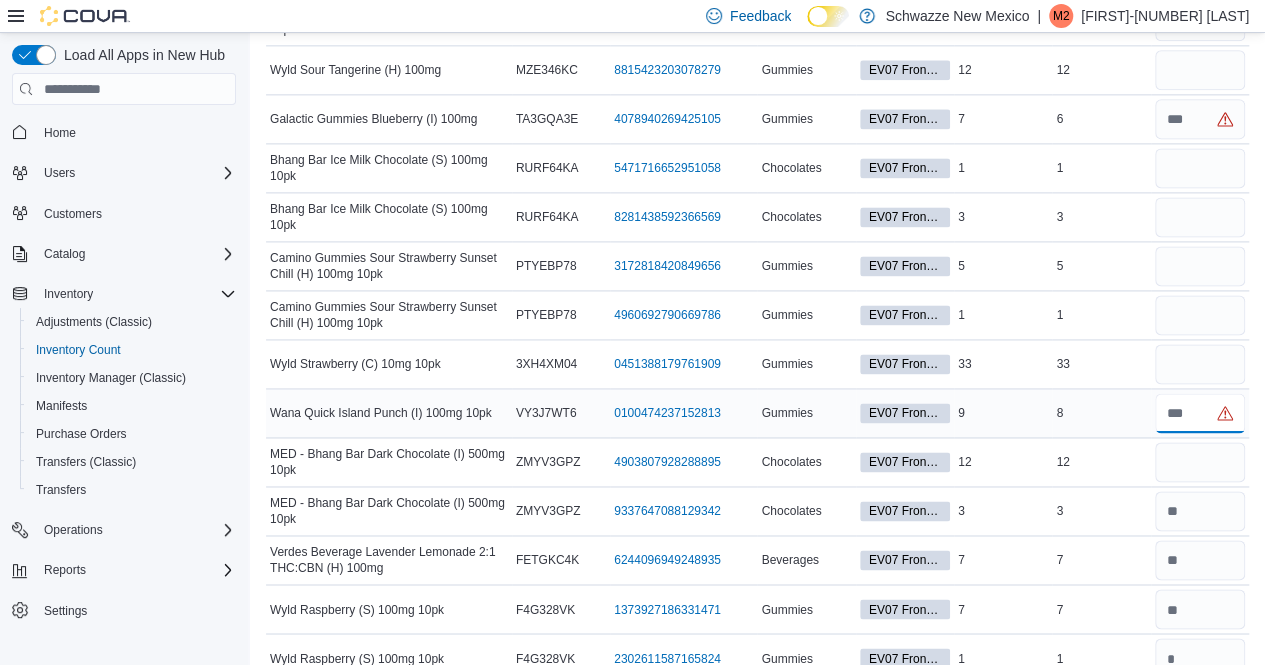 type 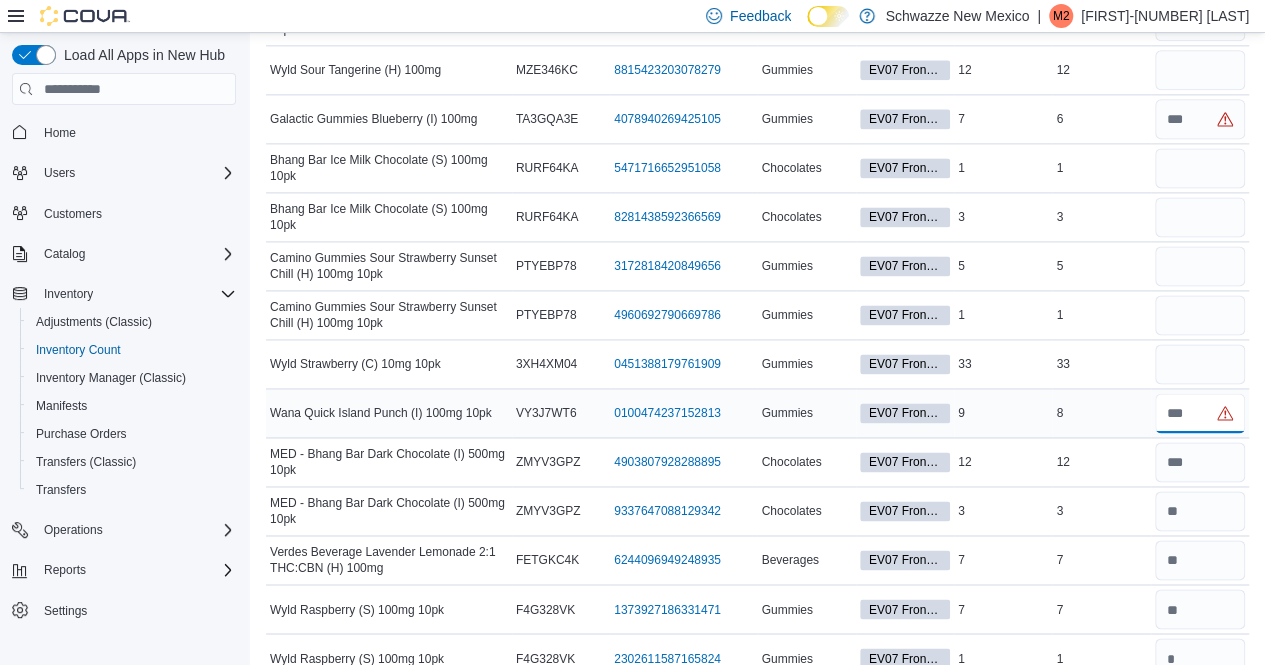 click at bounding box center (1200, 413) 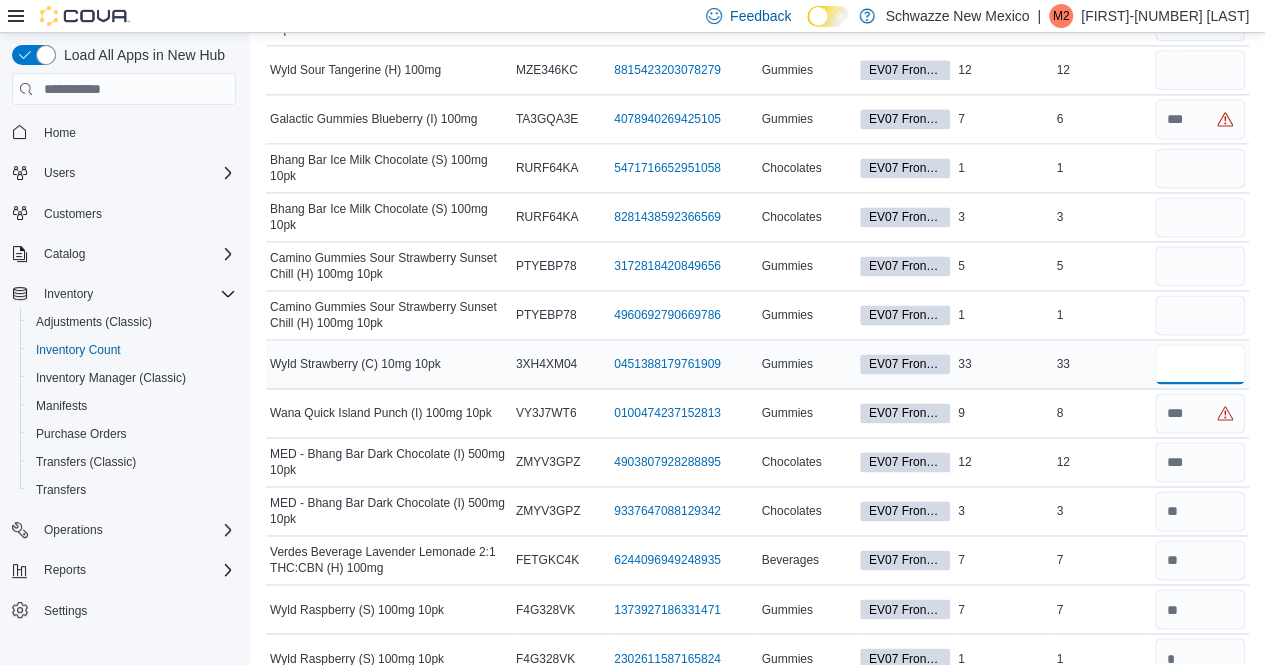 click at bounding box center [1200, 364] 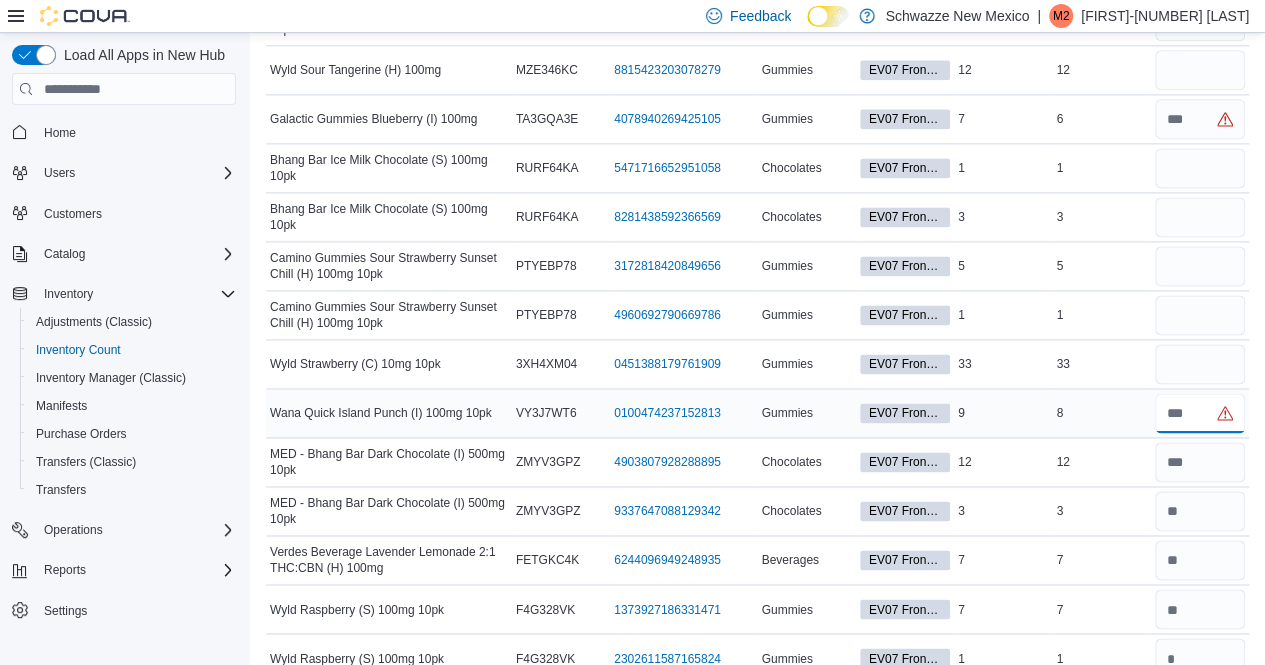 click at bounding box center (1200, 413) 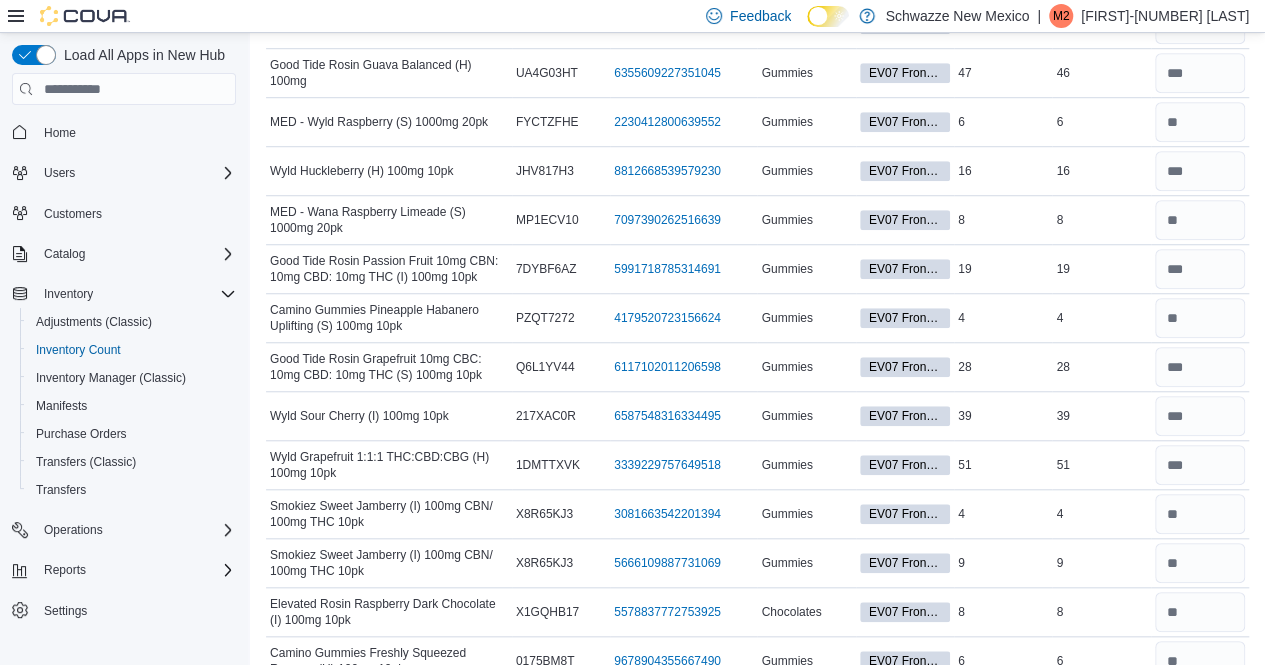 scroll, scrollTop: 0, scrollLeft: 0, axis: both 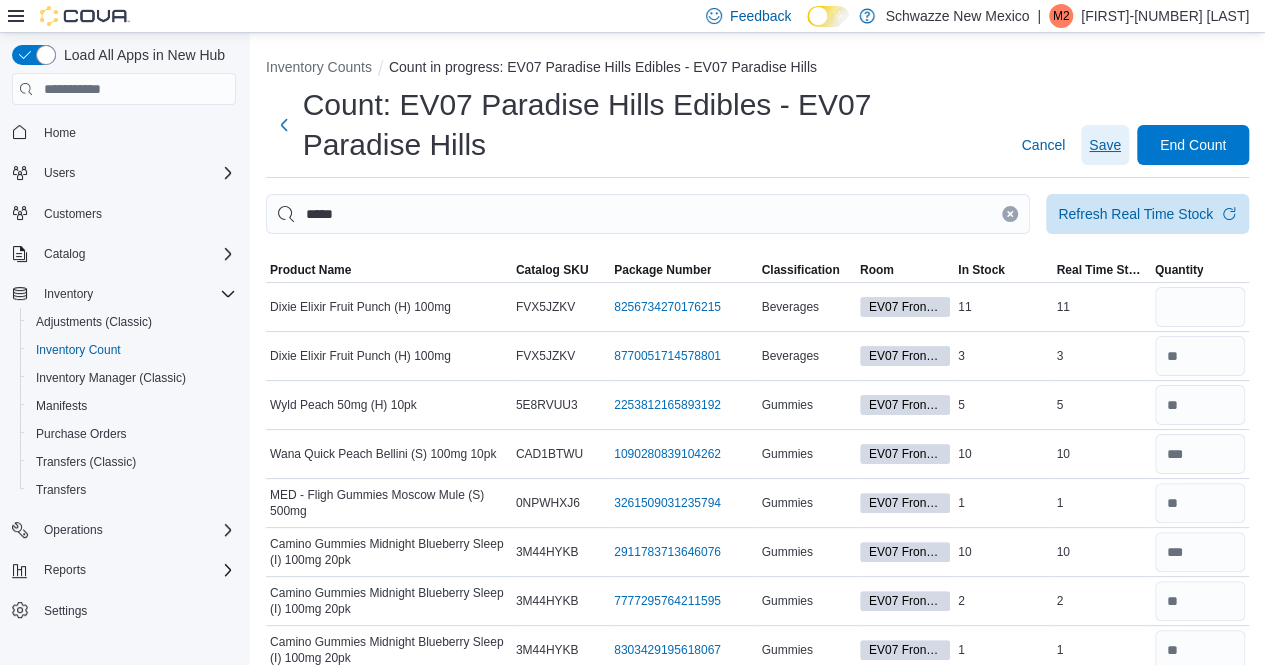 click on "Save" at bounding box center (1105, 145) 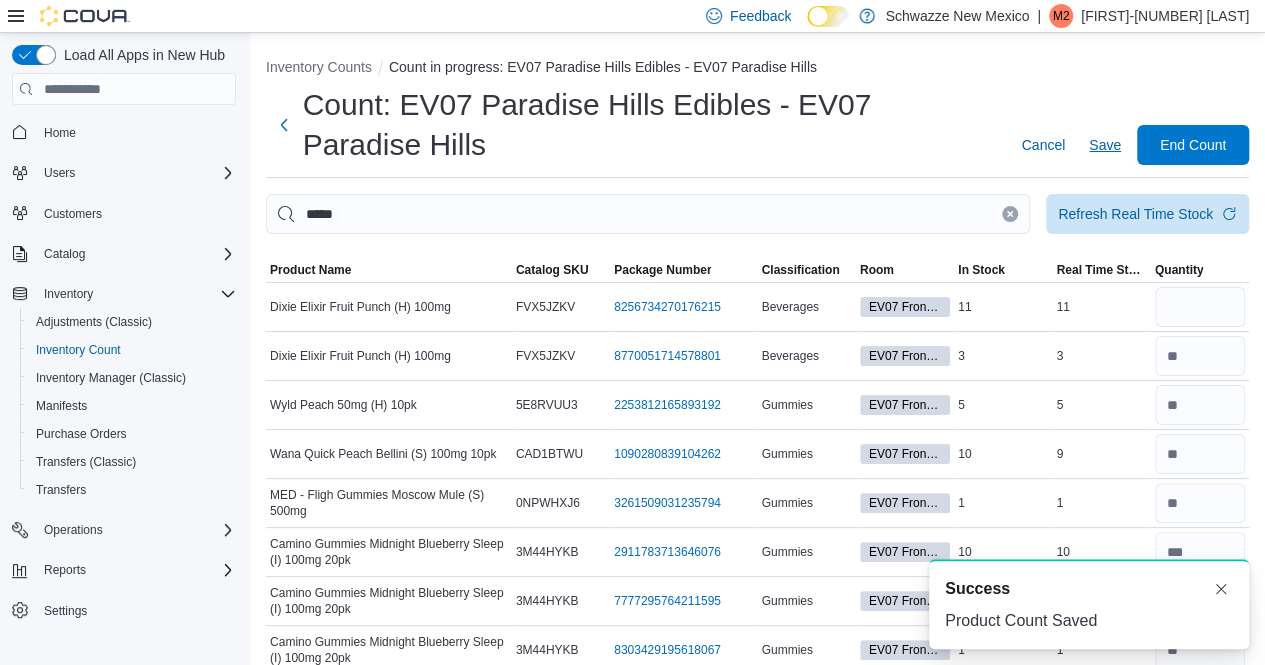 scroll, scrollTop: 0, scrollLeft: 0, axis: both 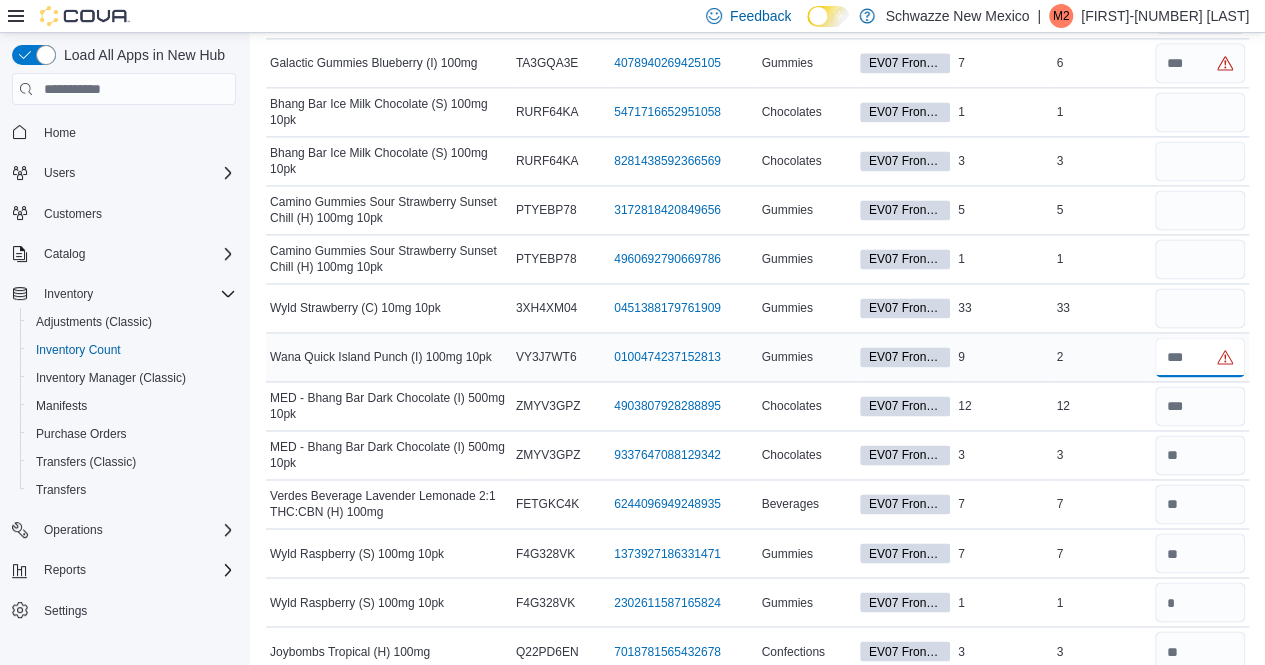 click at bounding box center [1200, 357] 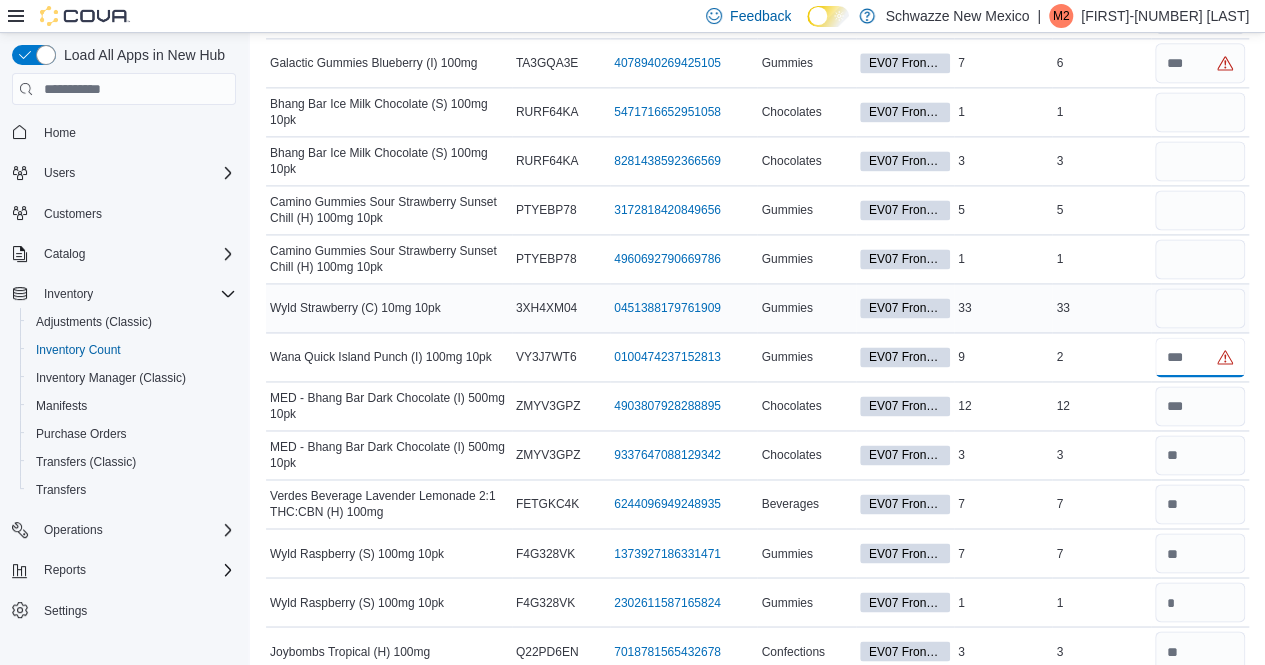 type on "*" 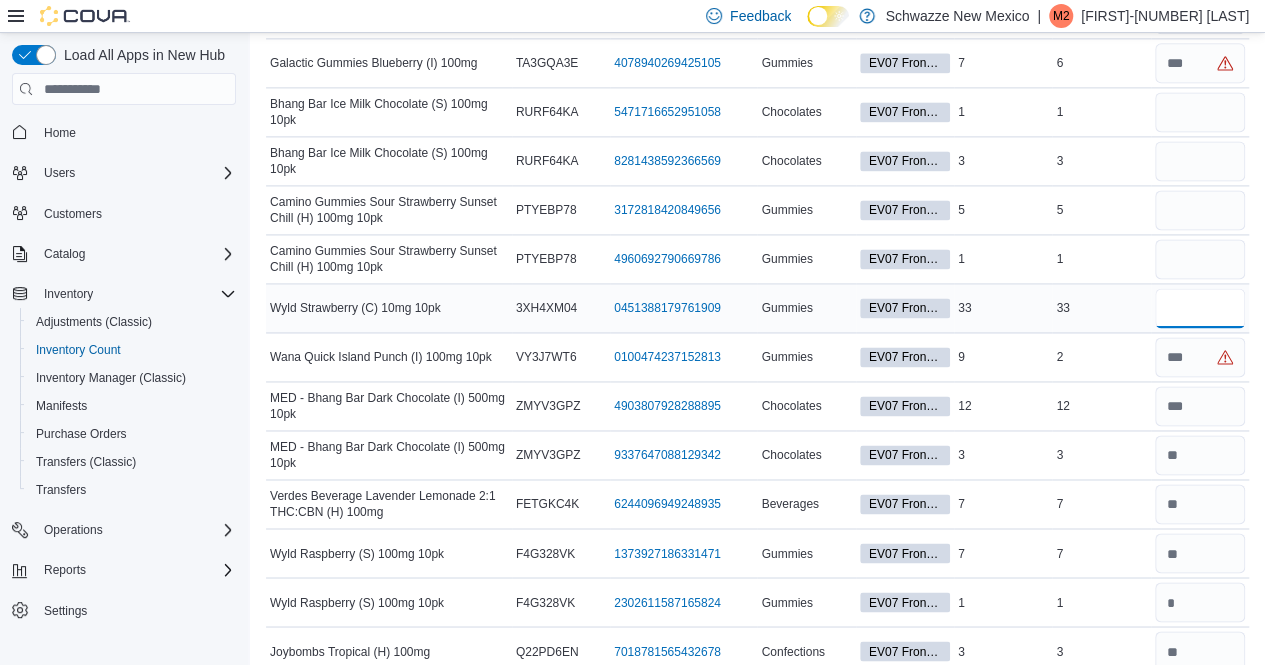 type 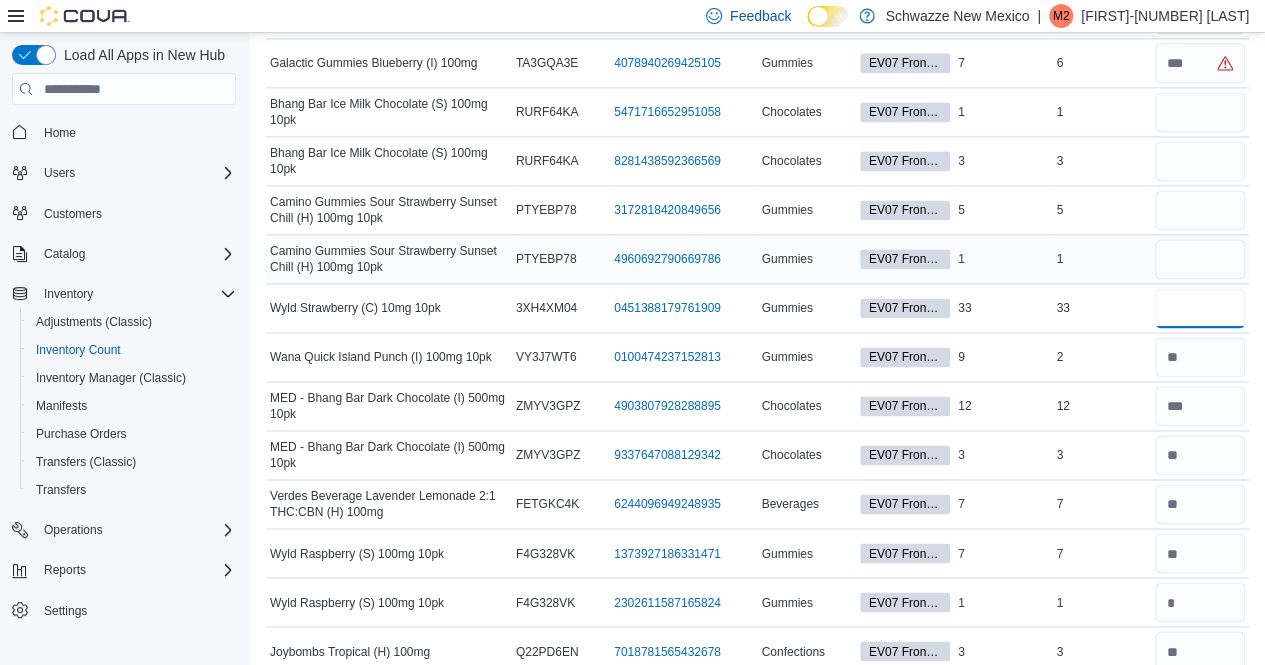 type on "**" 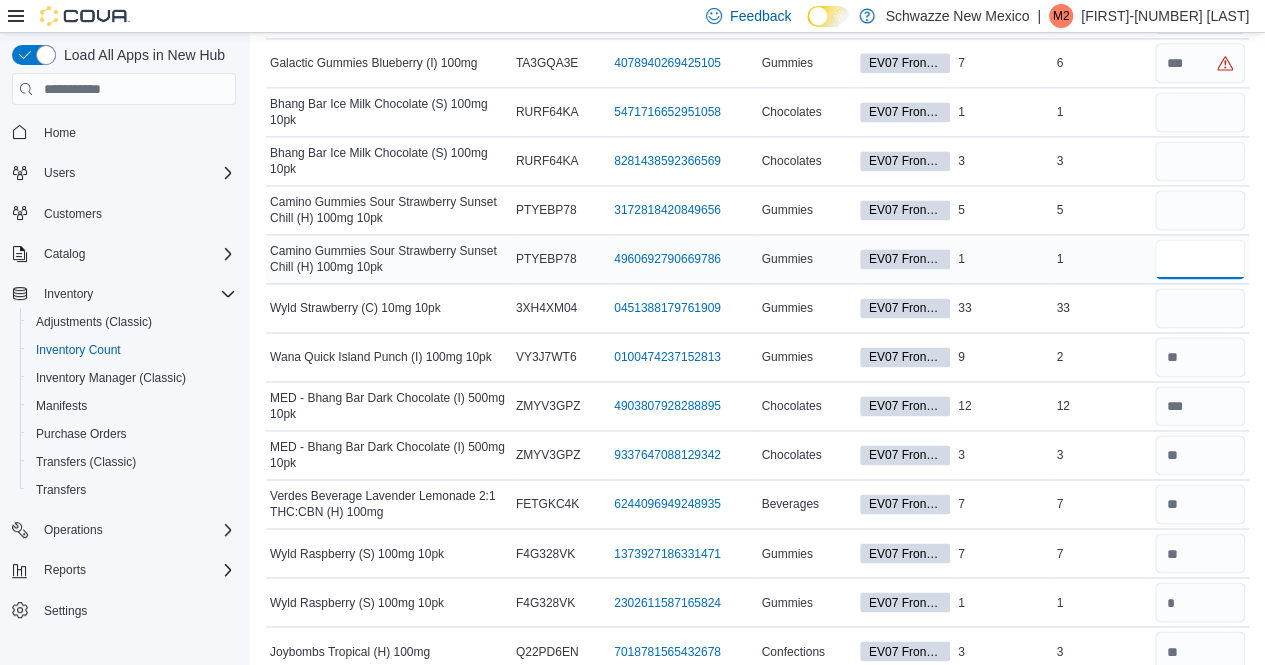 type 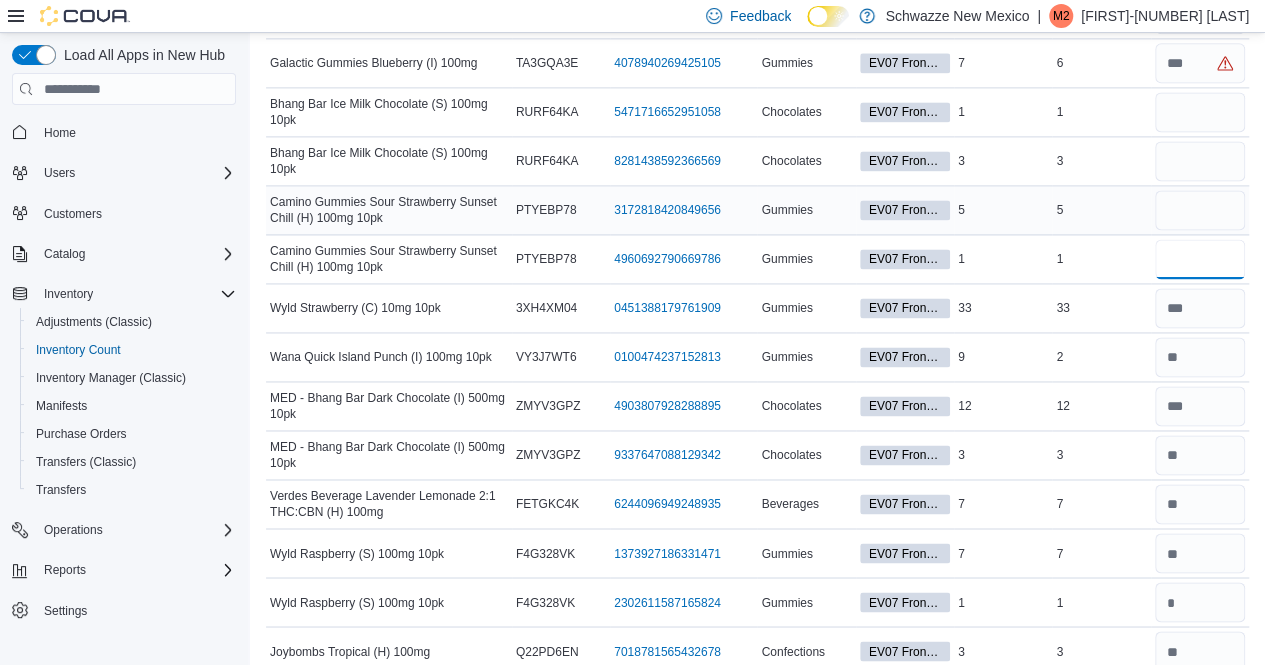 type on "*" 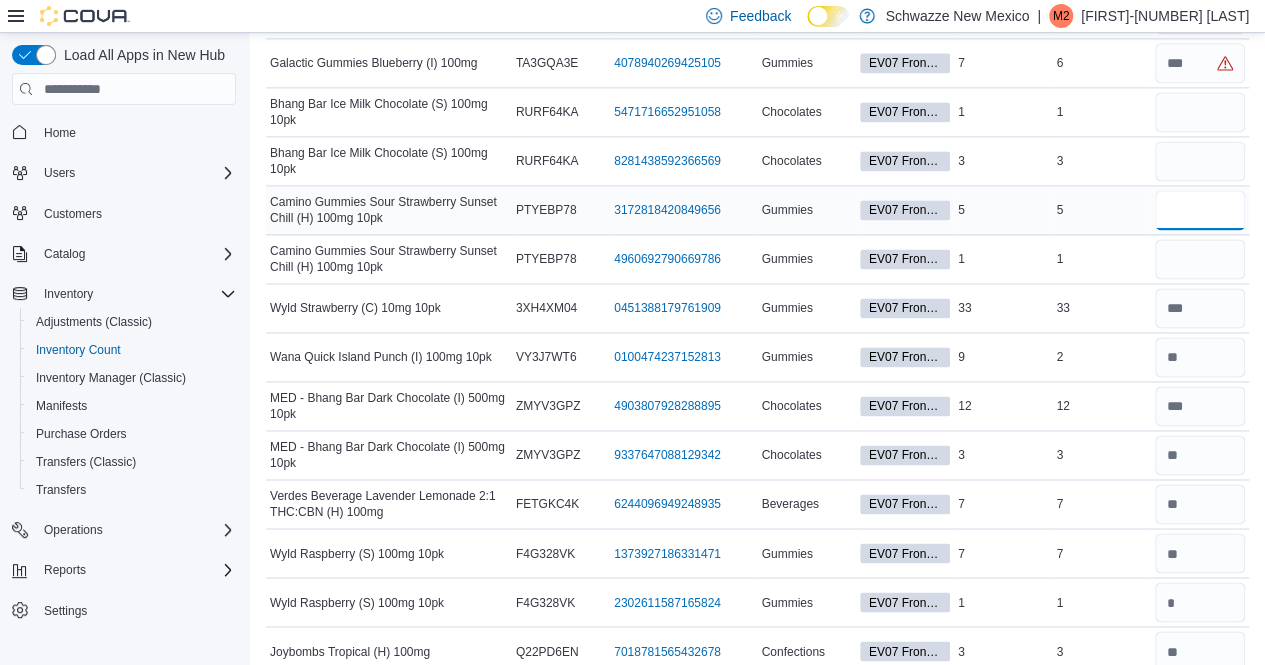 type 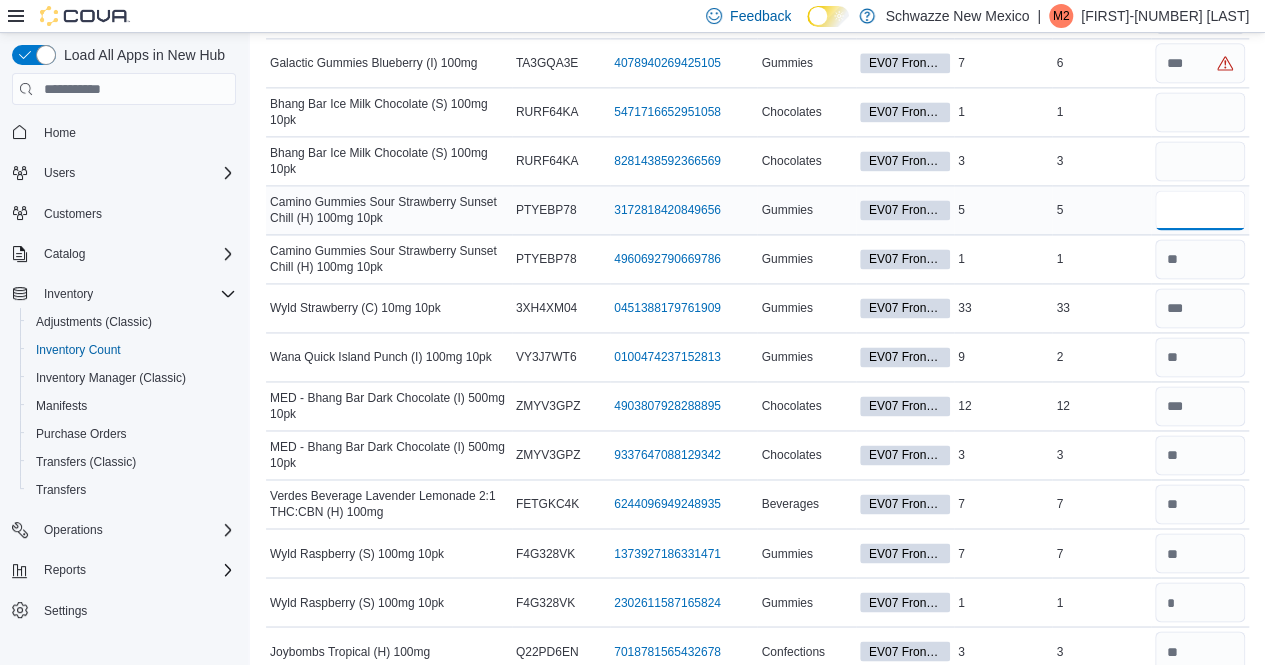 click at bounding box center (1200, 210) 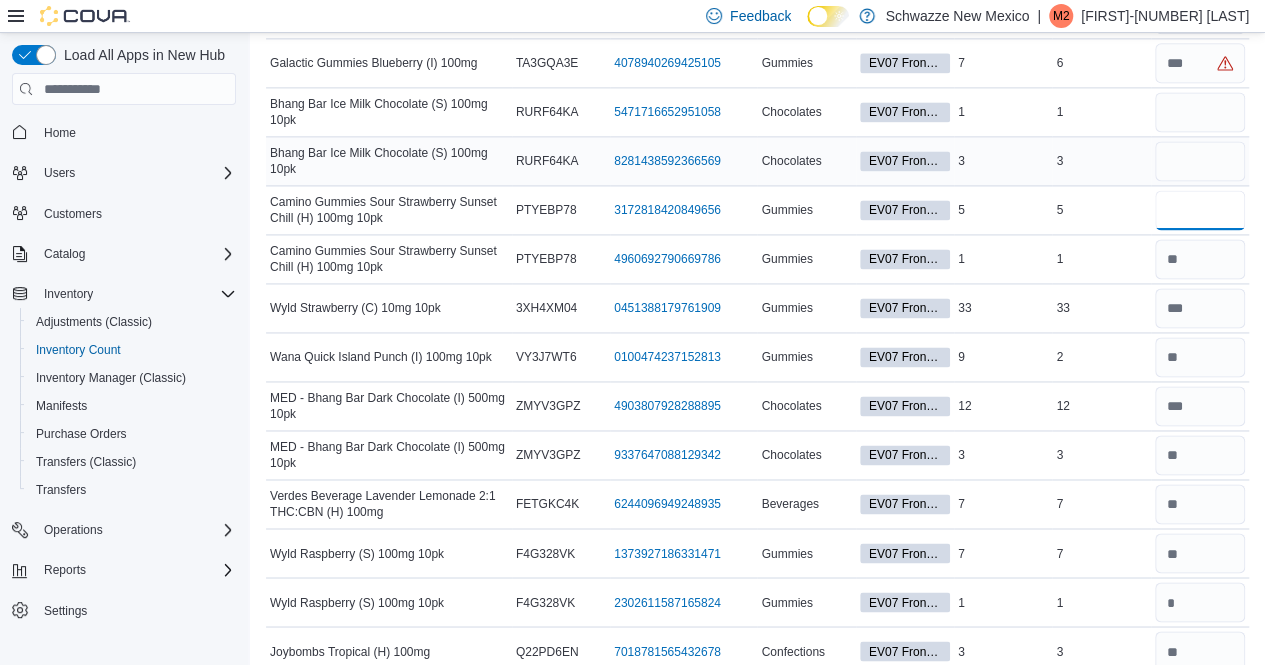 type on "*" 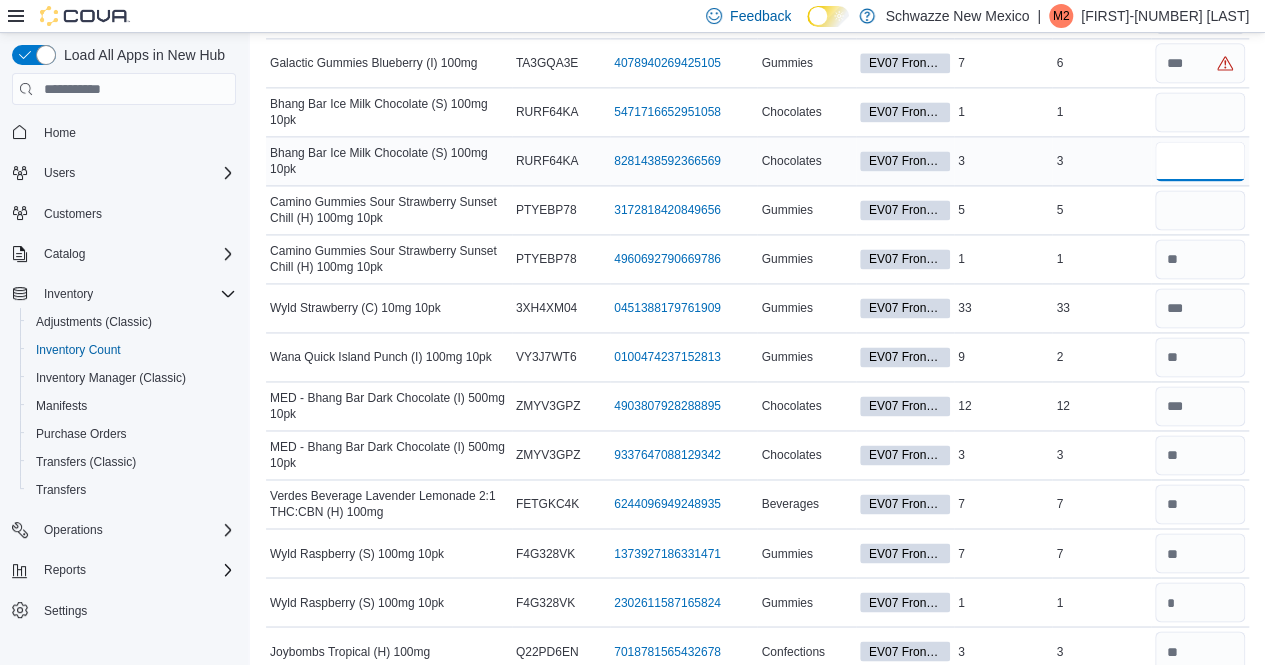 type 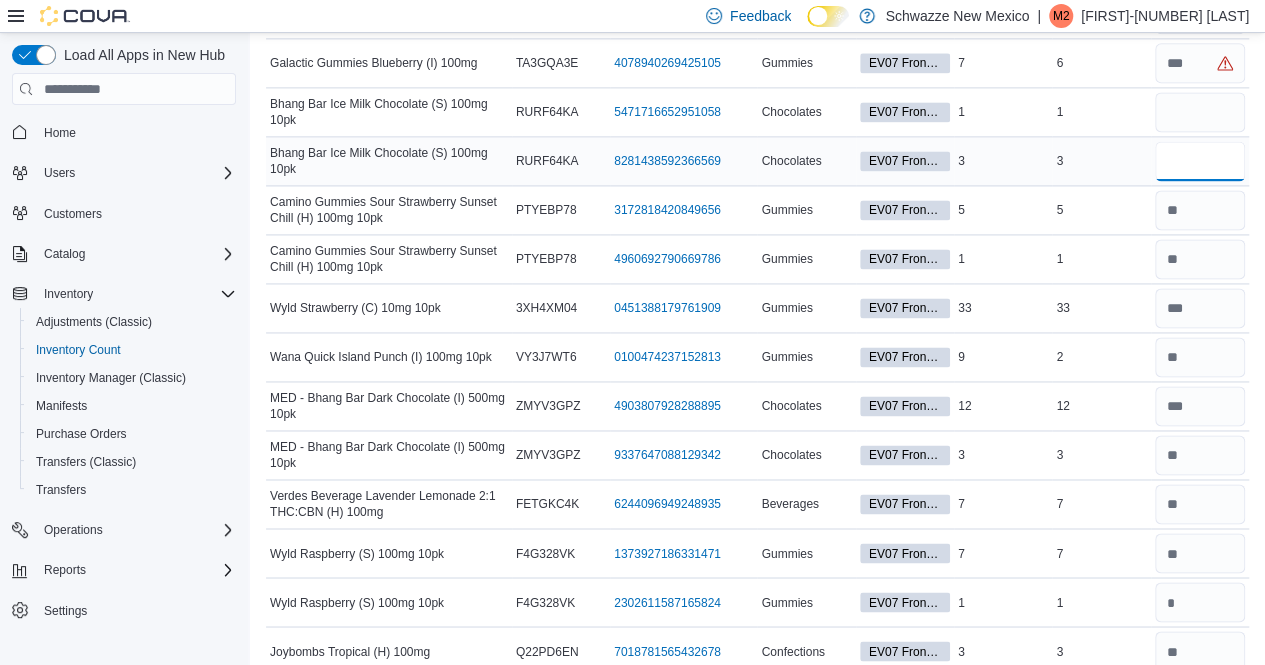 click at bounding box center (1200, 161) 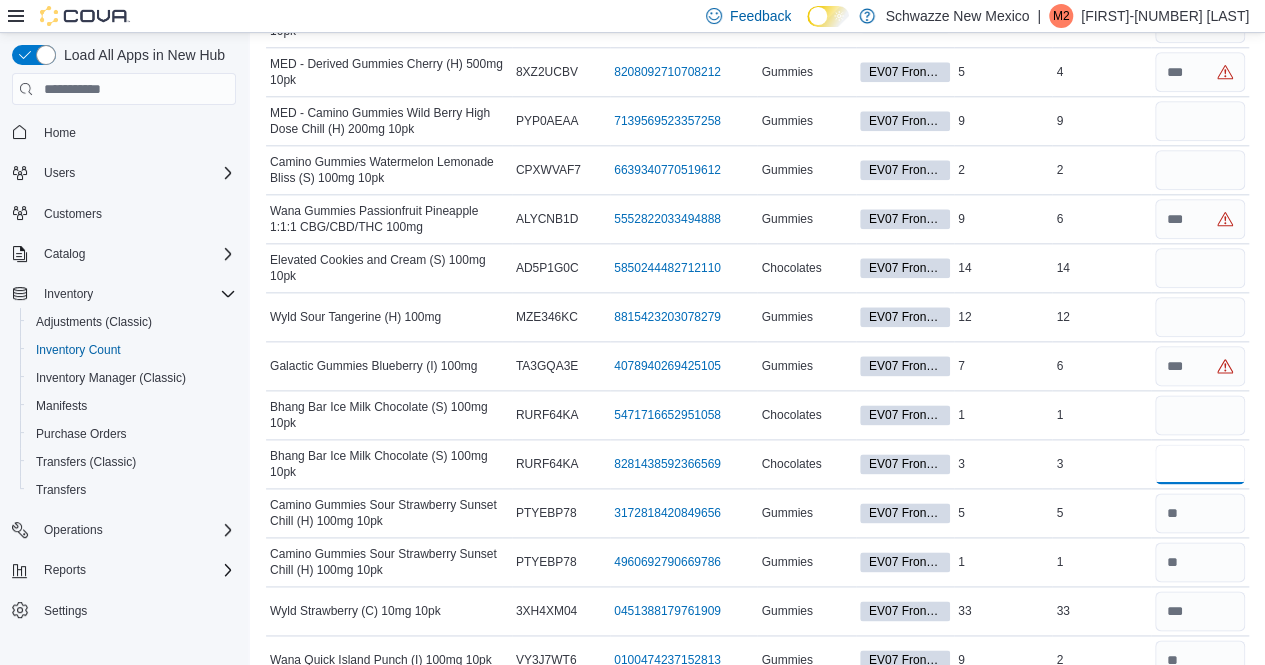 scroll, scrollTop: 4840, scrollLeft: 0, axis: vertical 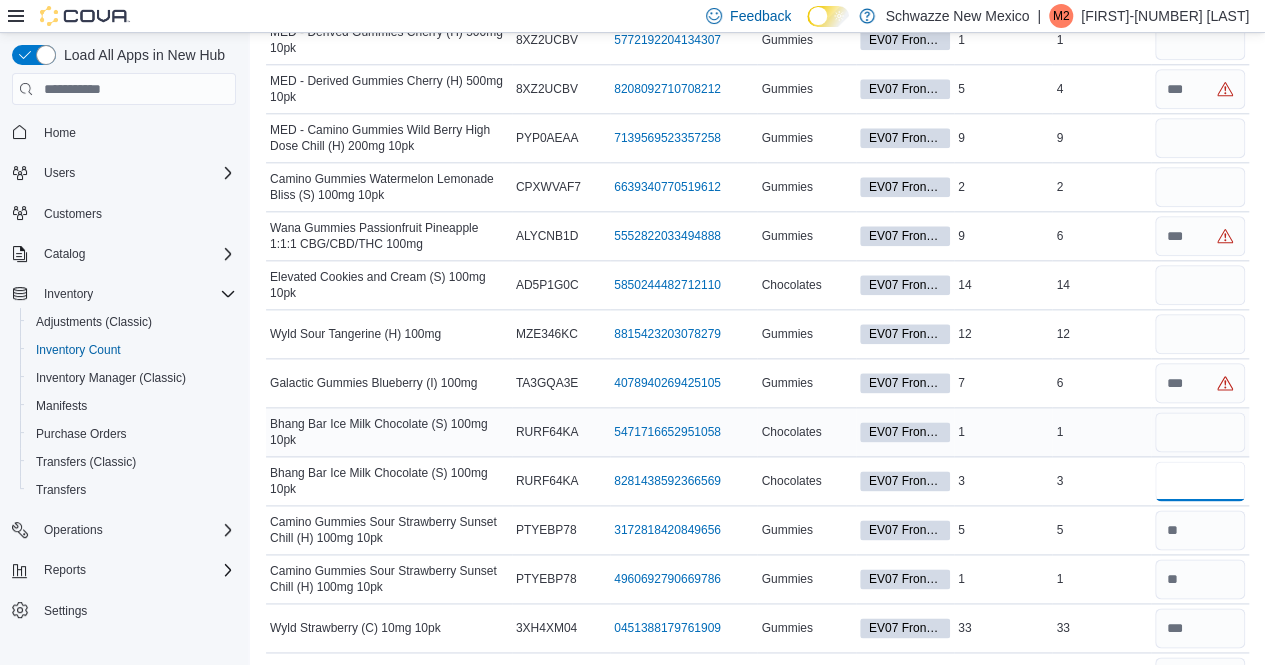 type on "*" 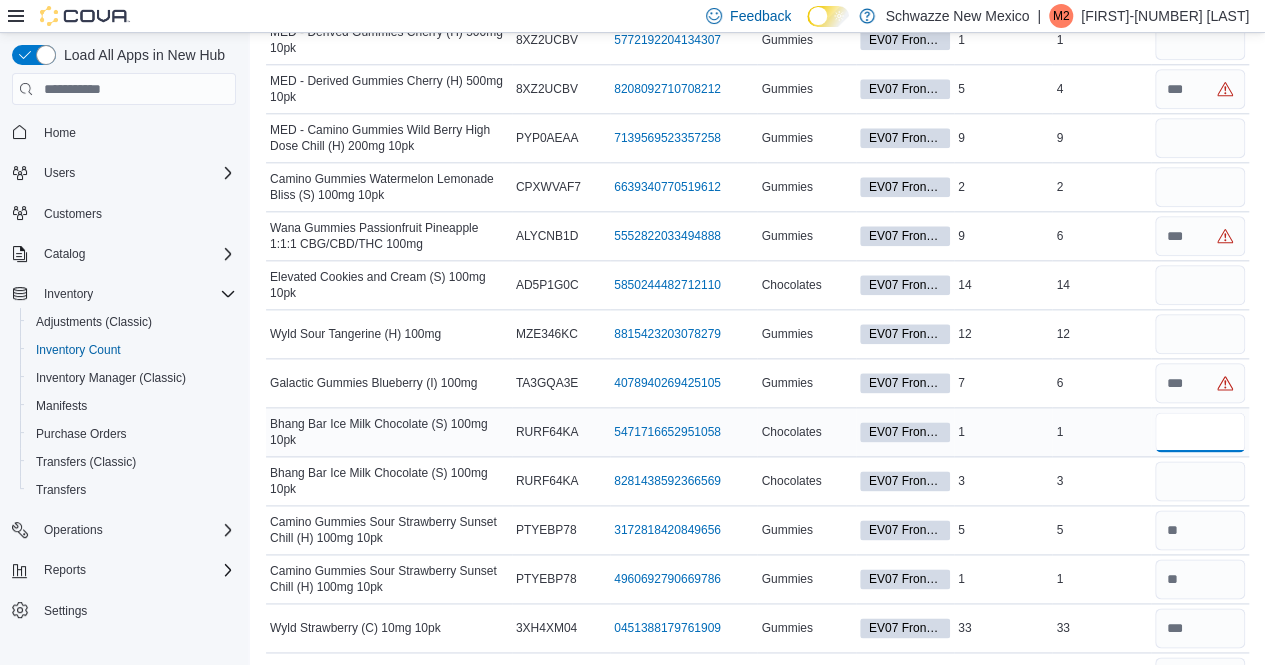 click at bounding box center [1200, 432] 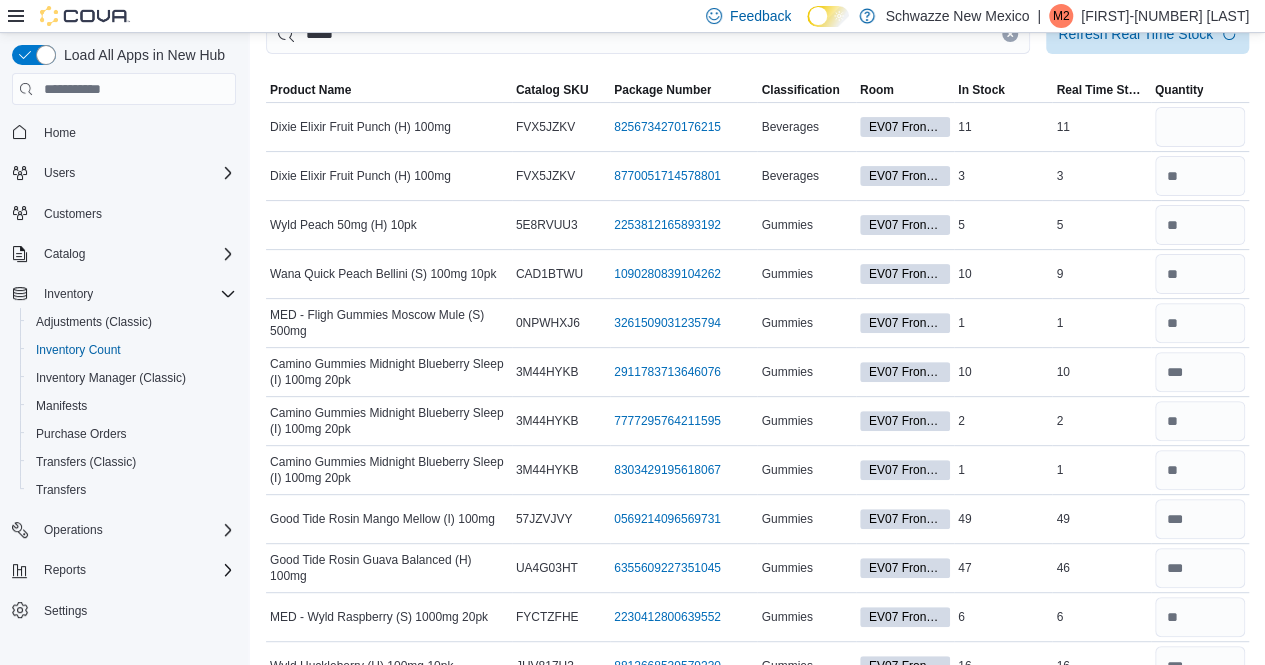 scroll, scrollTop: 0, scrollLeft: 0, axis: both 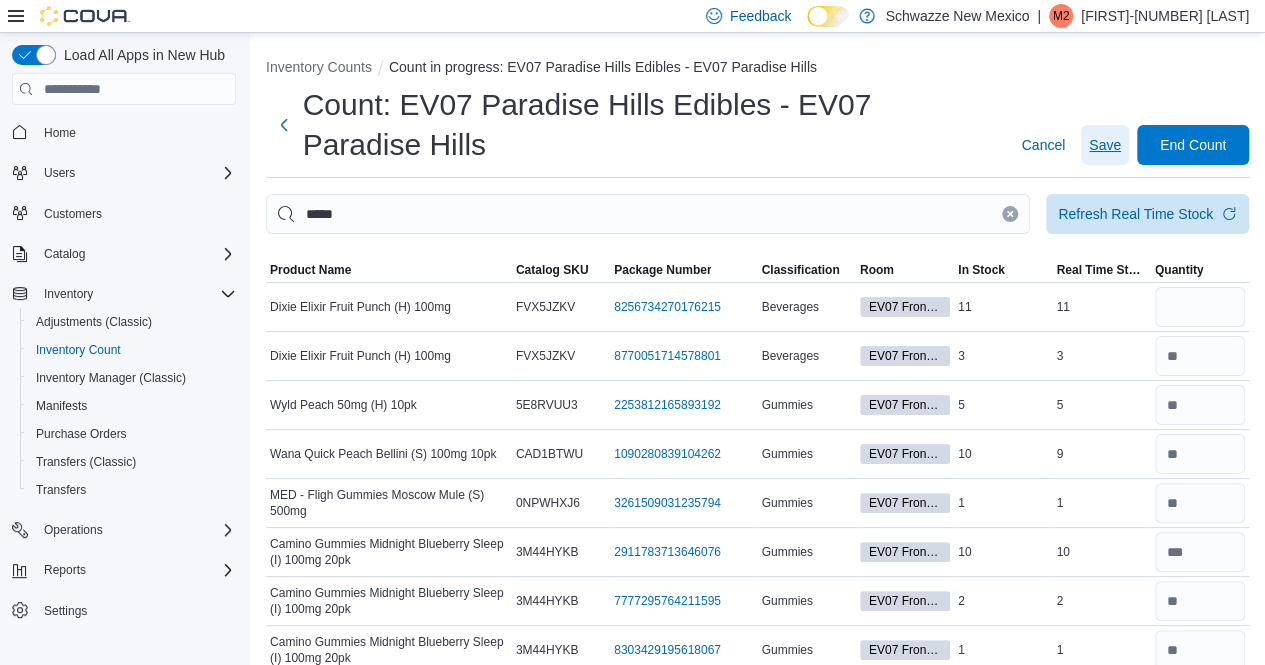 click on "Save" at bounding box center [1105, 145] 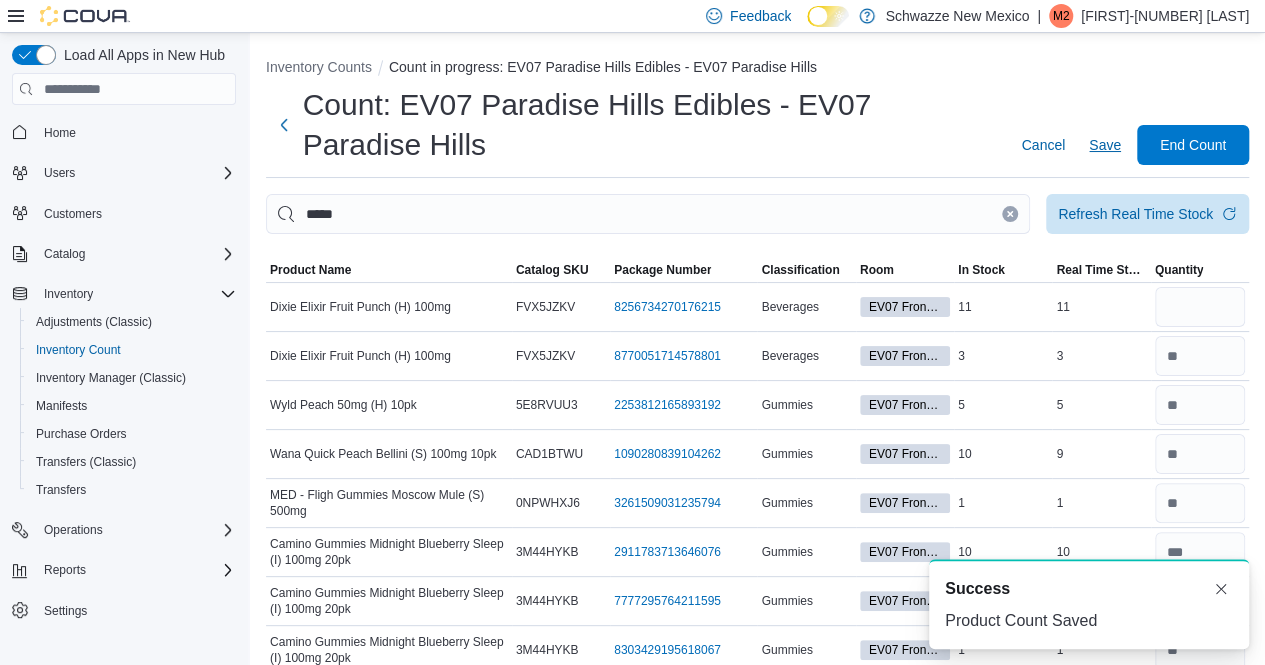 scroll, scrollTop: 0, scrollLeft: 0, axis: both 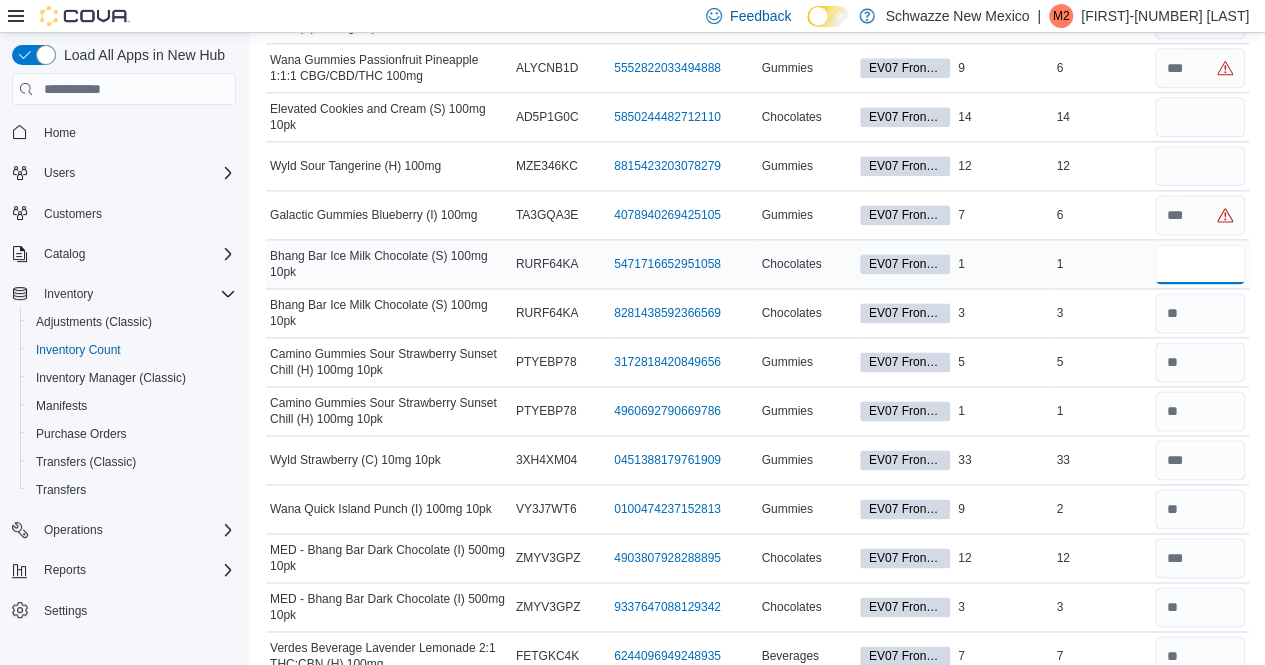 click at bounding box center [1200, 264] 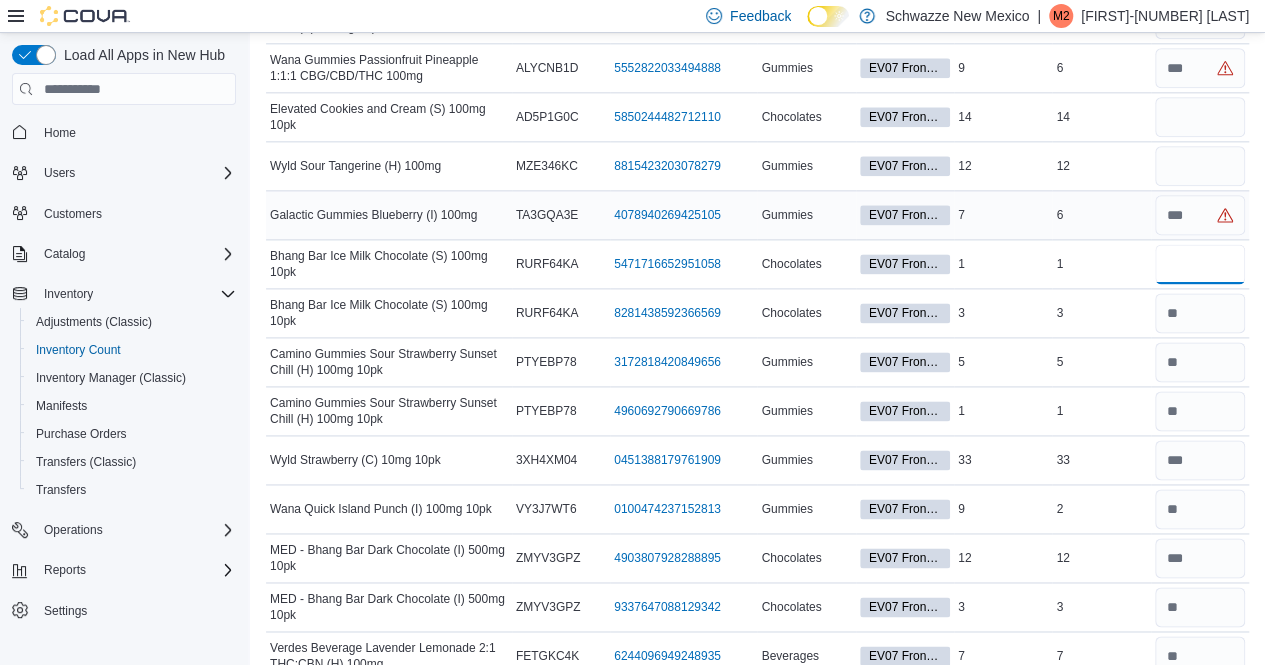type on "*" 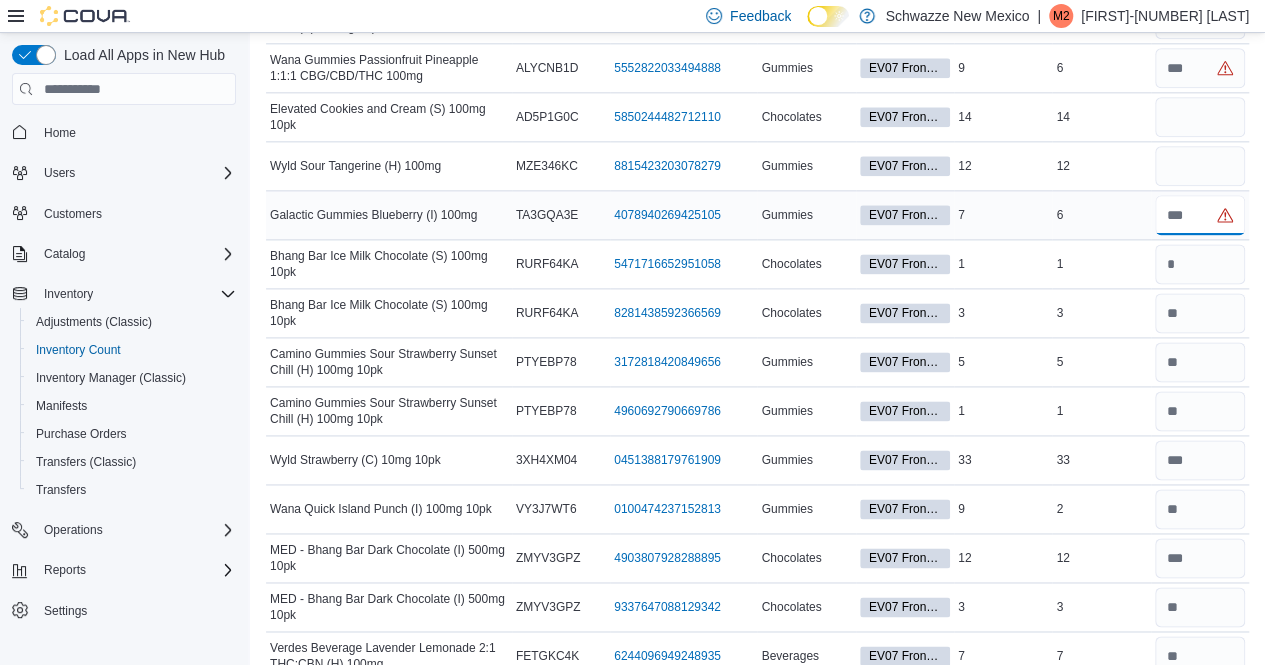 click at bounding box center (1200, 215) 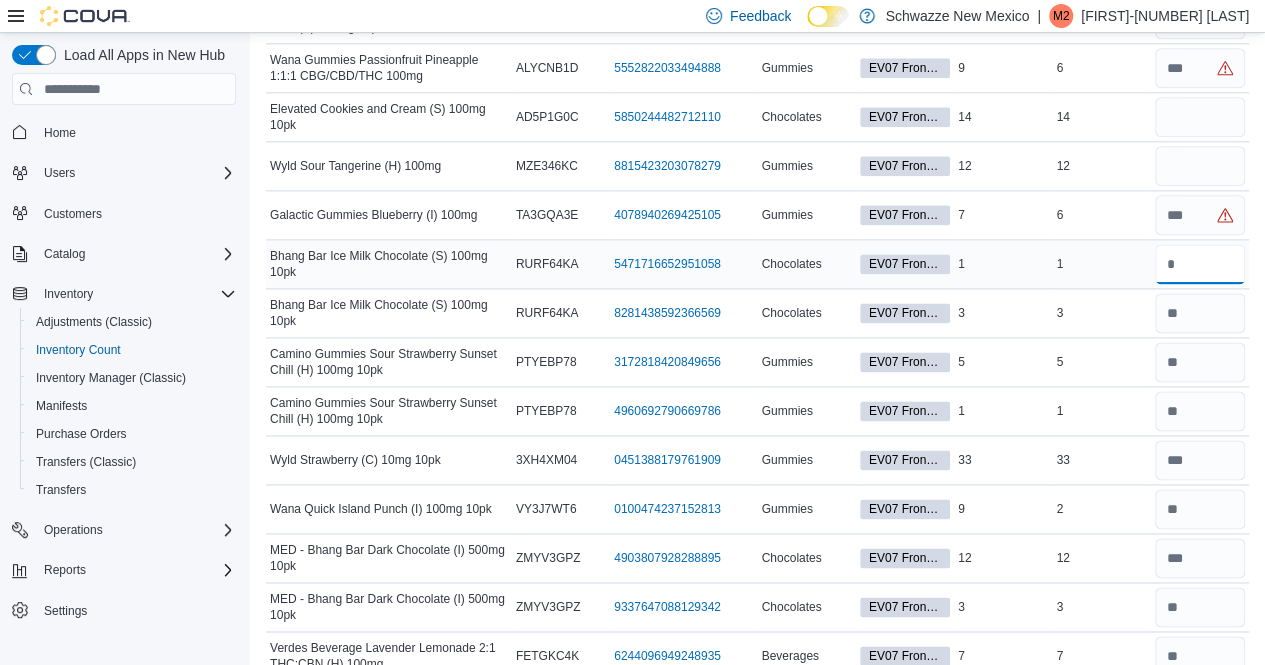 click at bounding box center [1200, 264] 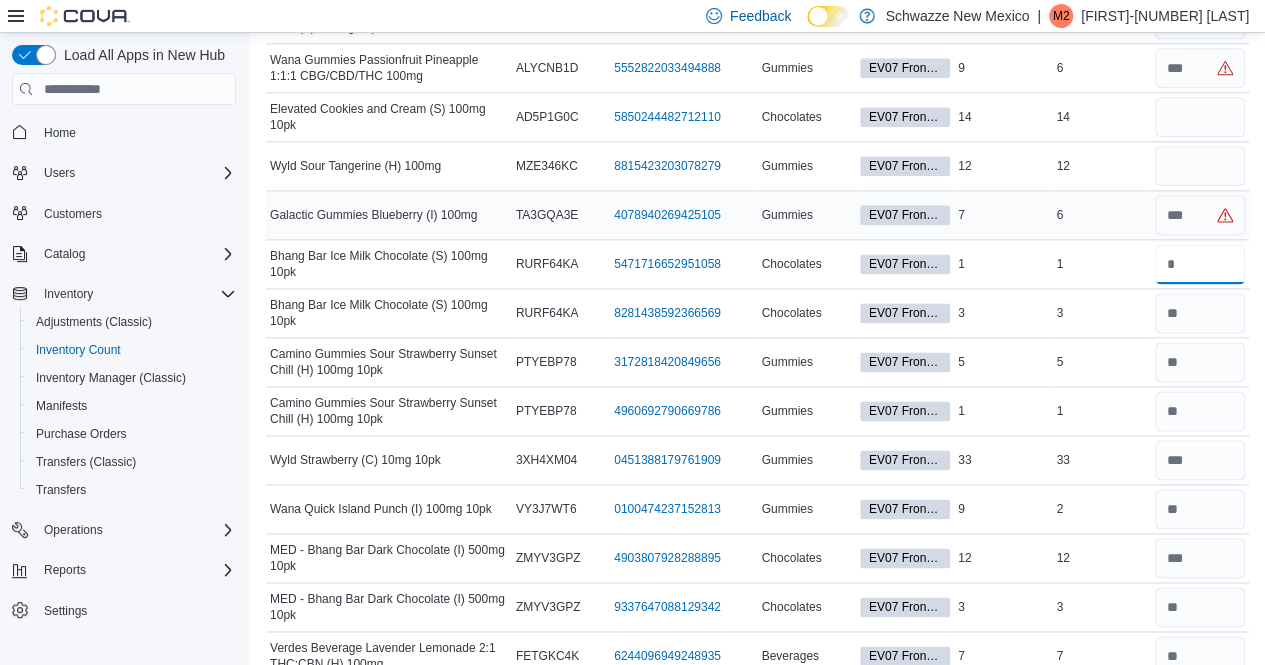 type on "*" 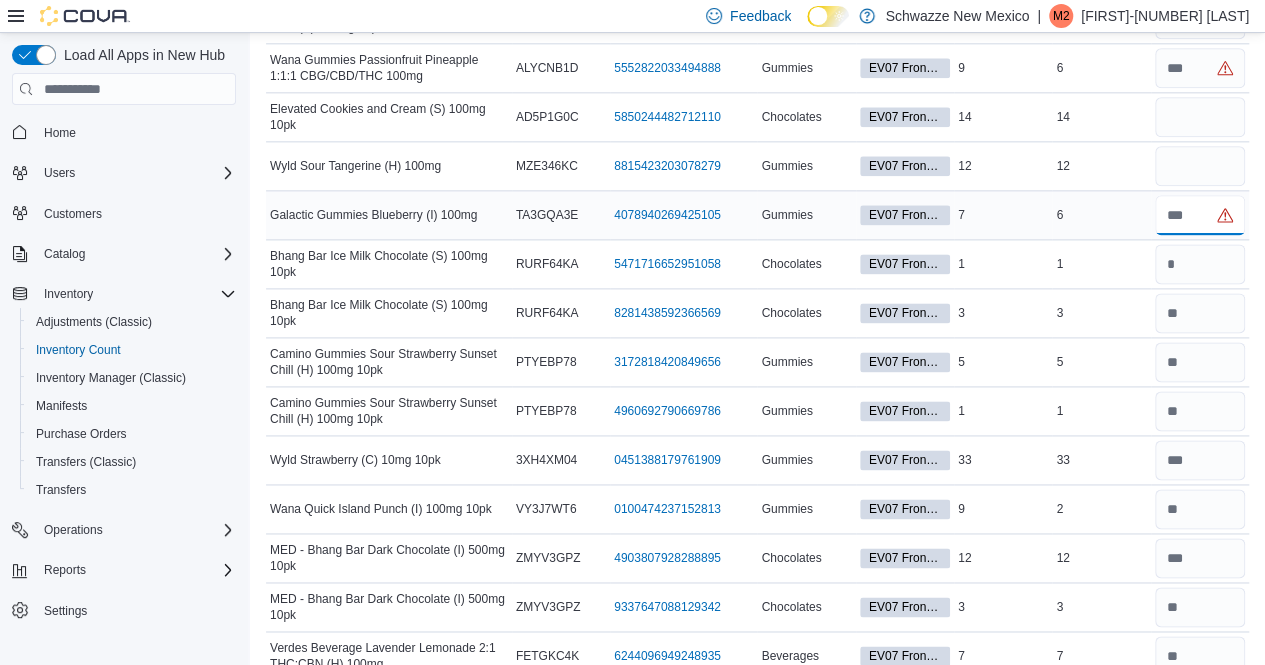 type 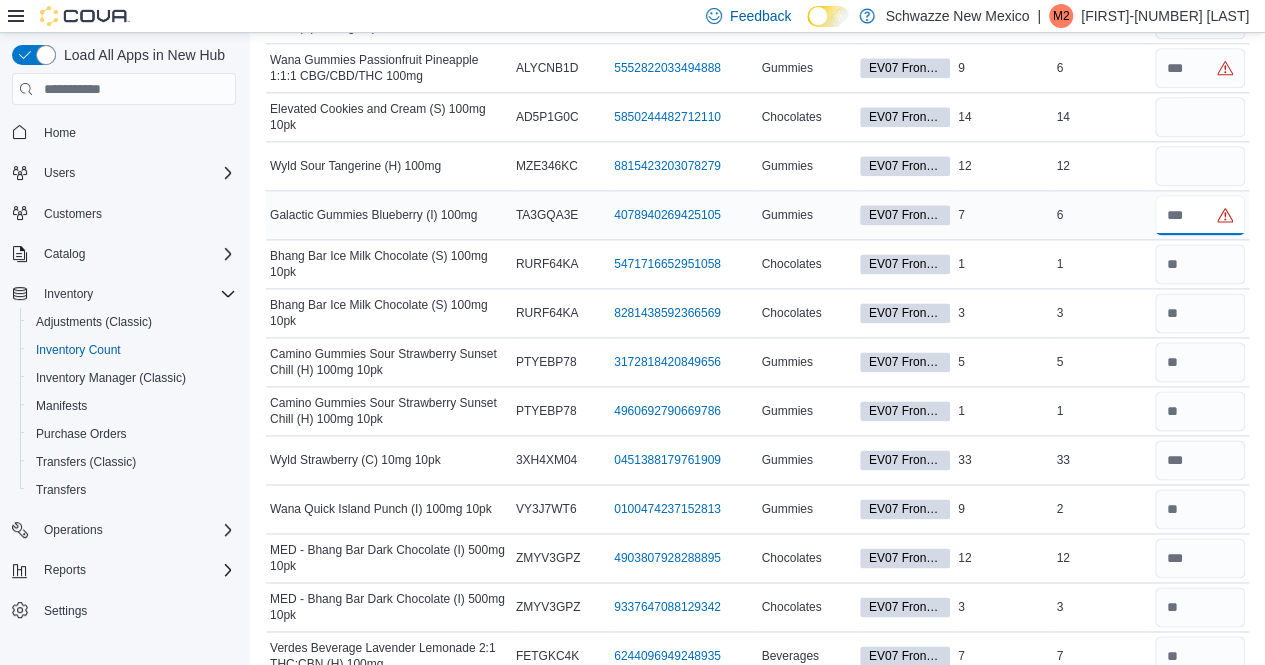 click at bounding box center [1200, 215] 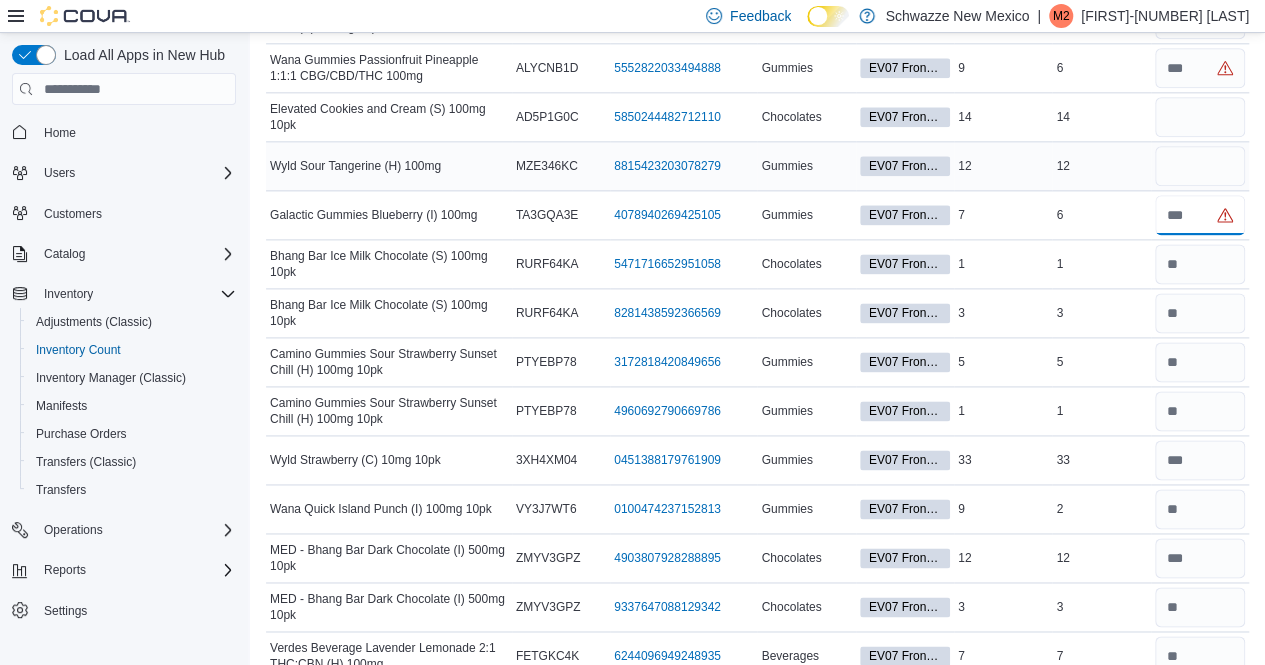 type on "*" 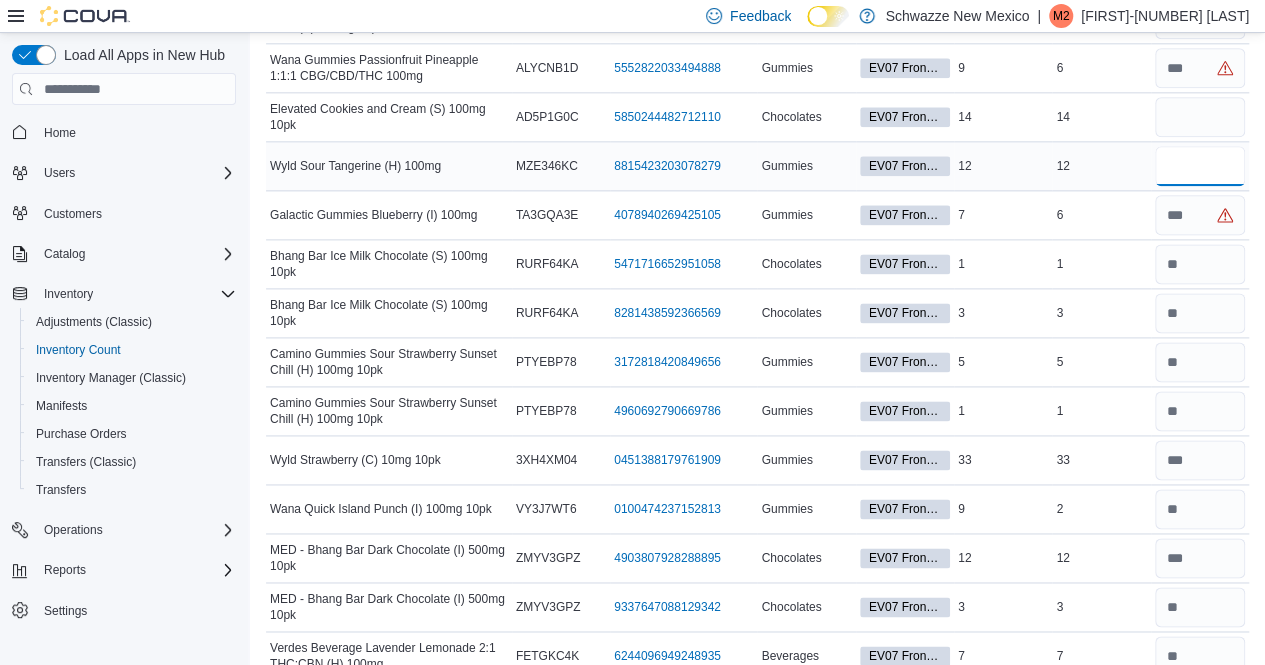 type 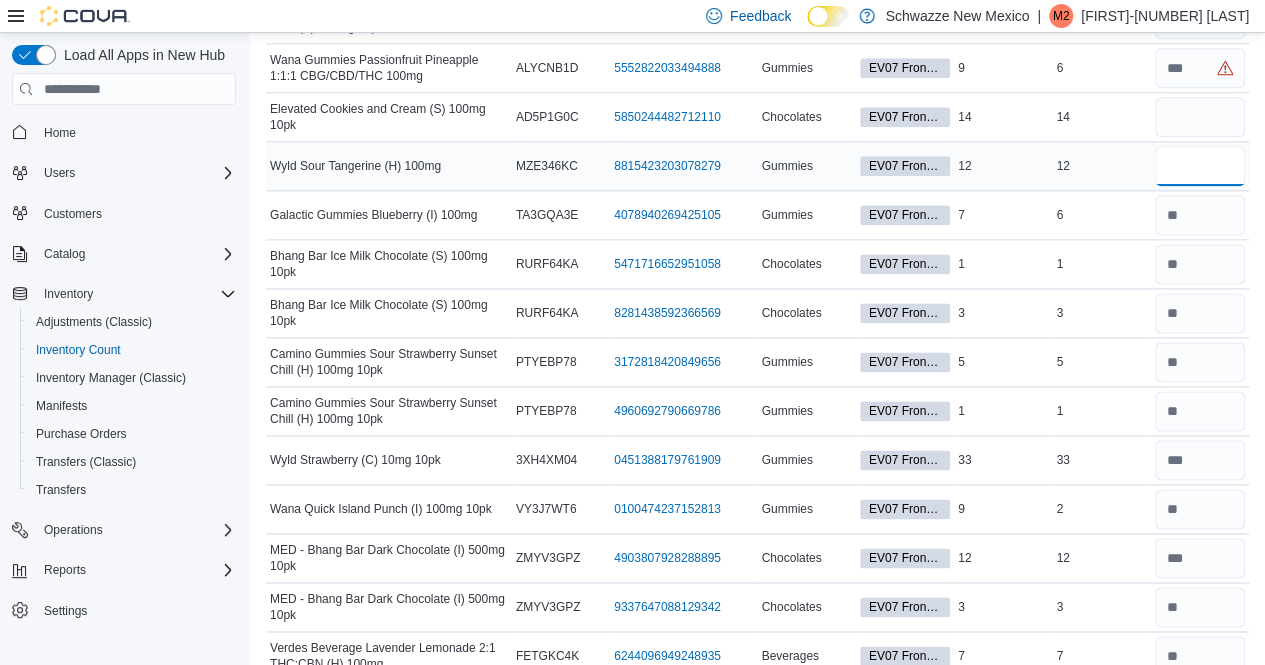 click at bounding box center [1200, 166] 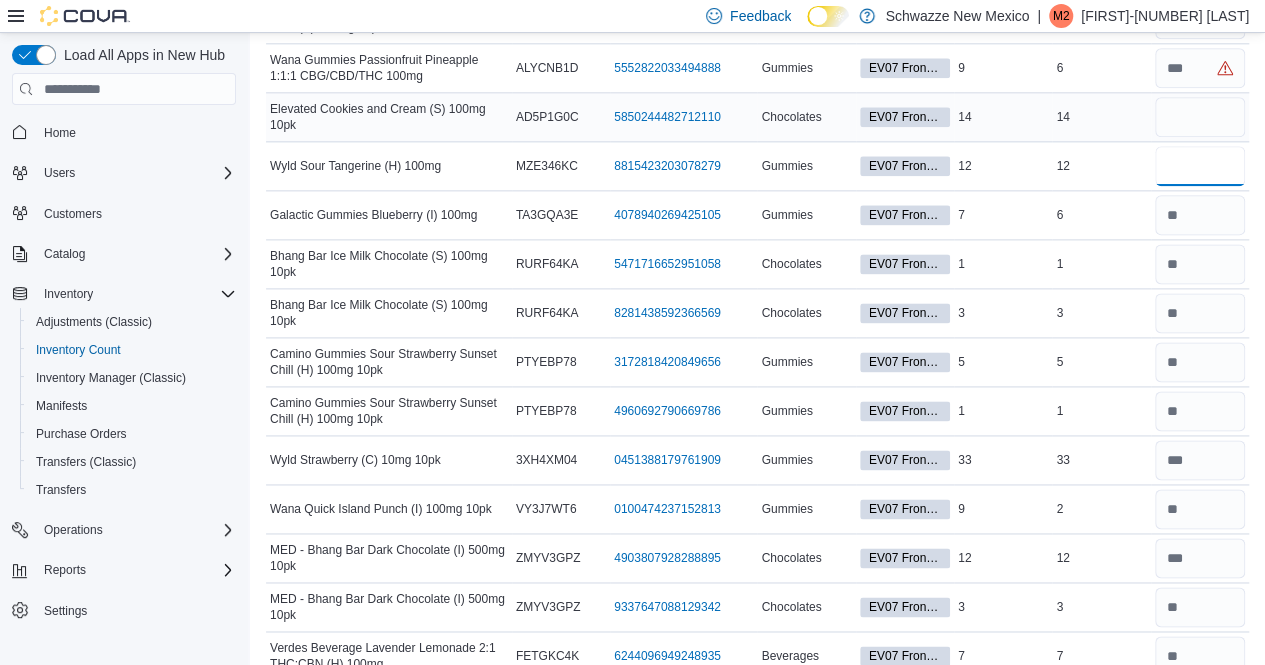 type on "**" 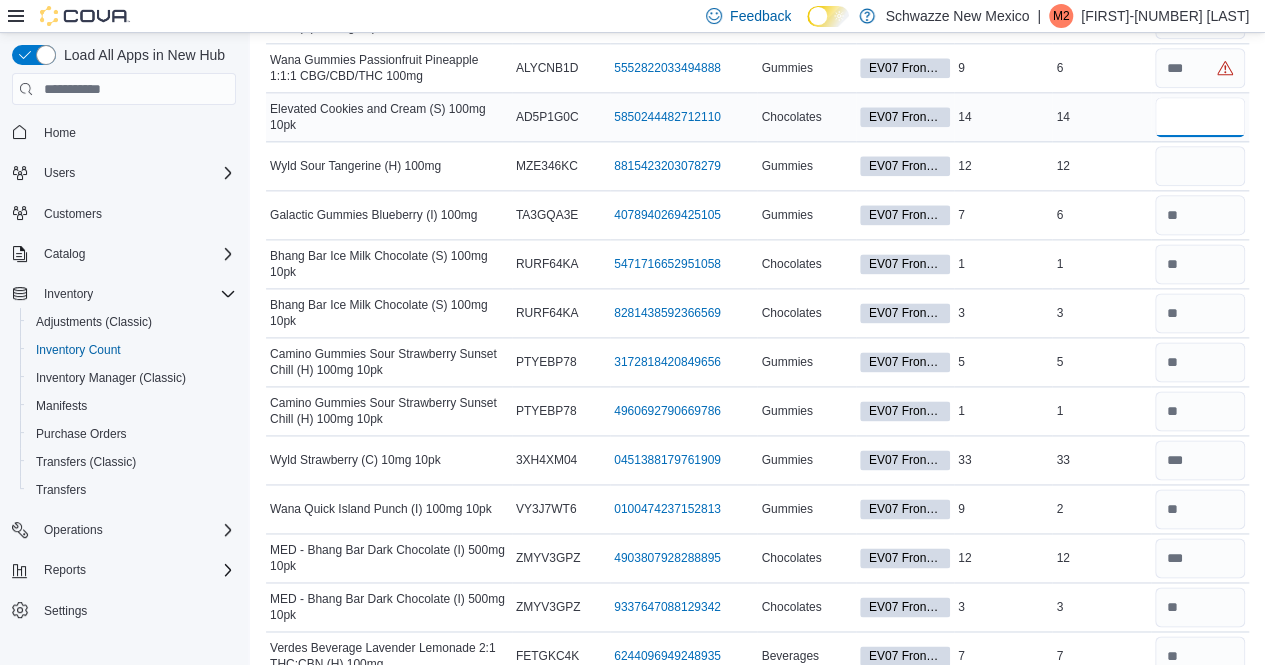 type 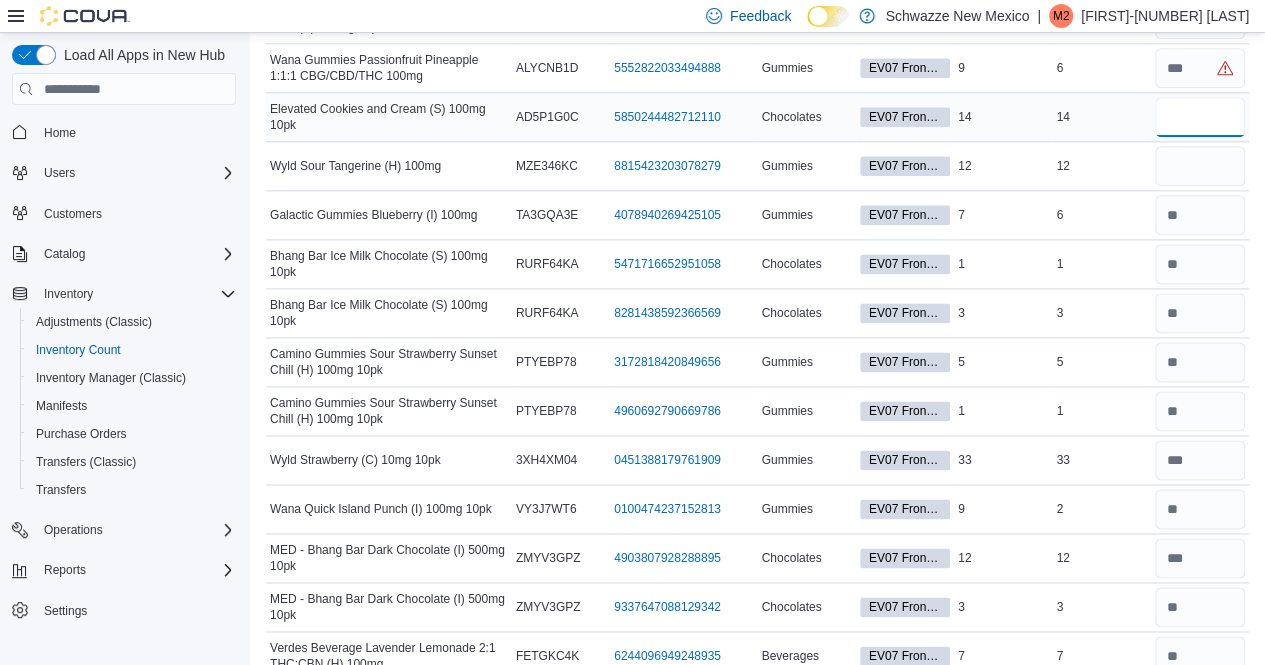click at bounding box center (1200, 117) 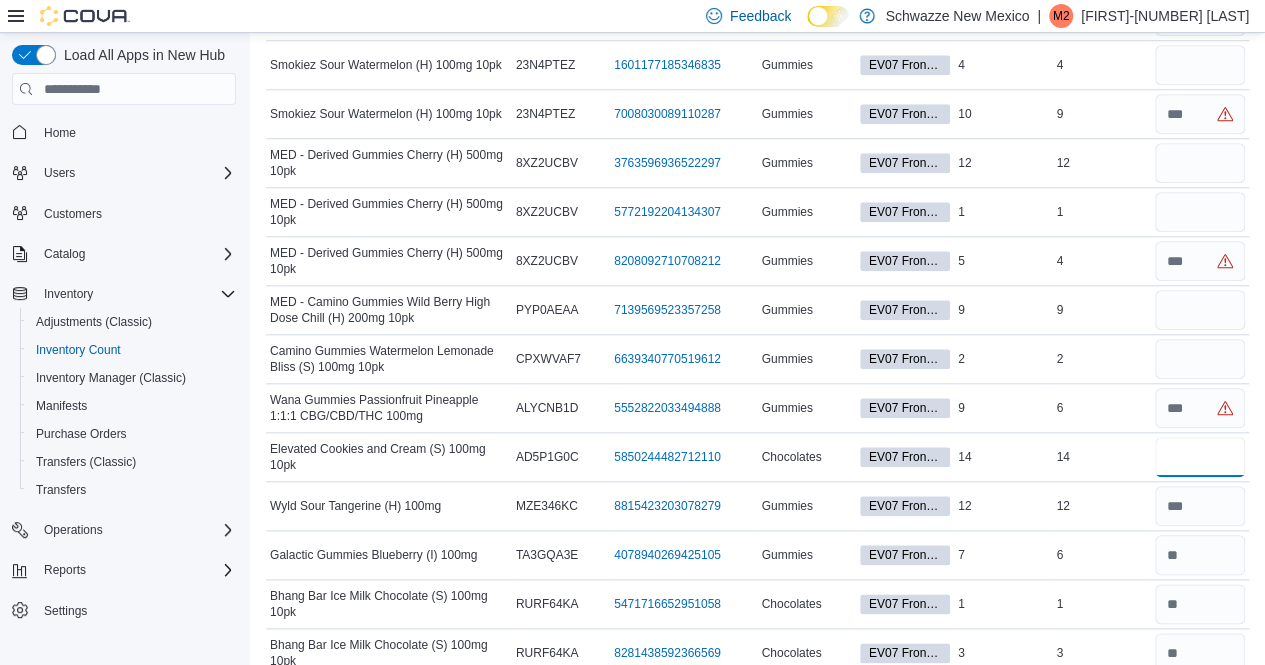 scroll, scrollTop: 4648, scrollLeft: 0, axis: vertical 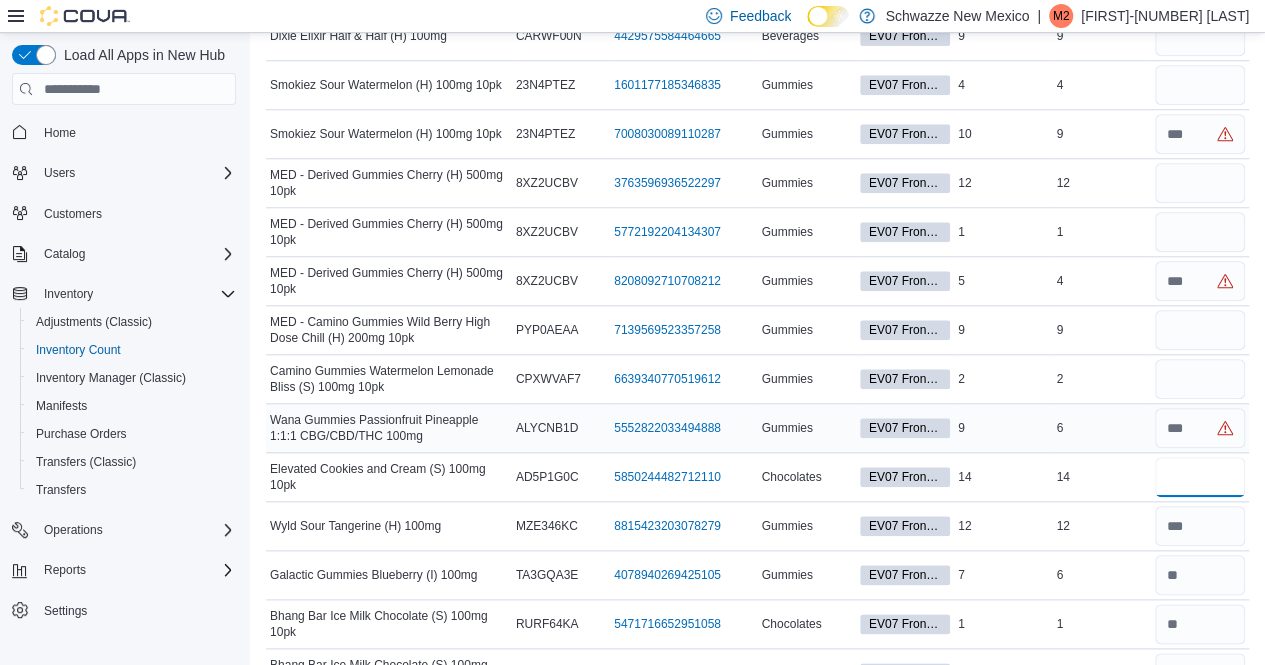 type on "**" 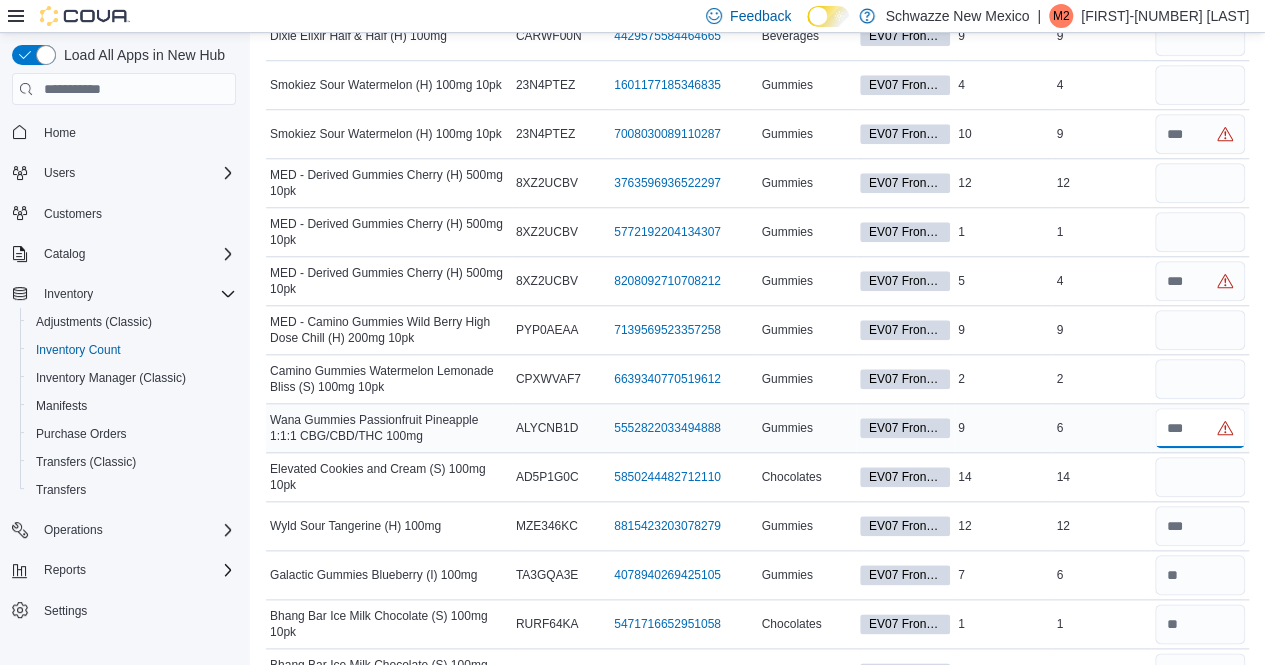 type 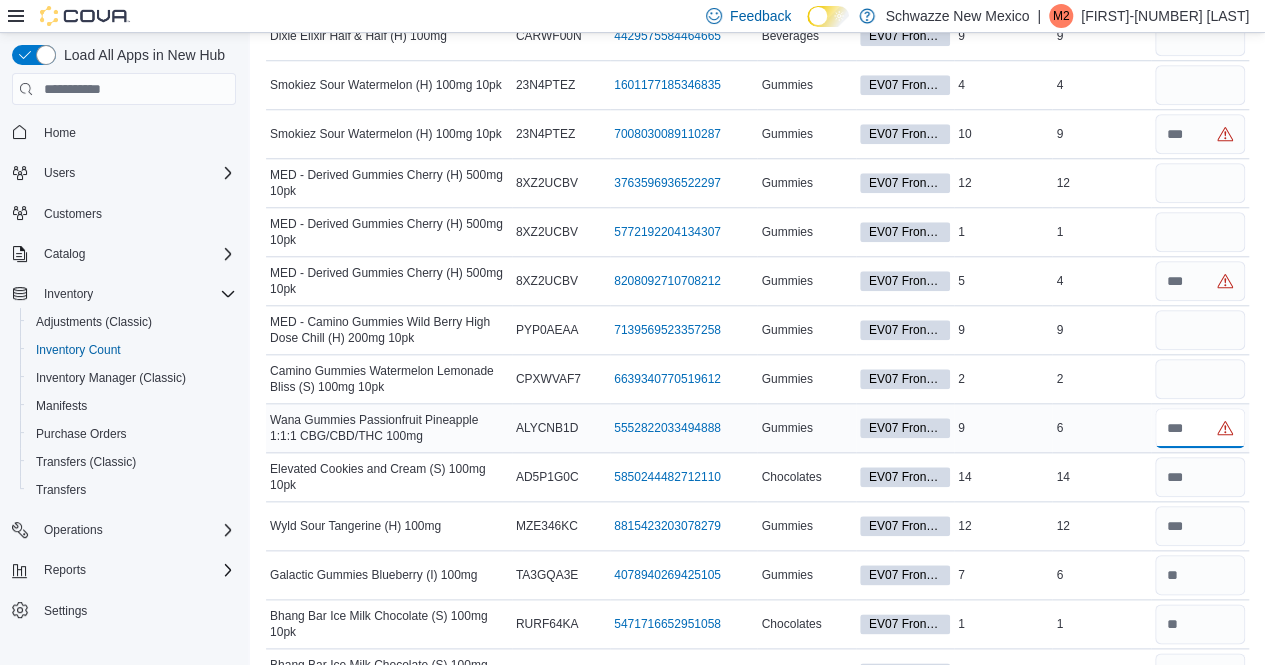 click at bounding box center [1200, 428] 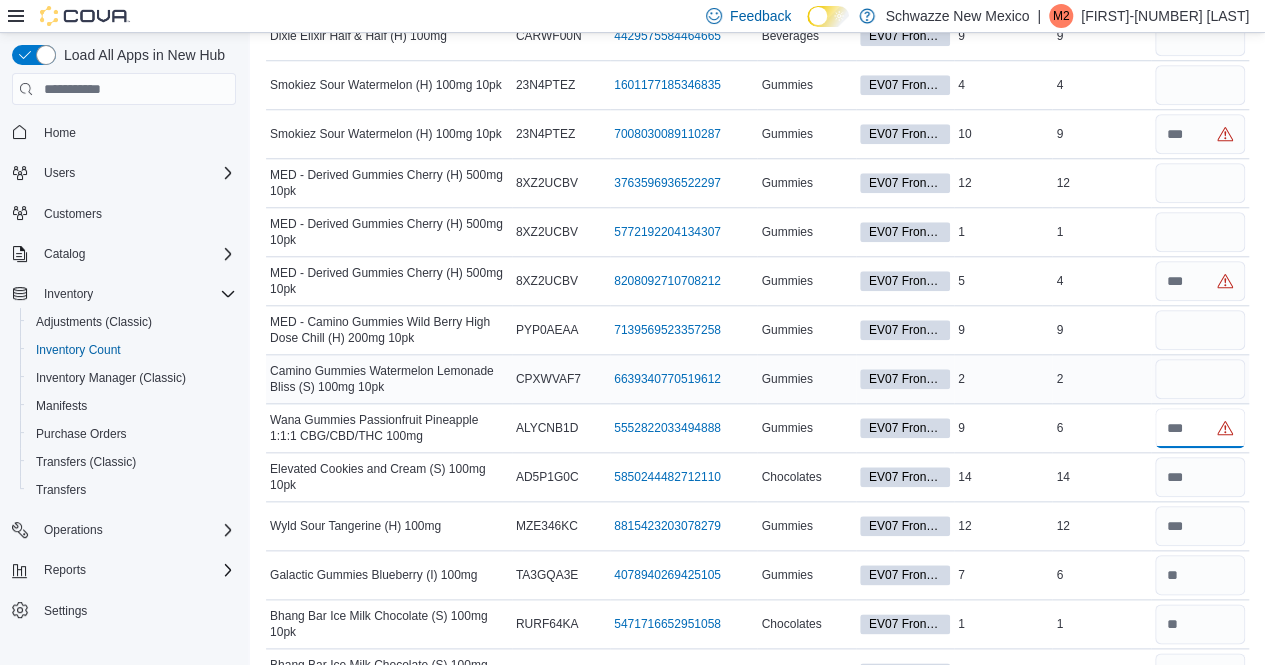 type on "*" 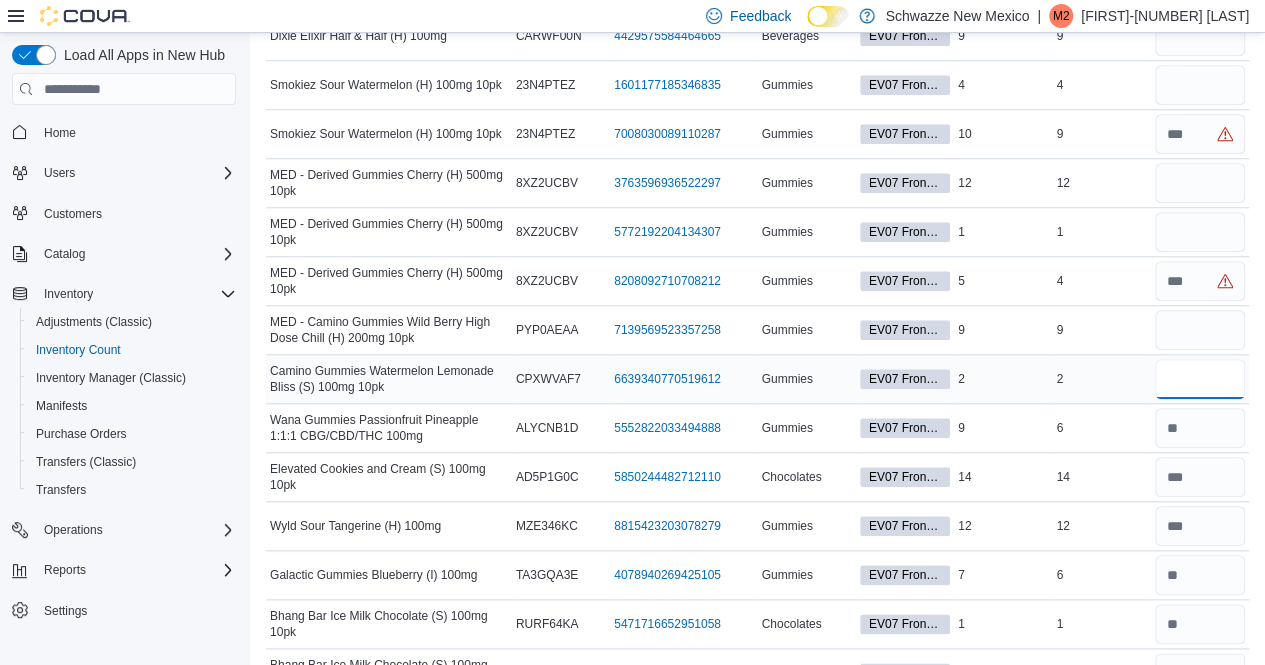 type 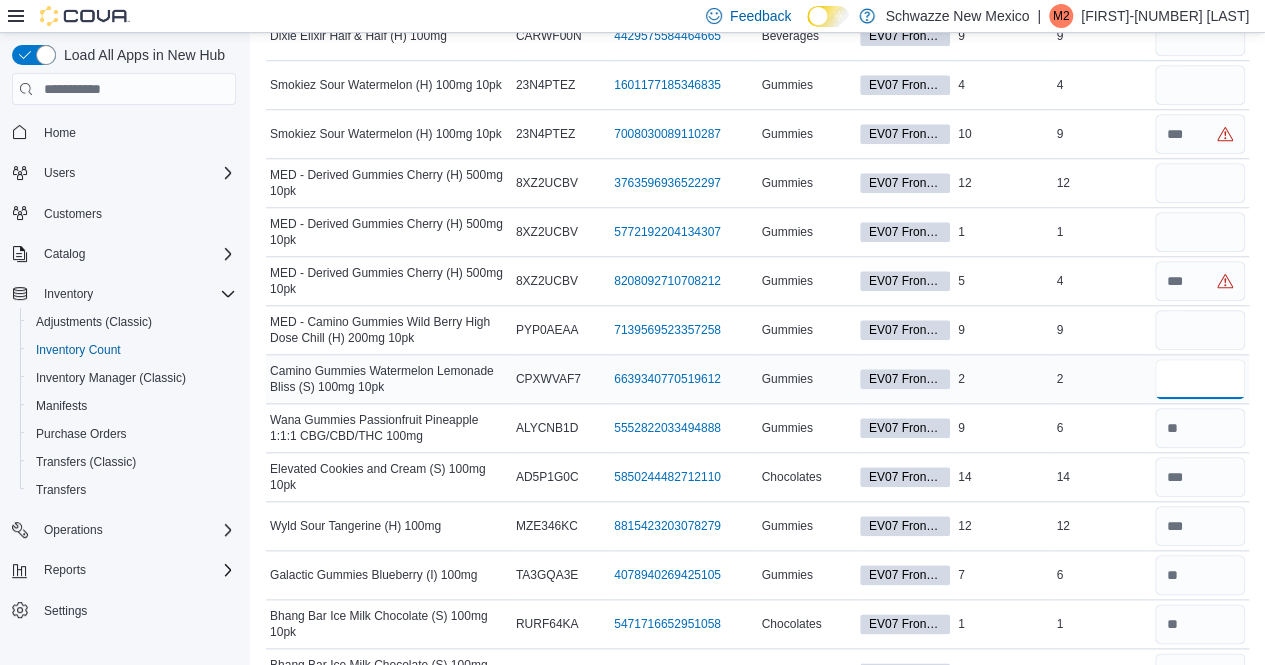 click at bounding box center (1200, 379) 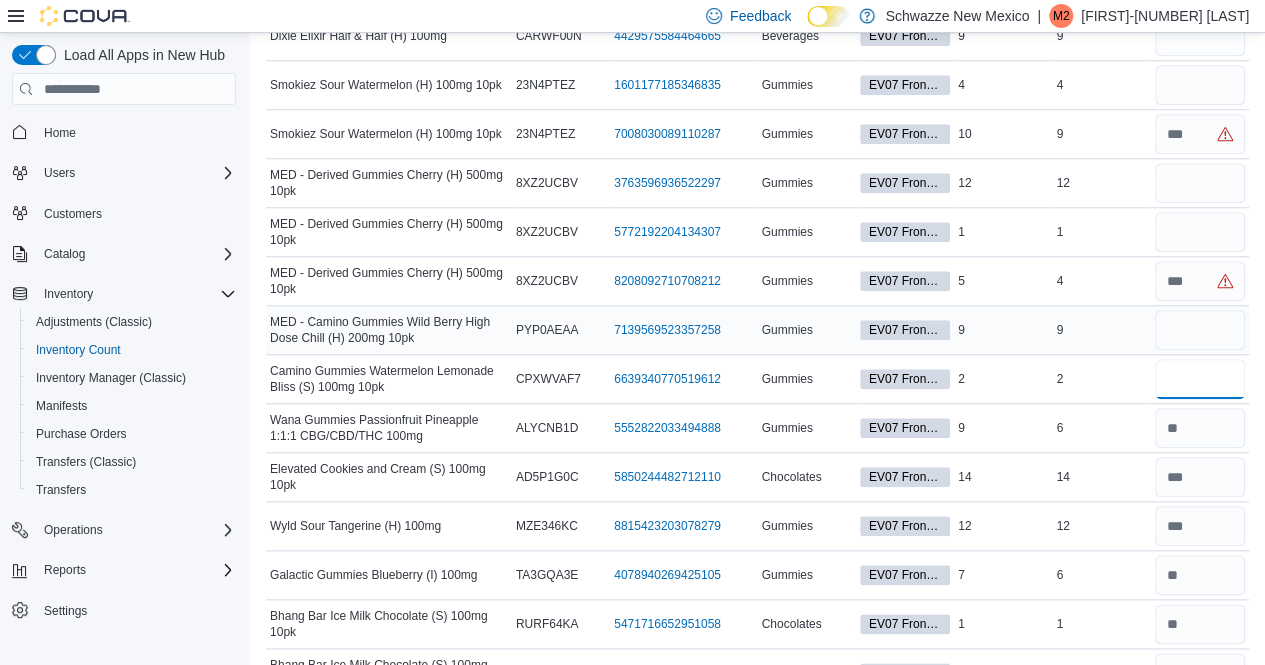 type on "*" 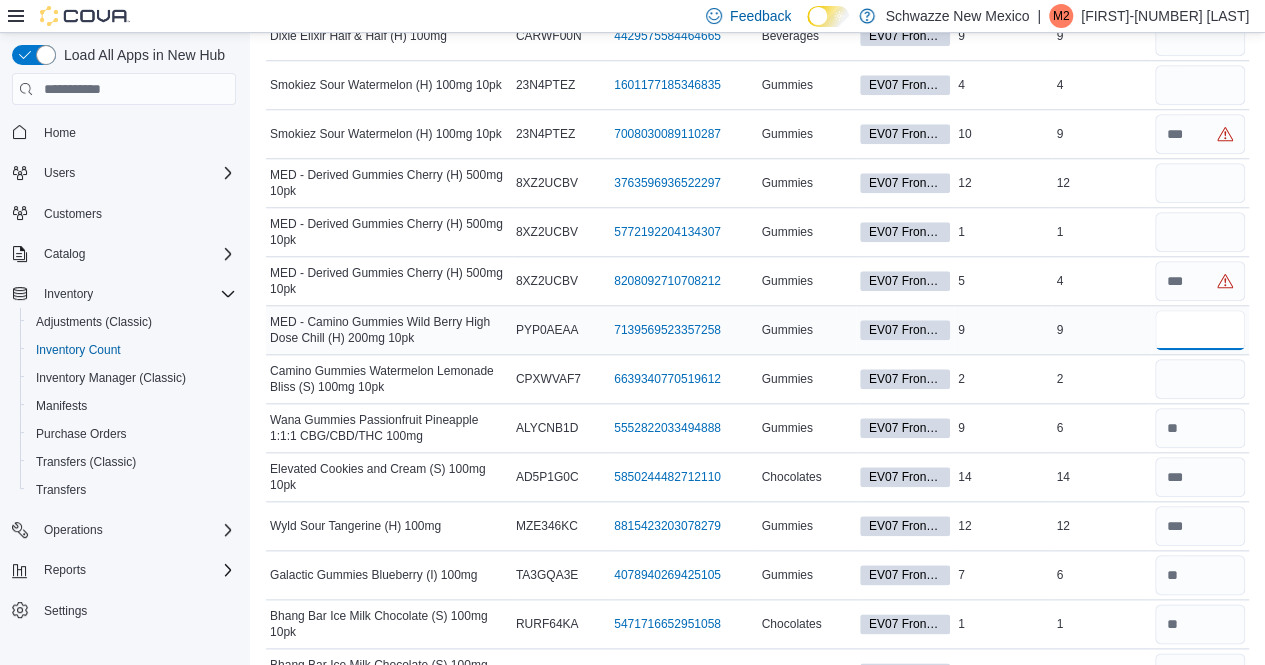 type 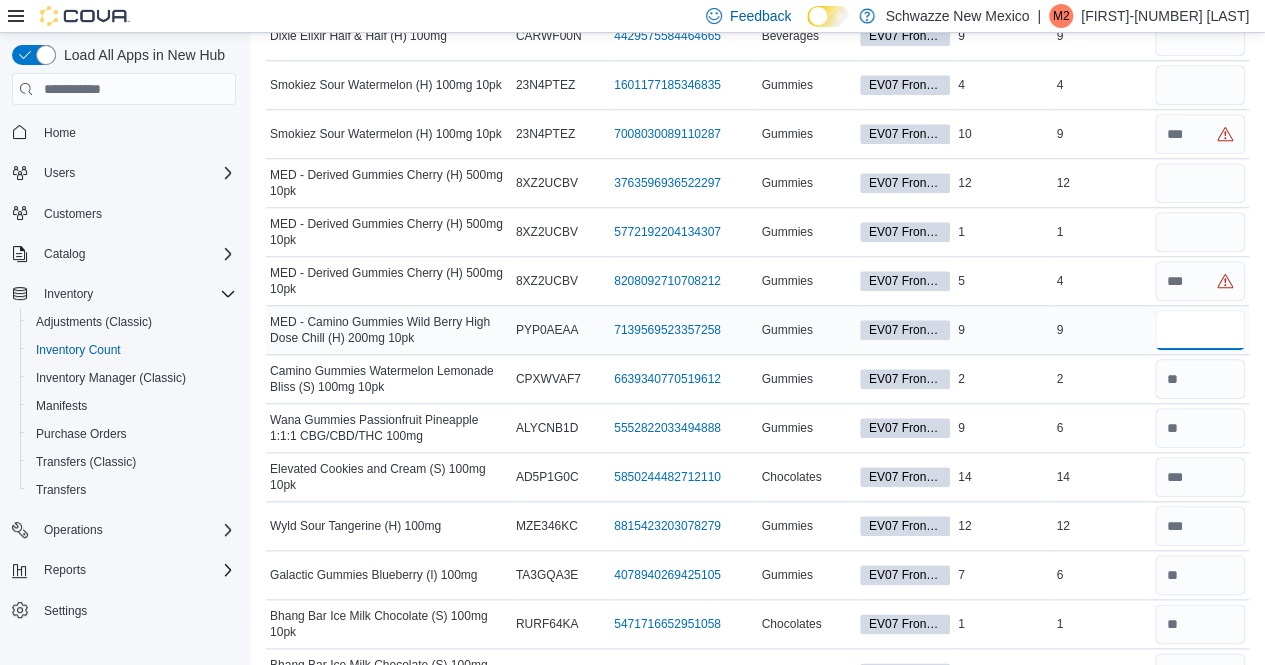 click at bounding box center [1200, 330] 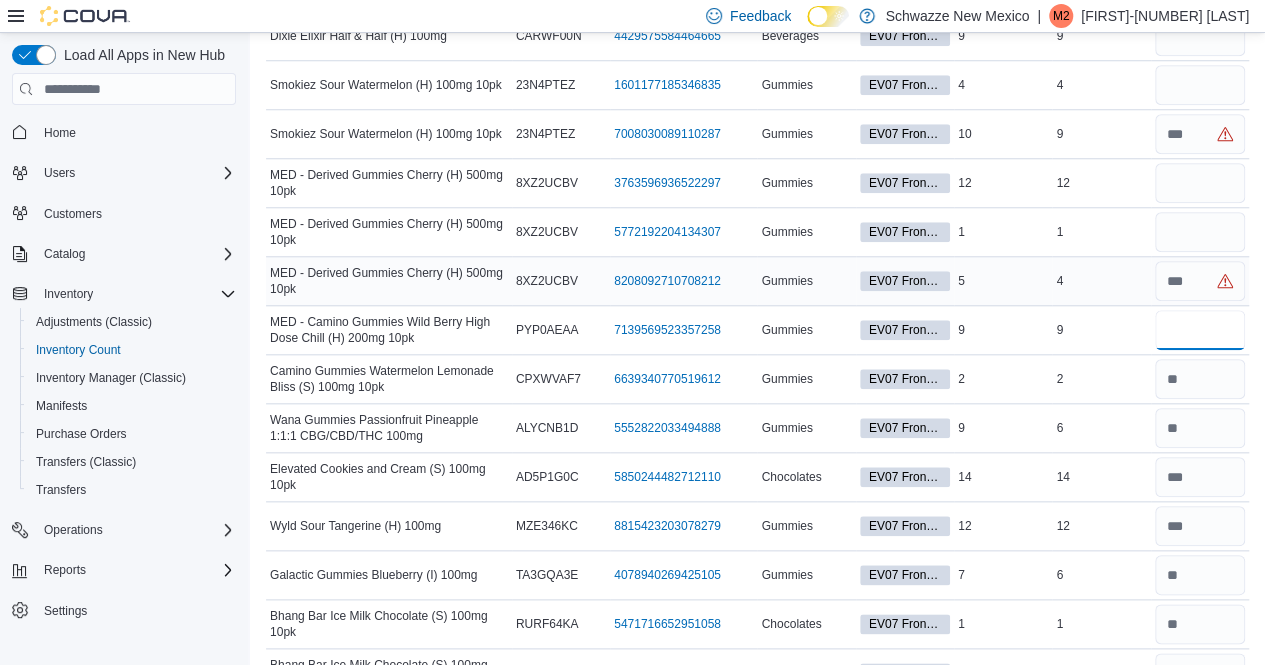 type on "*" 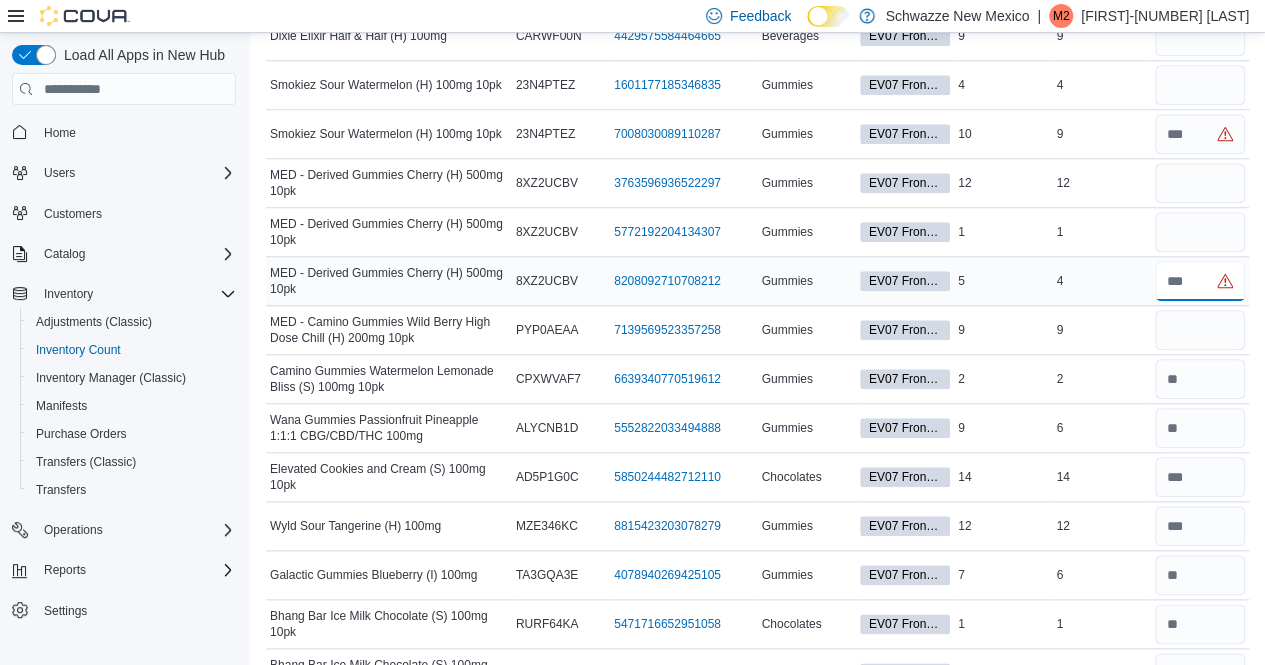 type 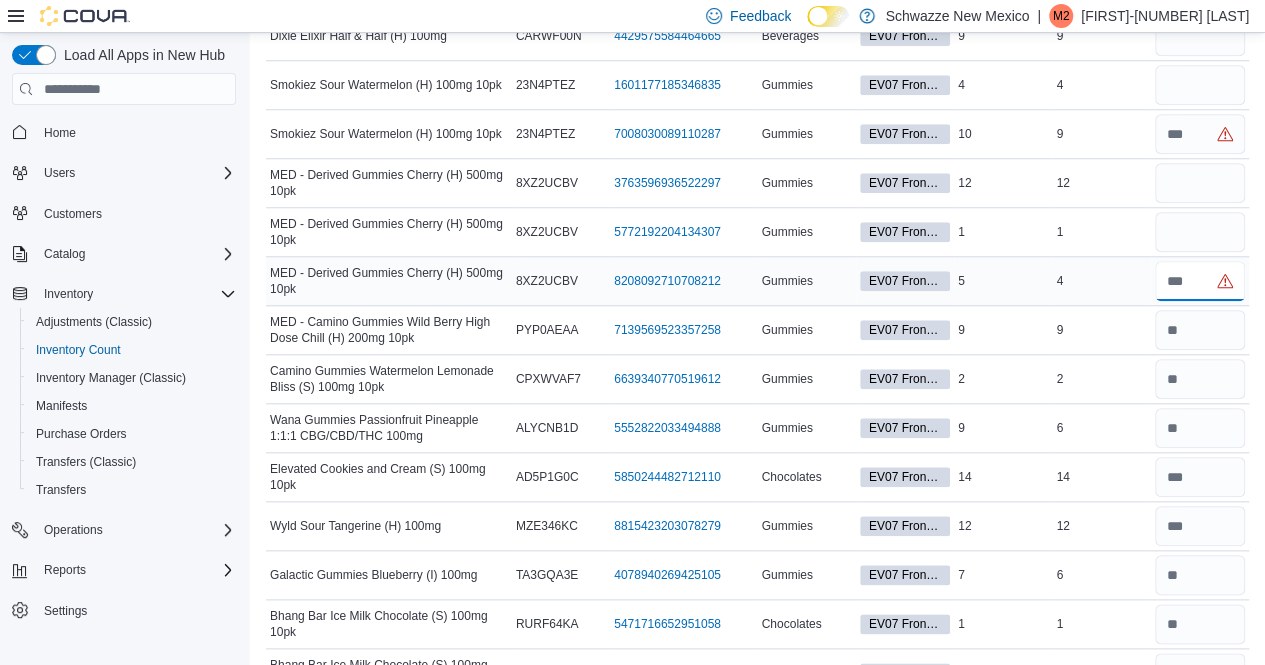 click at bounding box center [1200, 281] 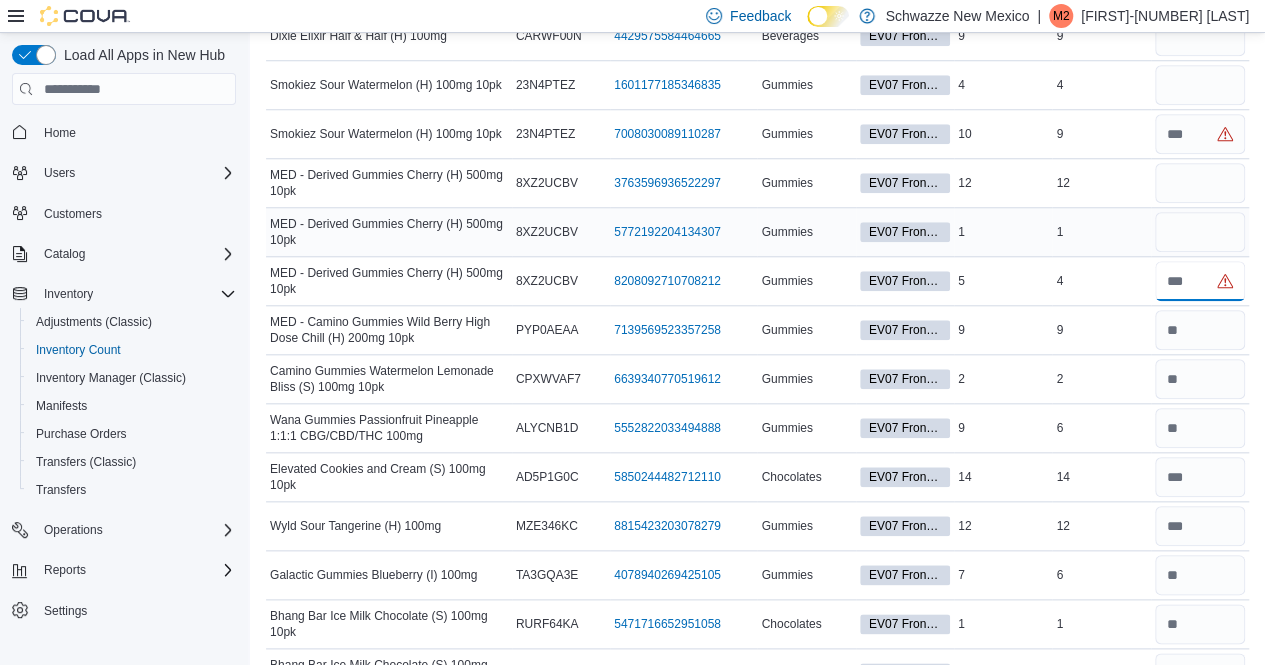 type on "*" 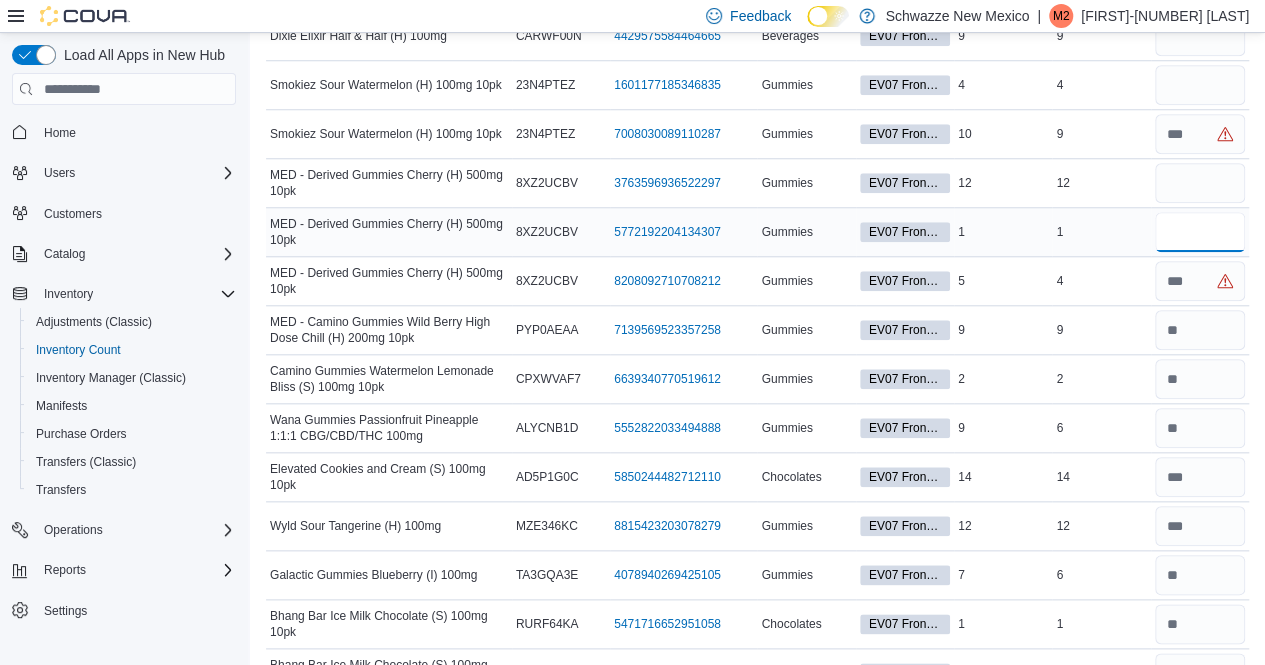 type 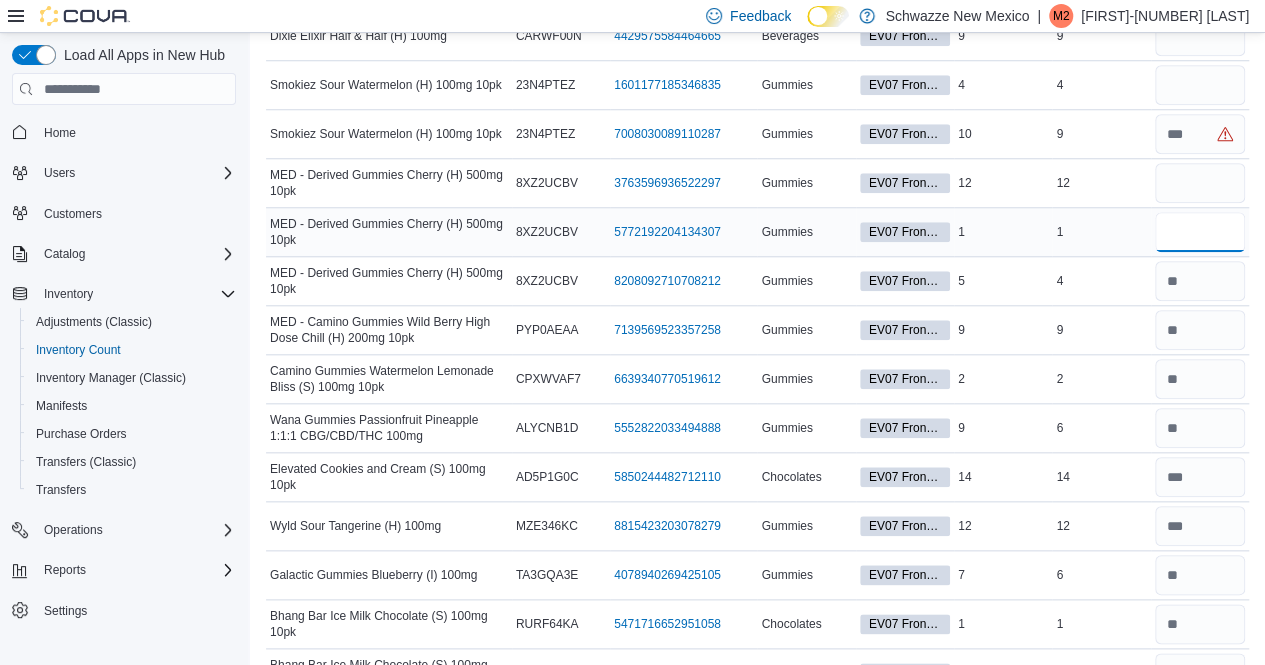 click at bounding box center [1200, 232] 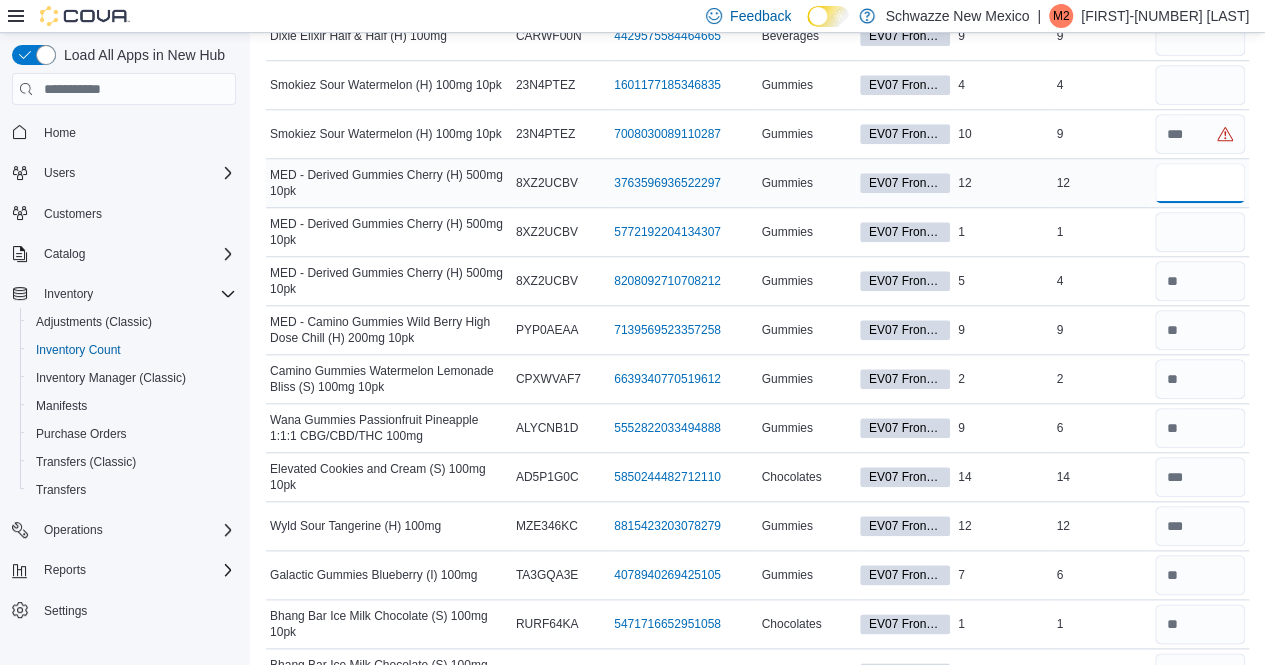click at bounding box center [1200, 183] 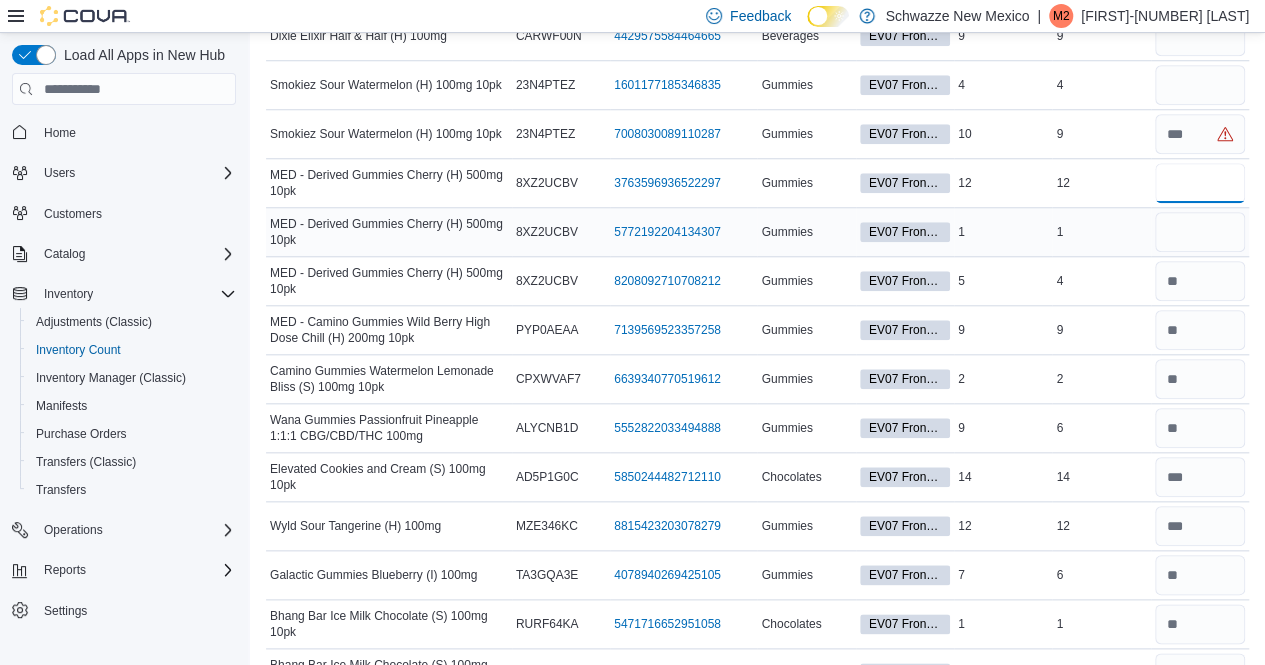 type on "**" 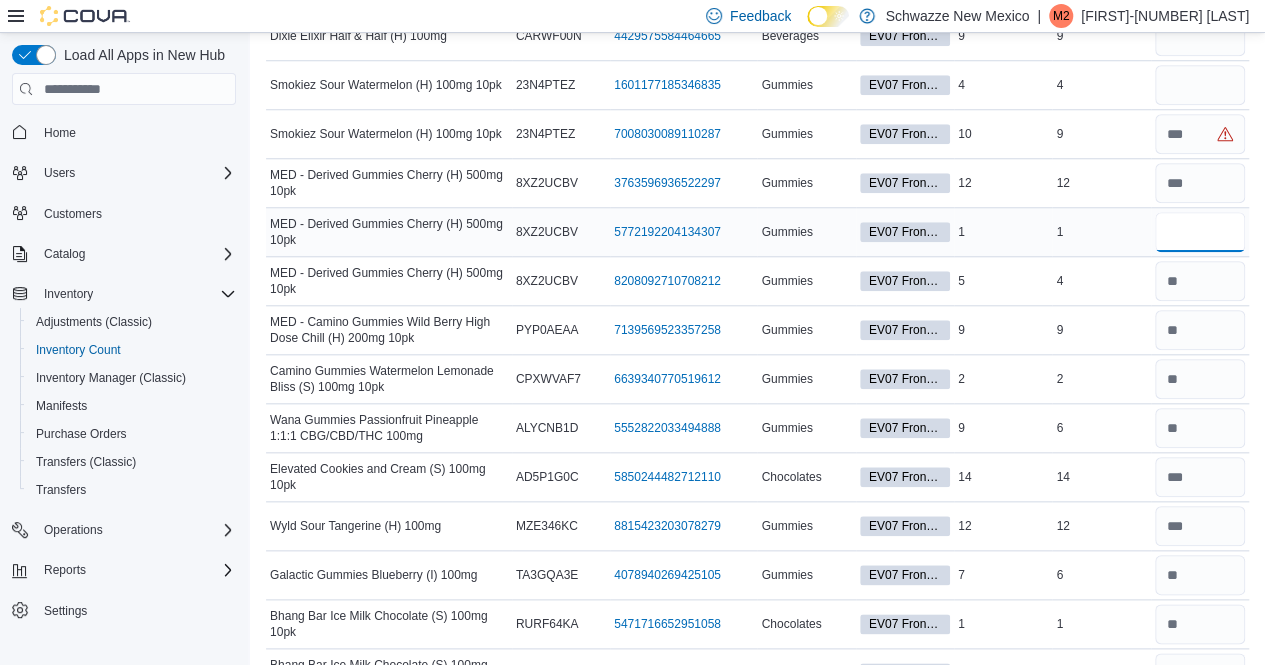 click at bounding box center (1200, 232) 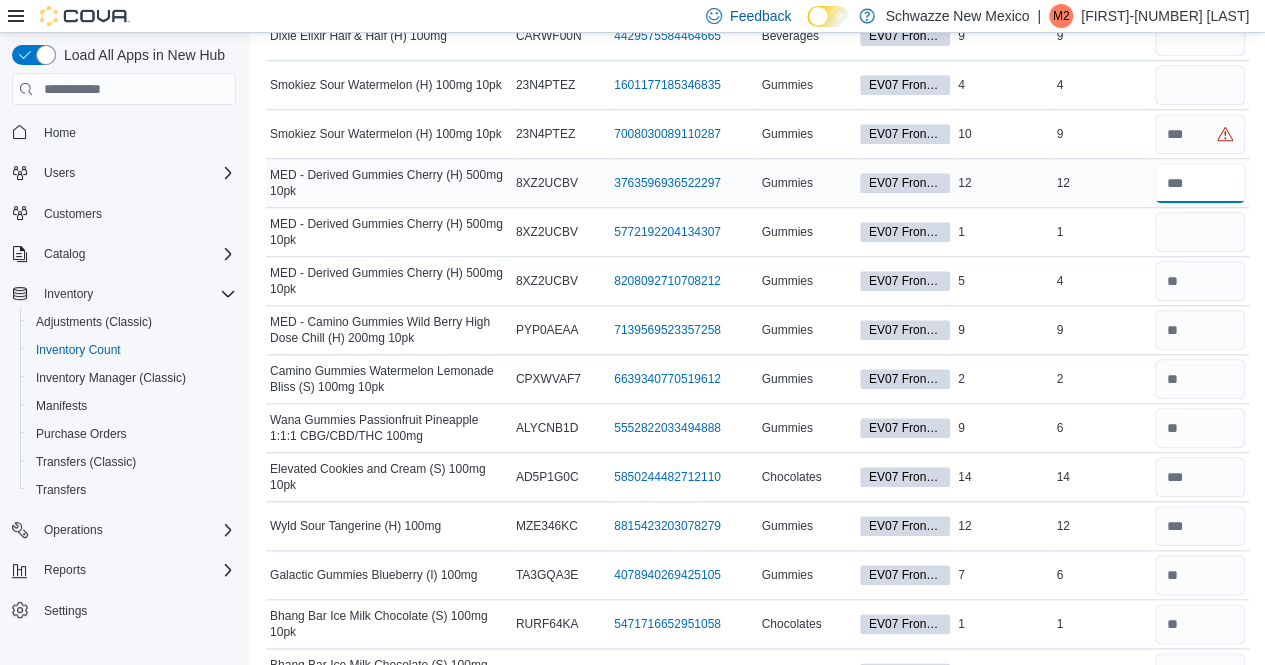 click at bounding box center [1200, 183] 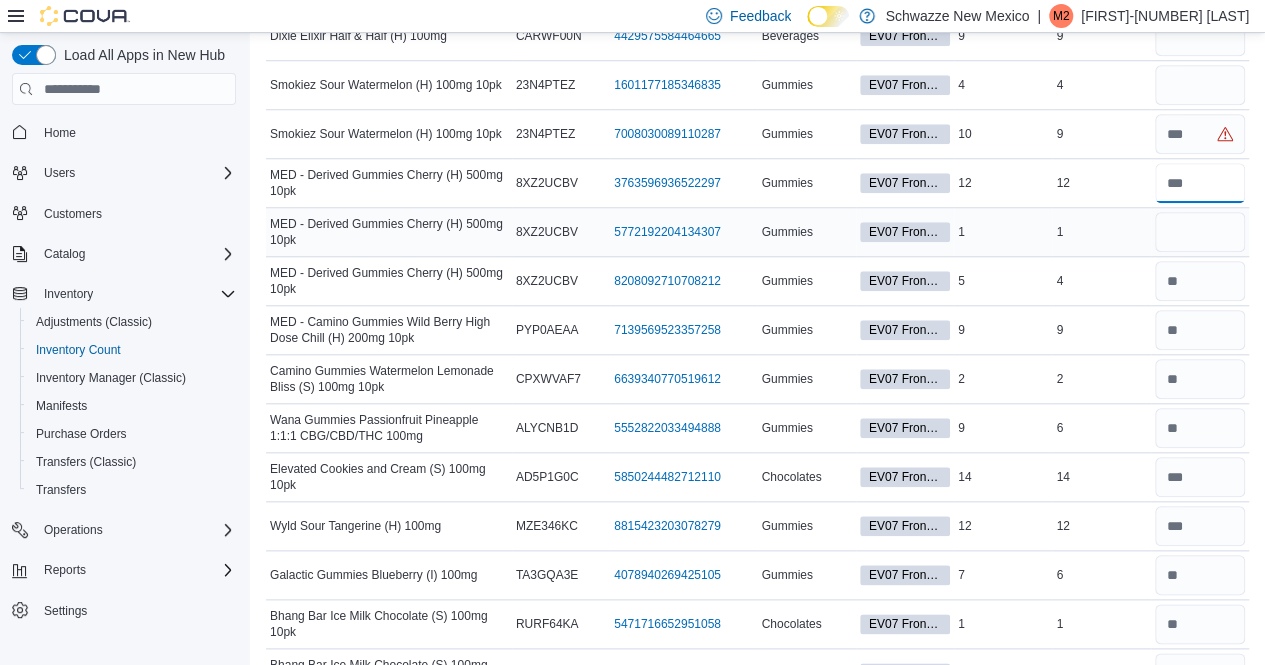 type on "**" 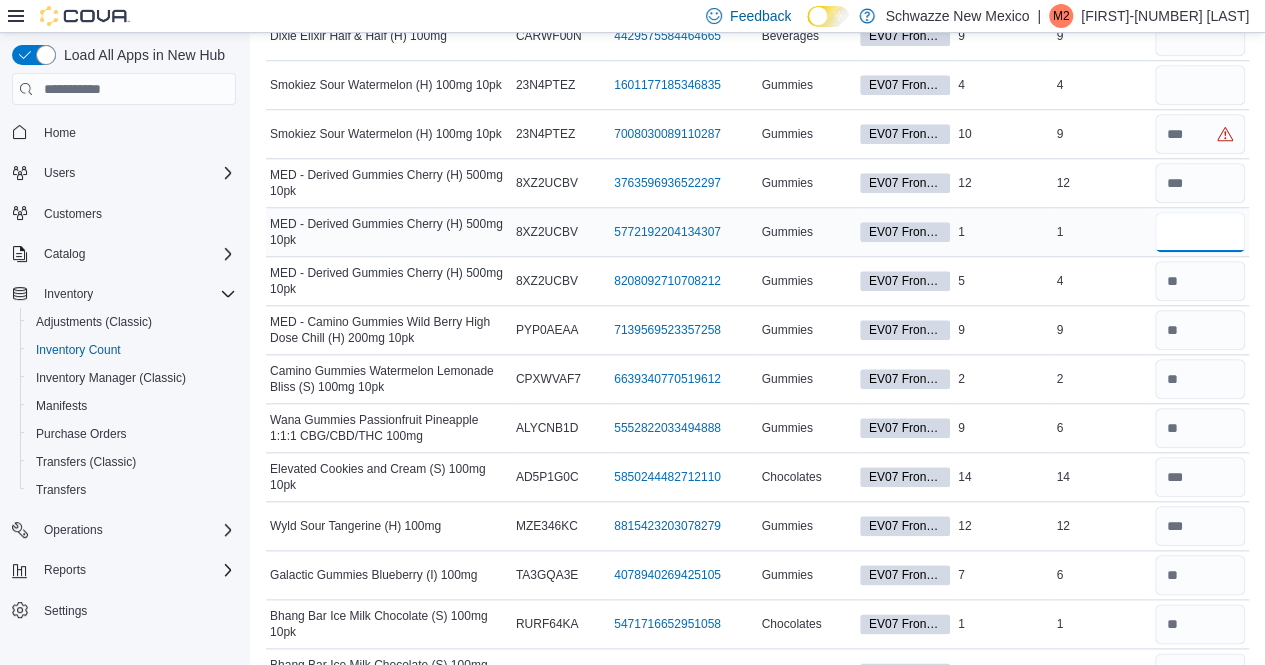type 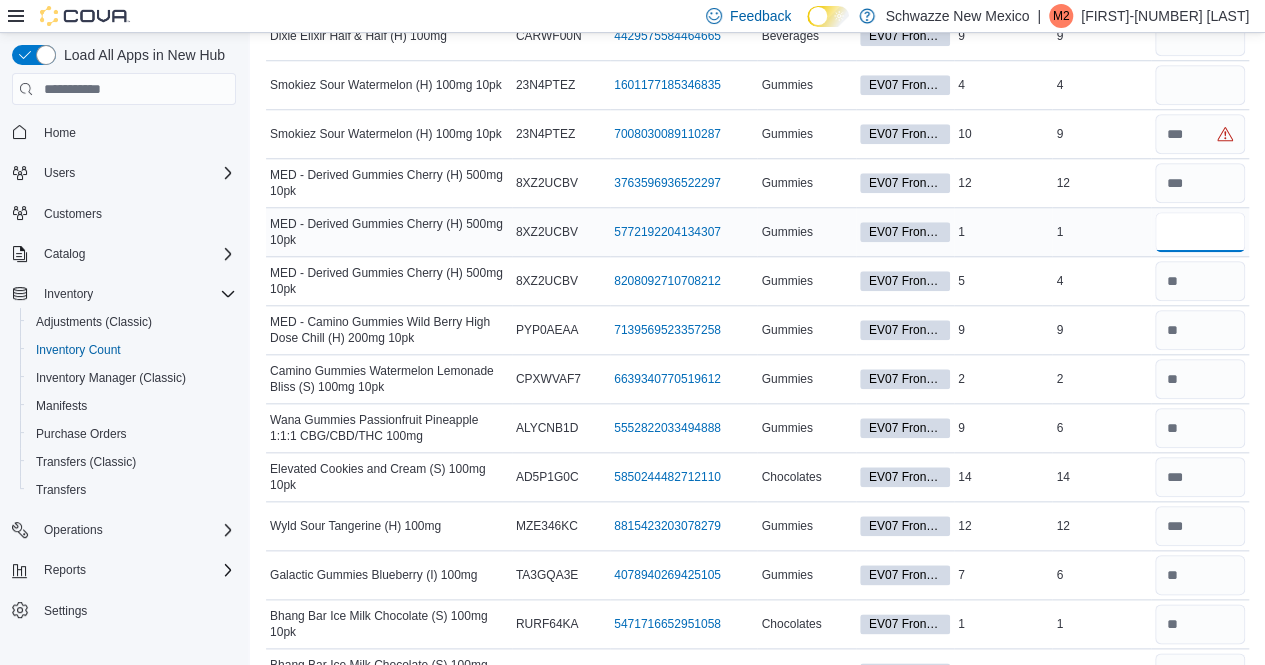 click at bounding box center [1200, 232] 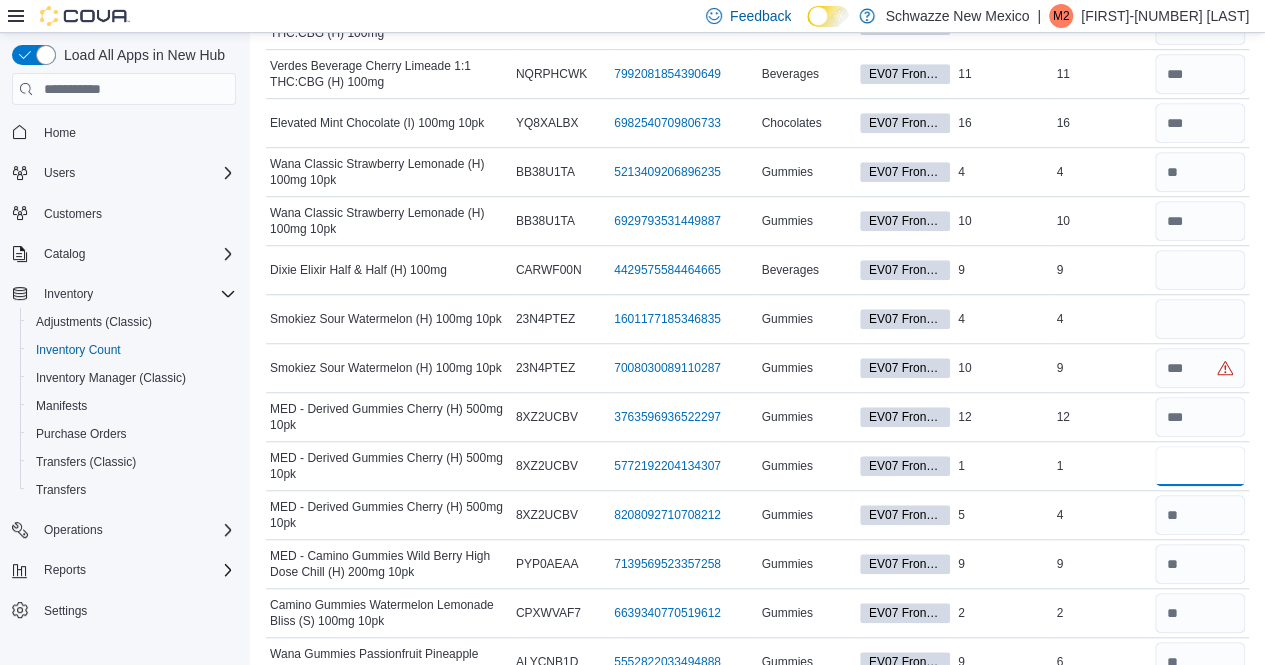scroll, scrollTop: 4408, scrollLeft: 0, axis: vertical 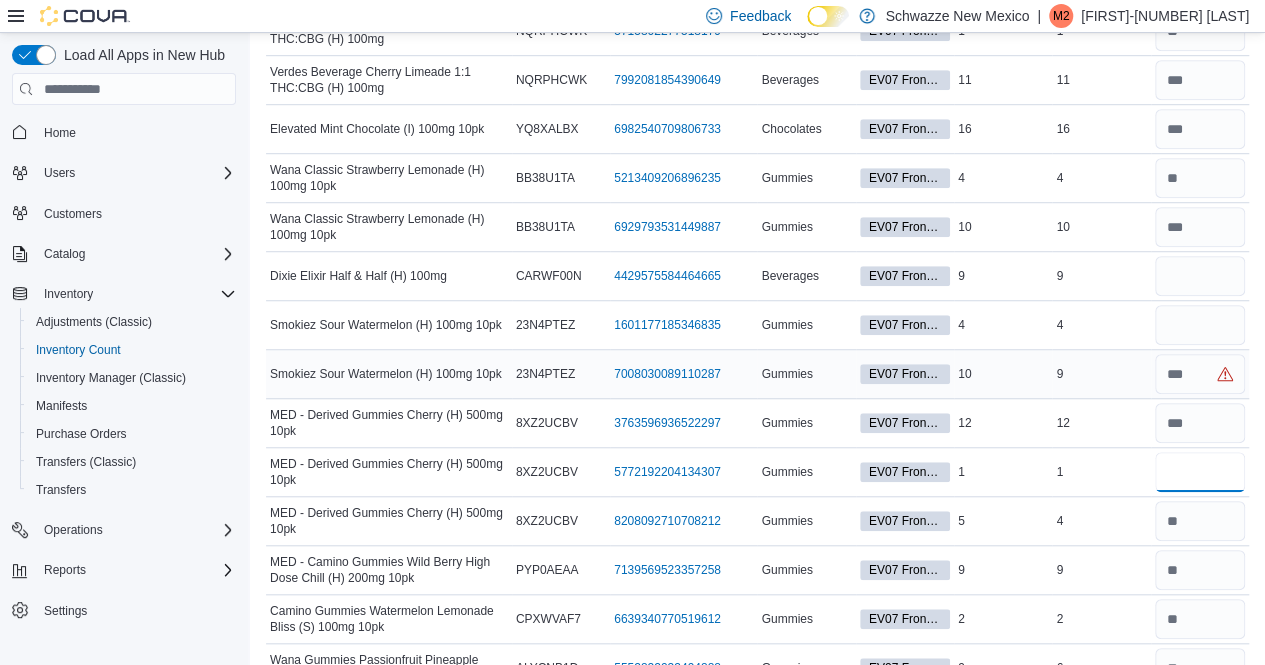 type on "*" 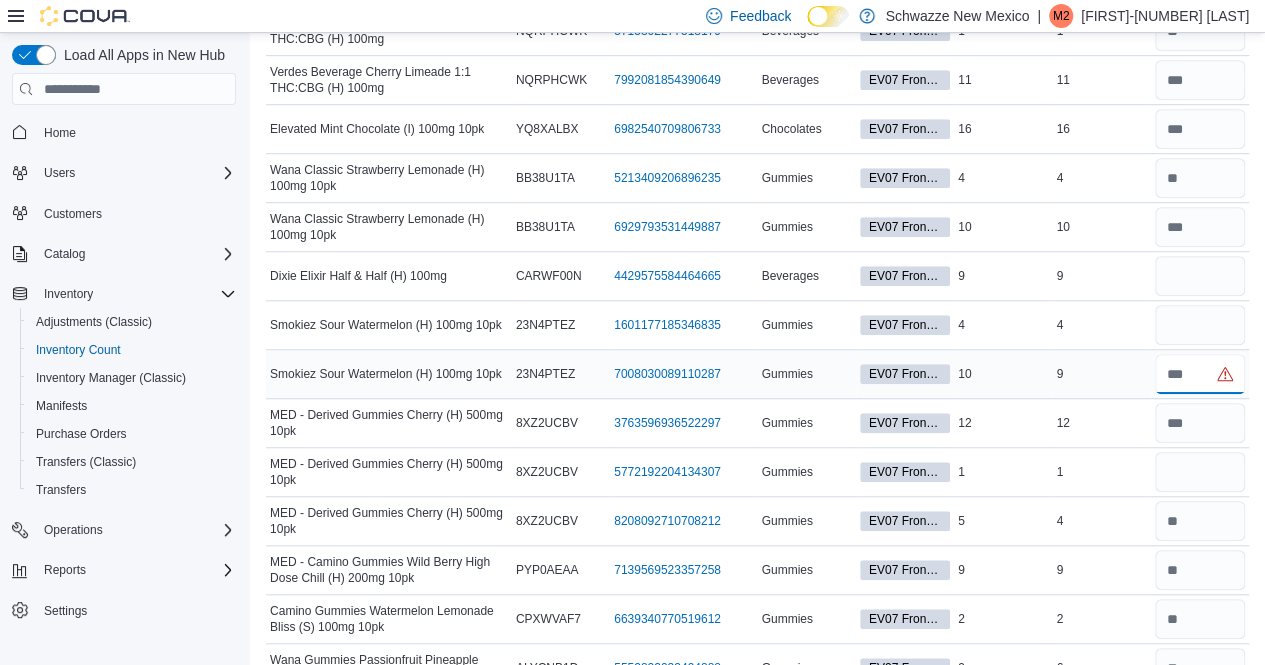 type 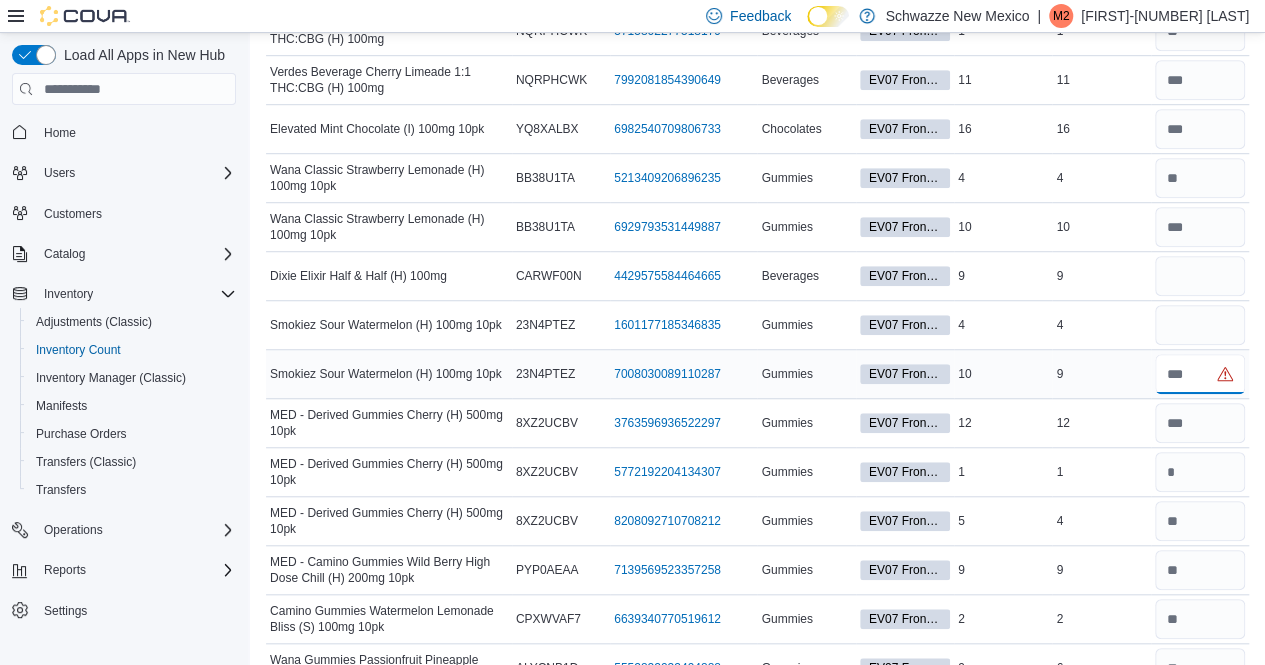 click at bounding box center [1200, 374] 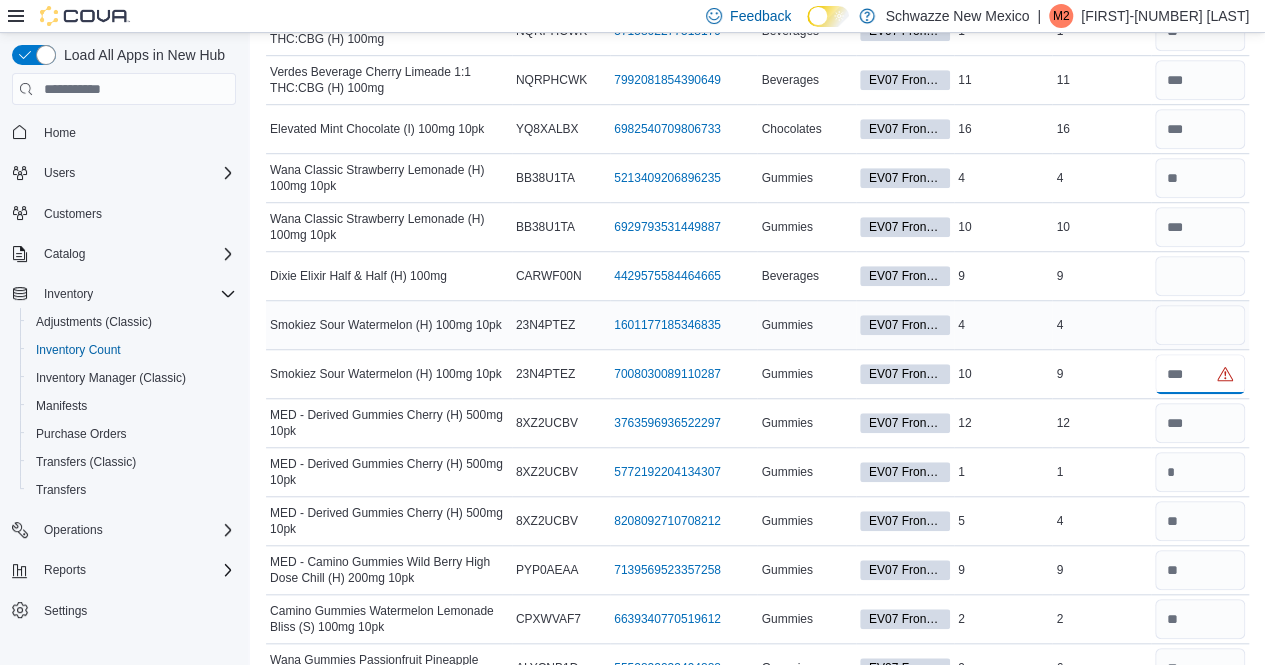 type on "*" 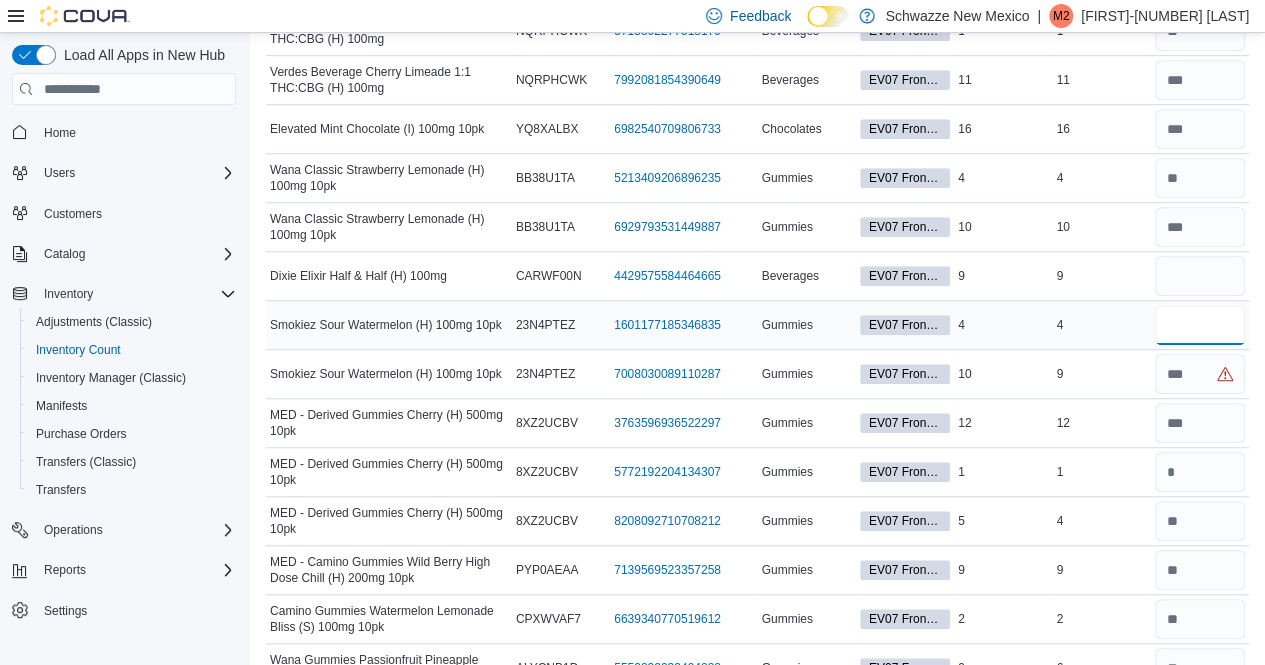 type 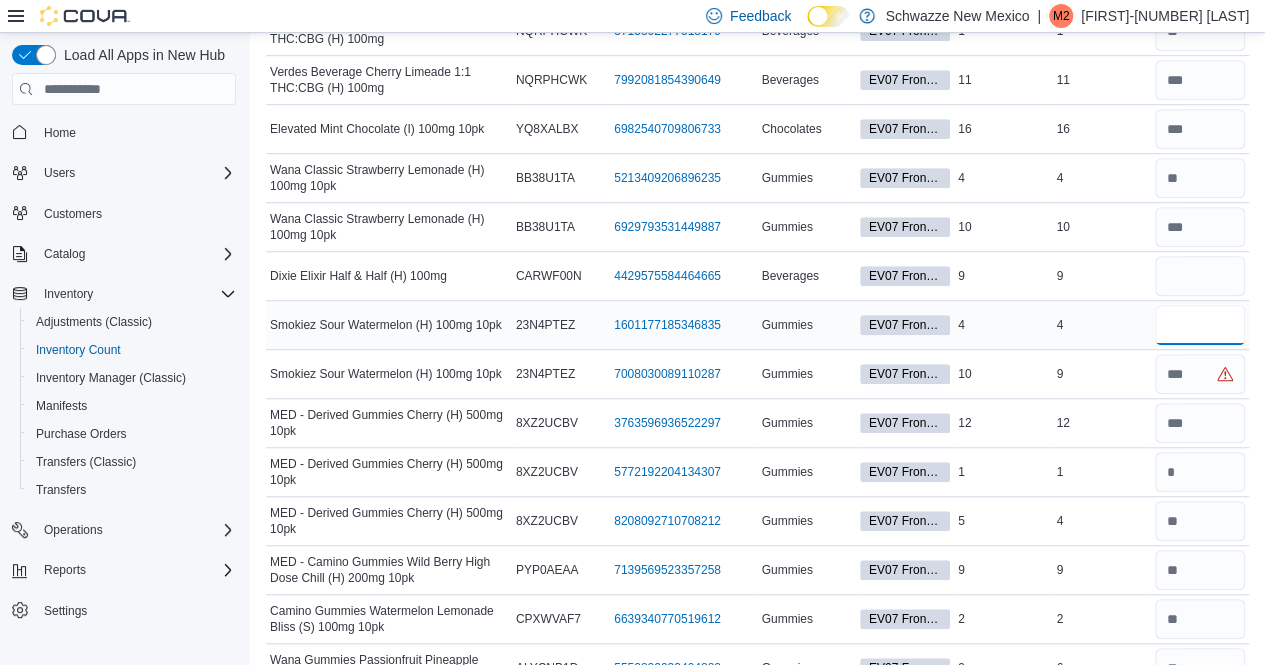 click at bounding box center [1200, 325] 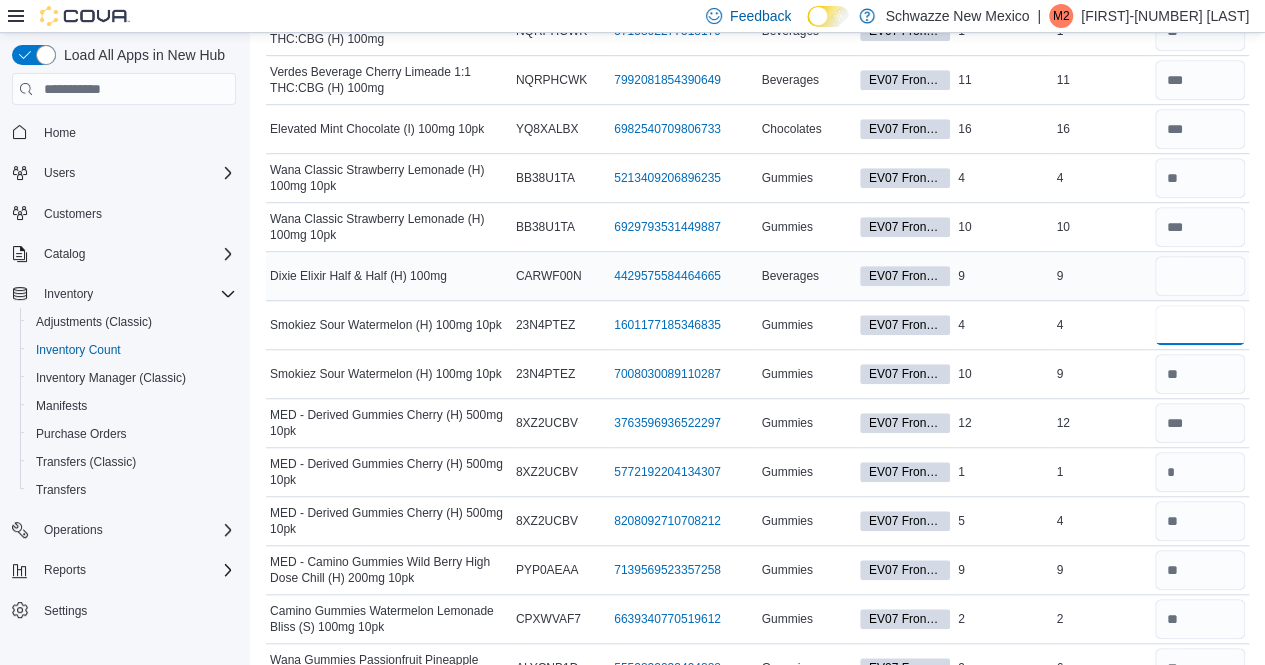 type on "*" 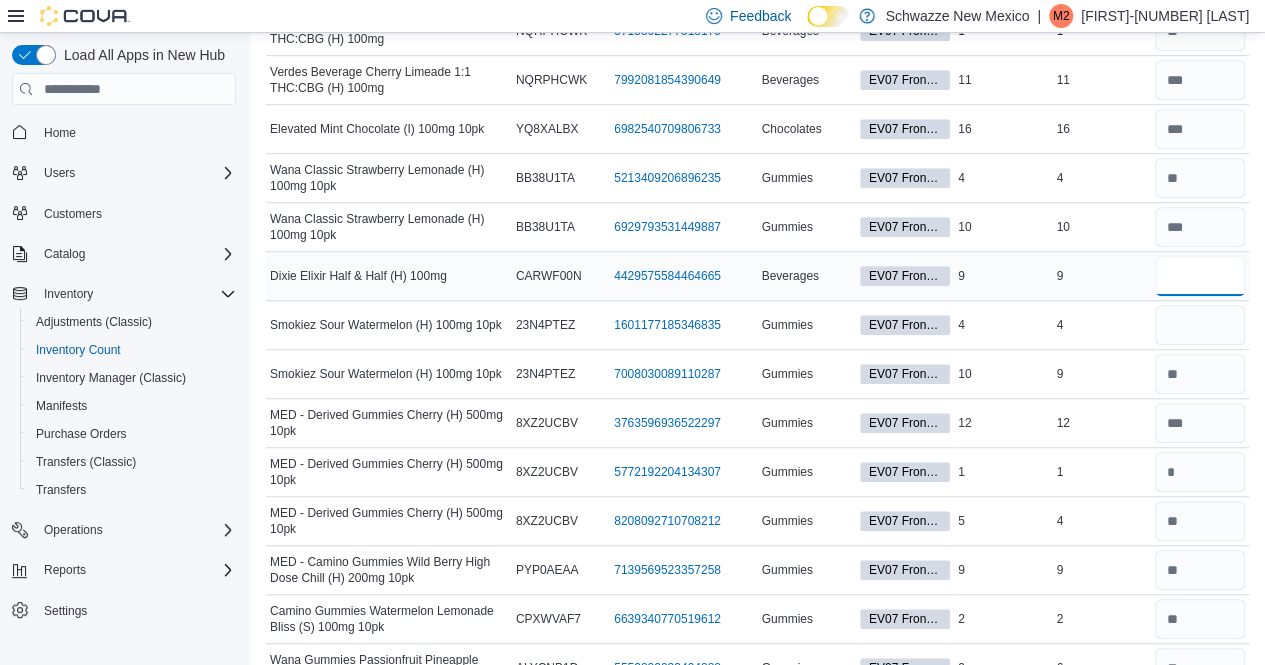 type 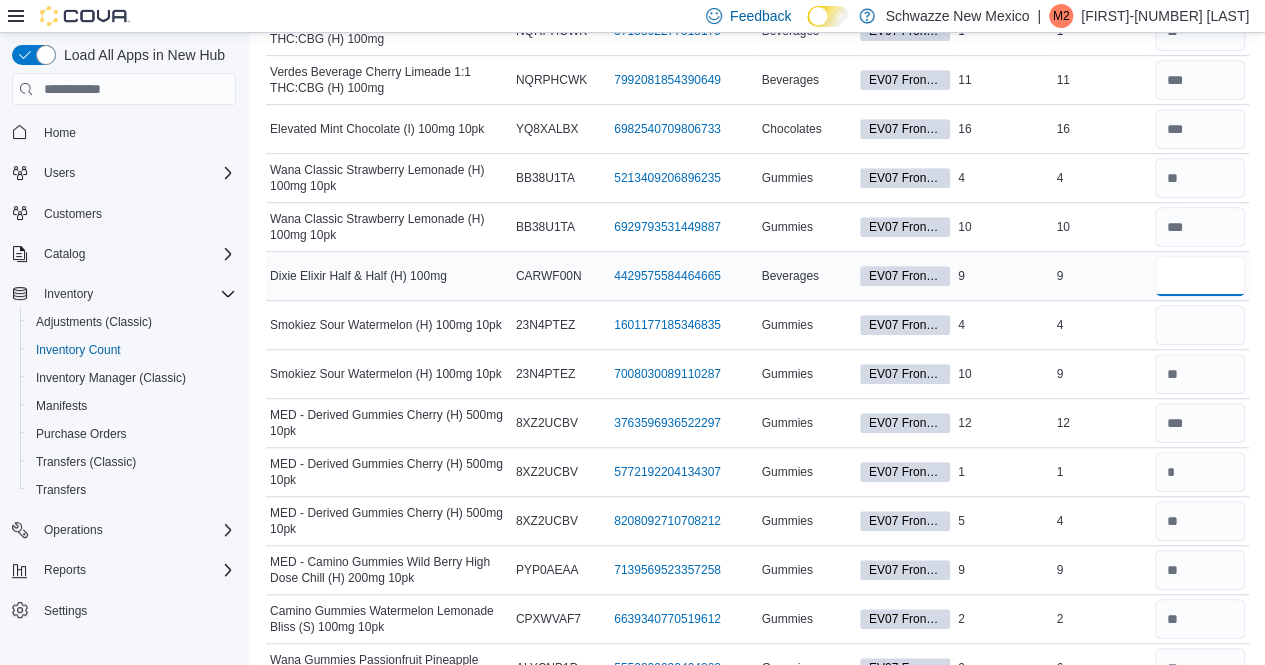 click at bounding box center (1200, 276) 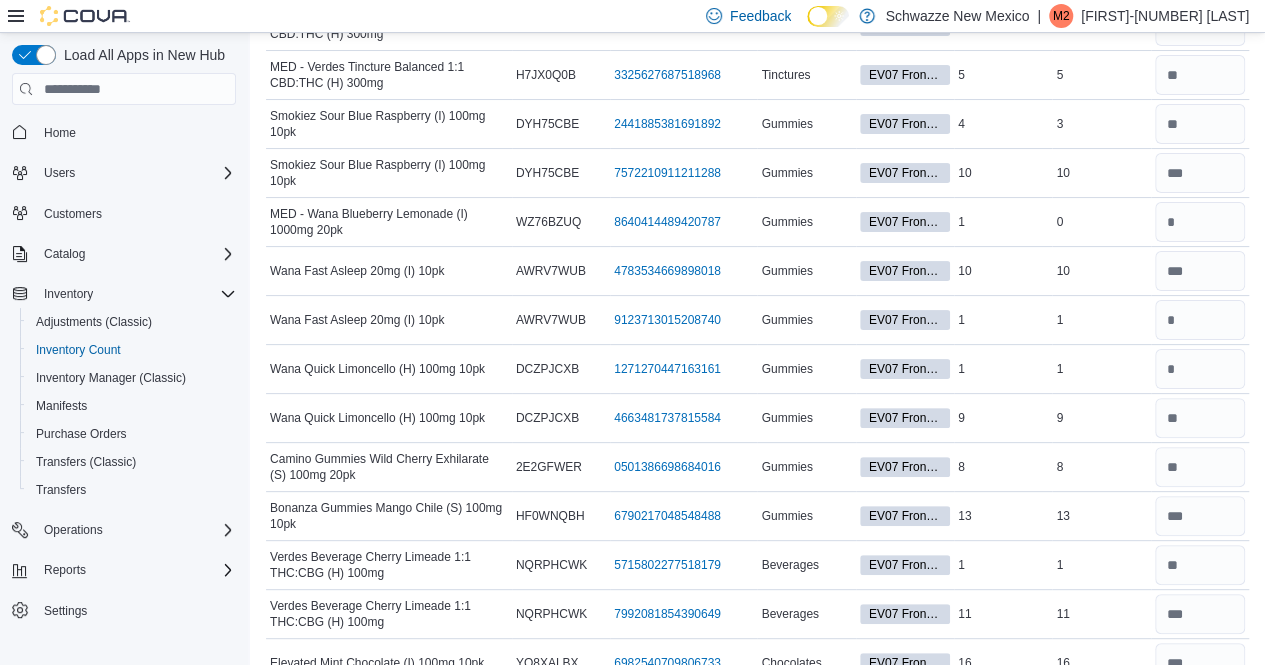 scroll, scrollTop: 3834, scrollLeft: 0, axis: vertical 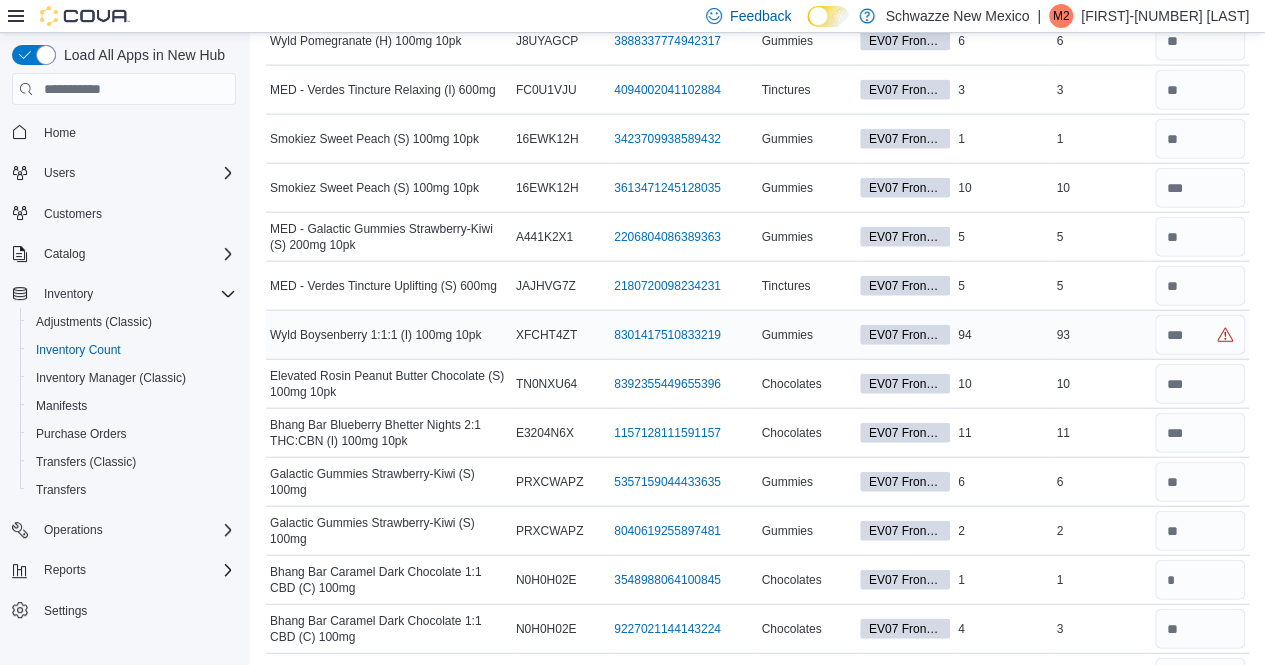 type on "*" 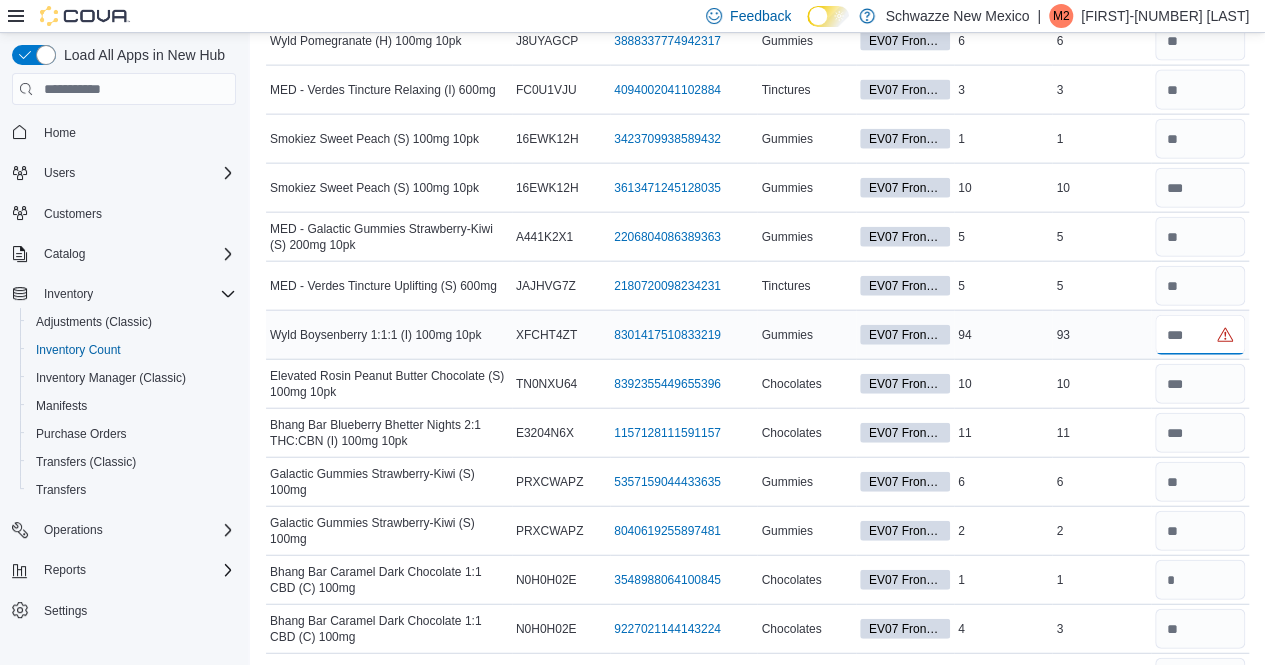 type 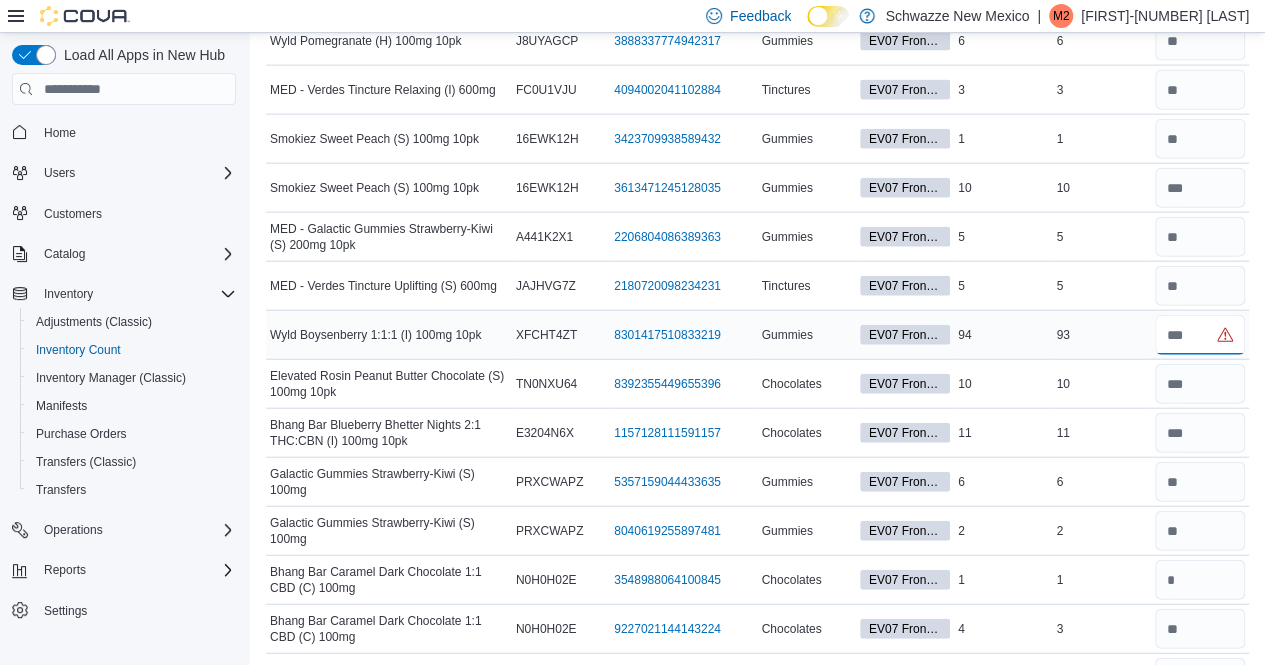 click at bounding box center [1200, 335] 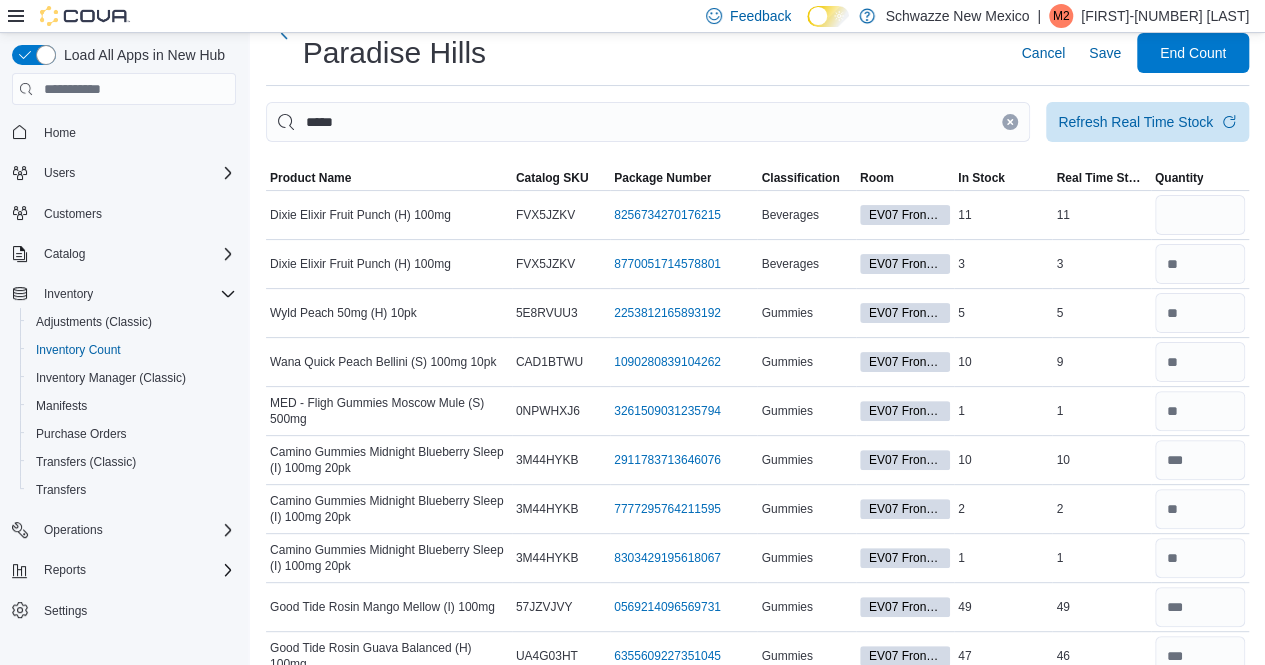 scroll, scrollTop: 75, scrollLeft: 0, axis: vertical 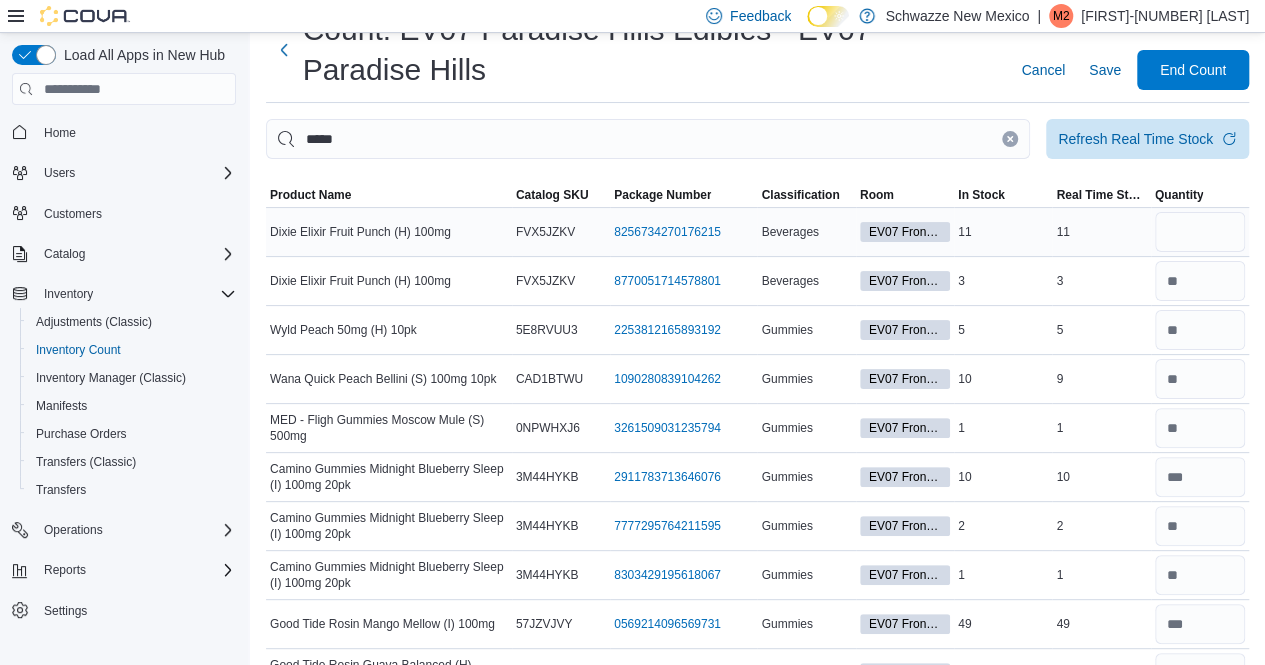 type on "**" 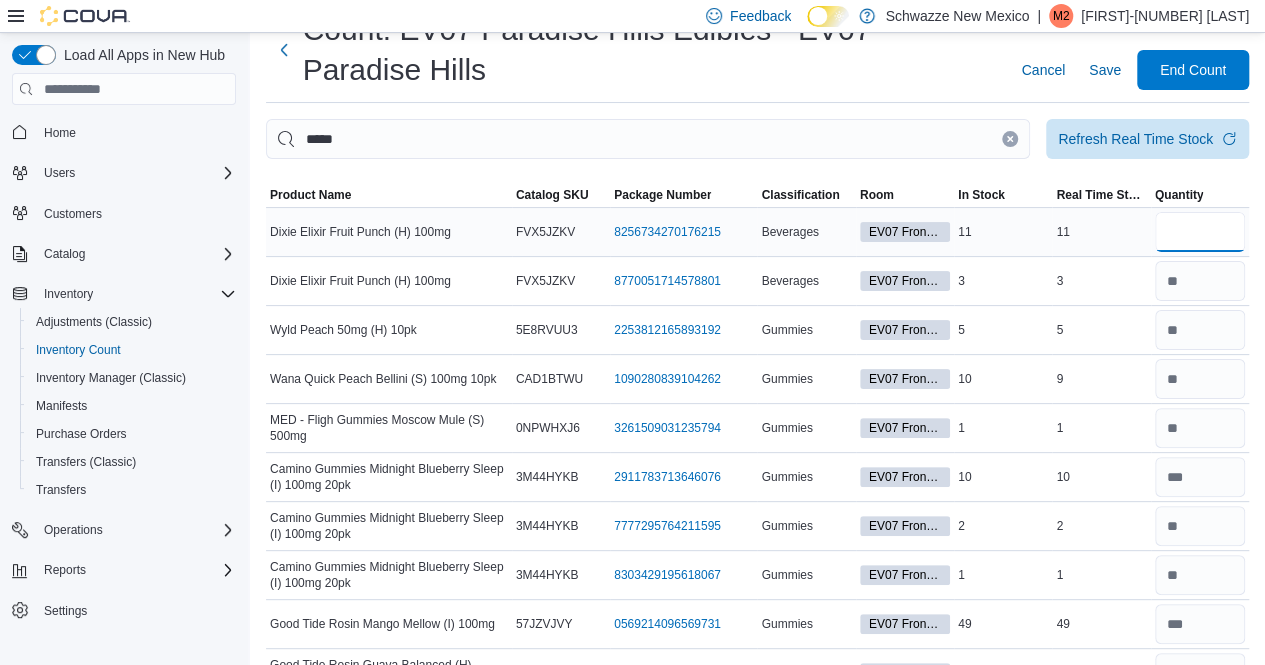 type 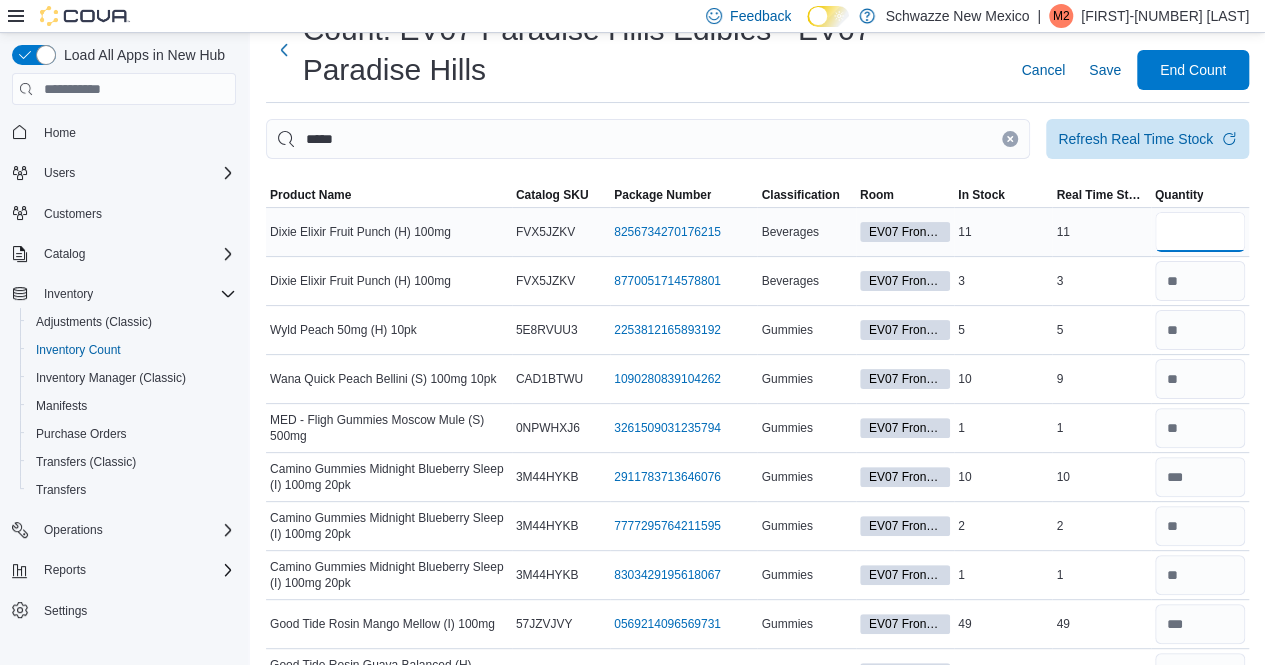 click at bounding box center [1200, 232] 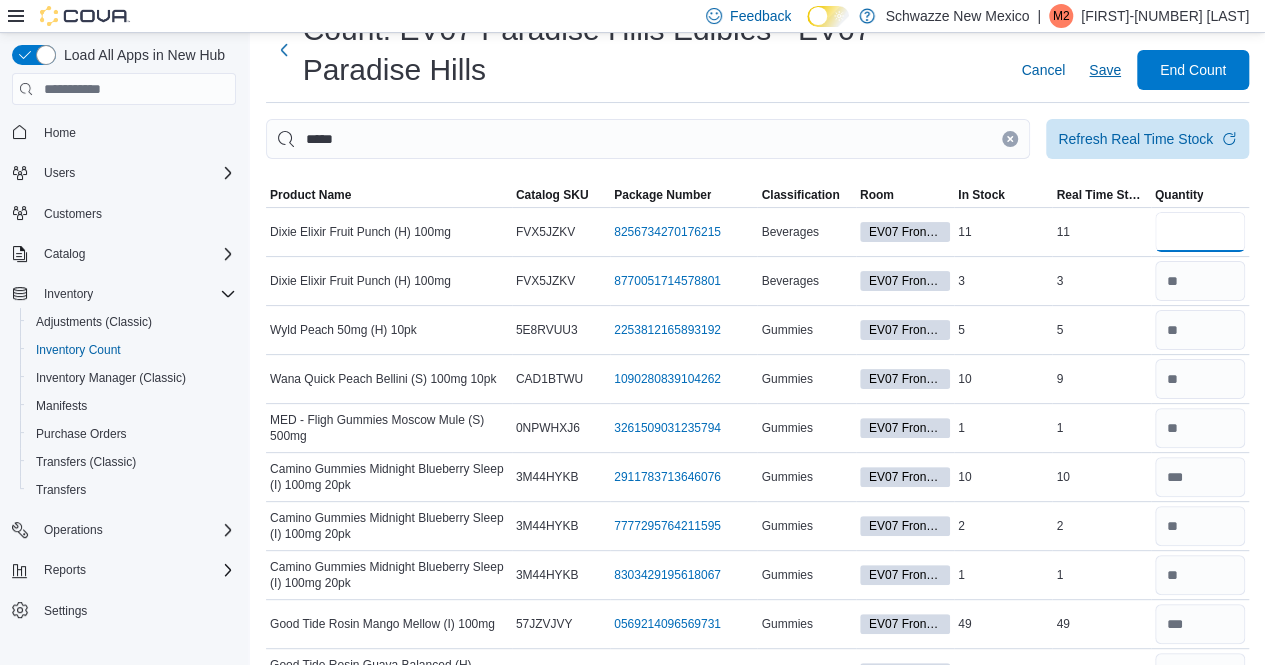 type on "**" 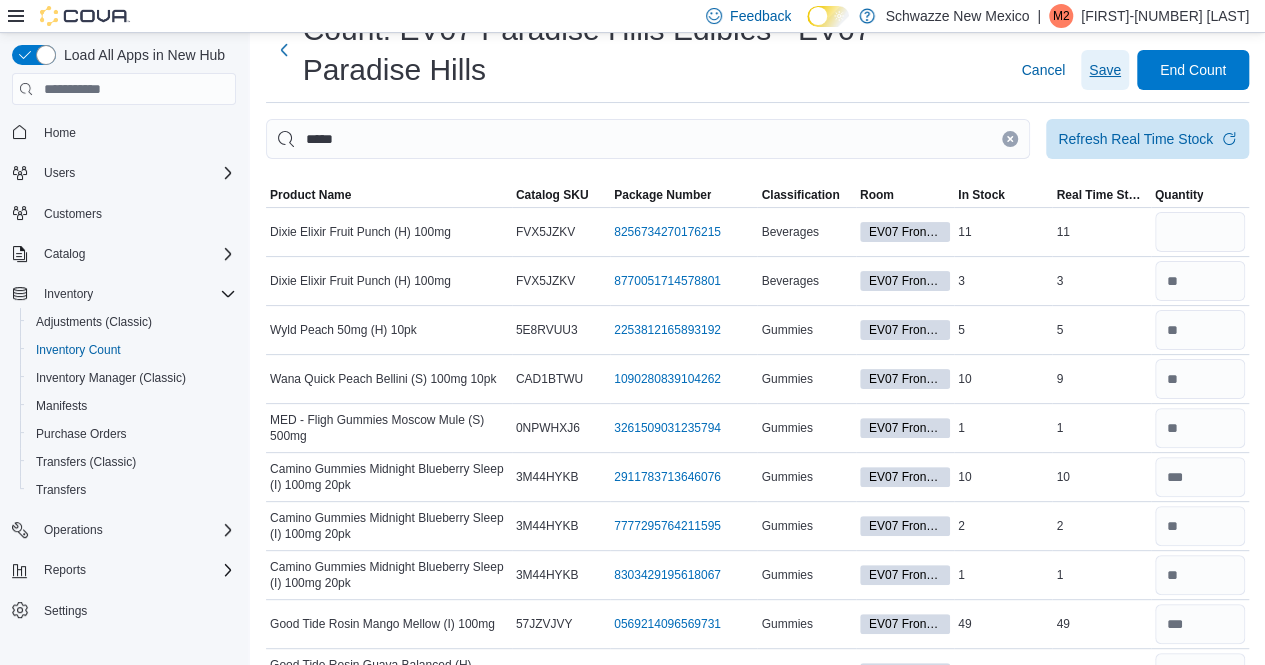 type 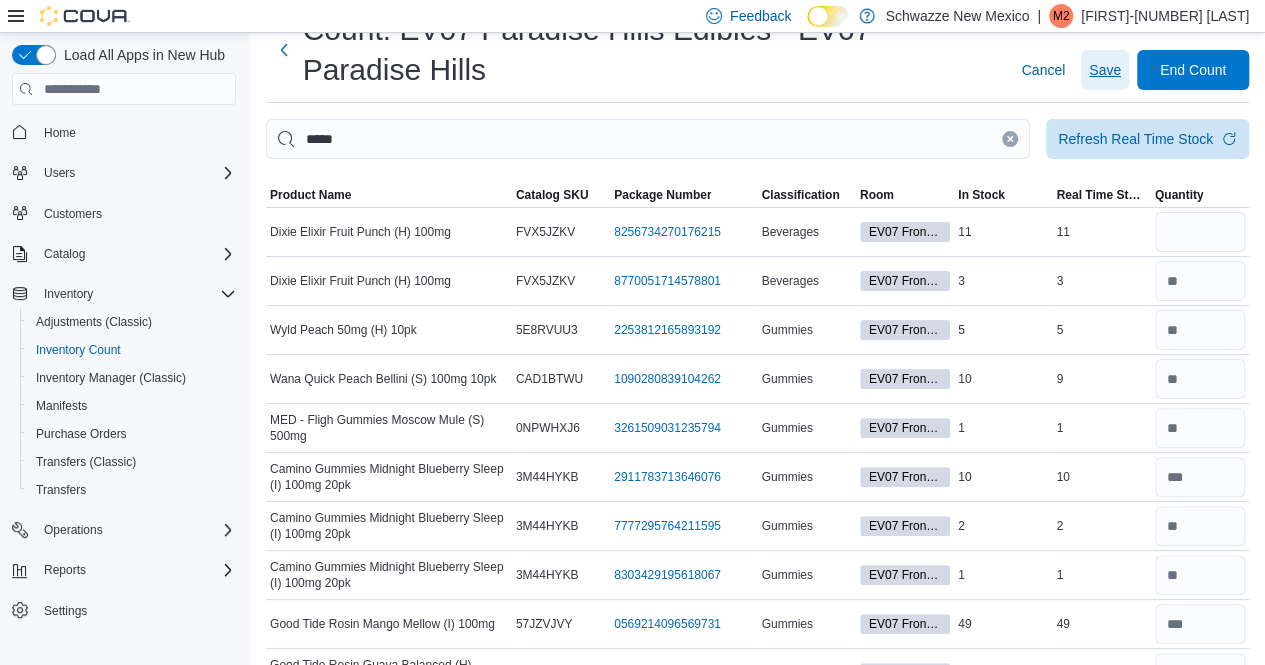 click on "Save" at bounding box center (1105, 70) 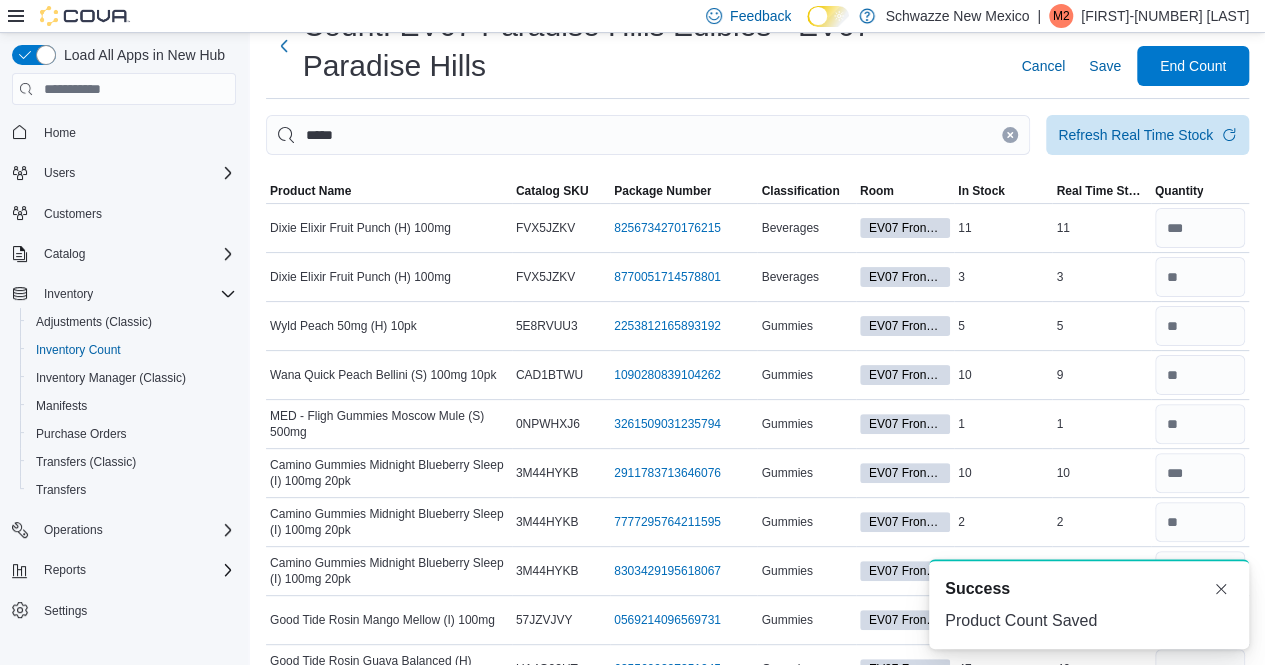 scroll, scrollTop: 75, scrollLeft: 0, axis: vertical 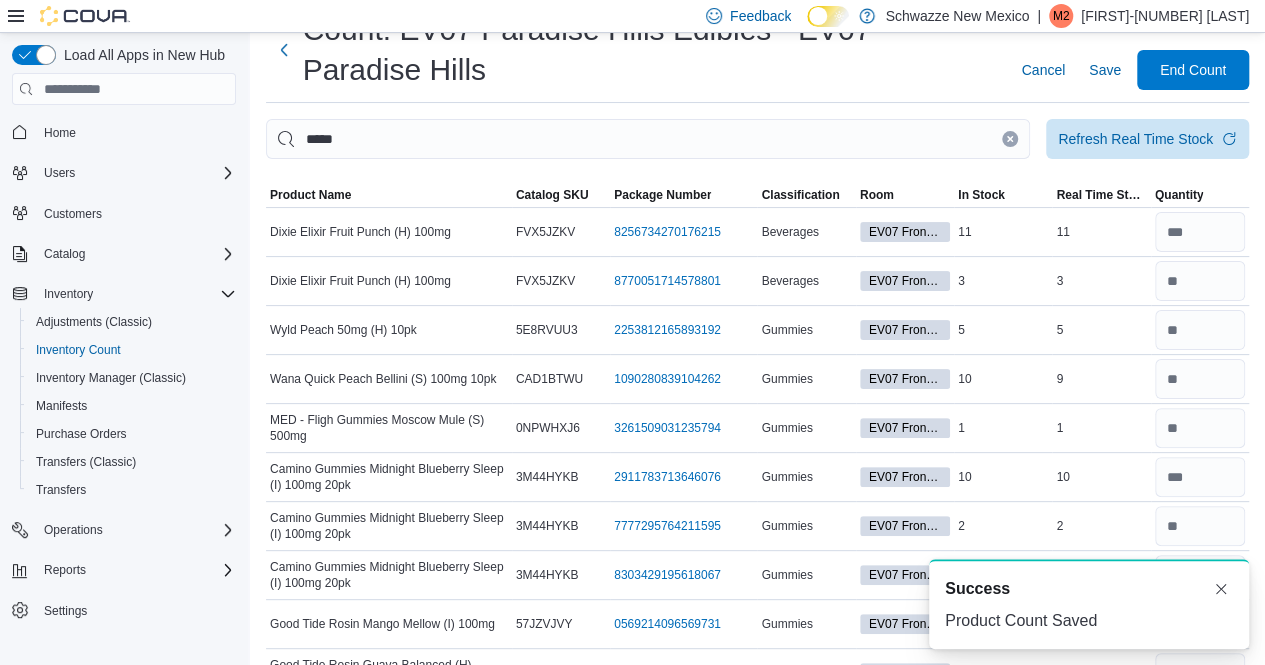 click at bounding box center (1010, 139) 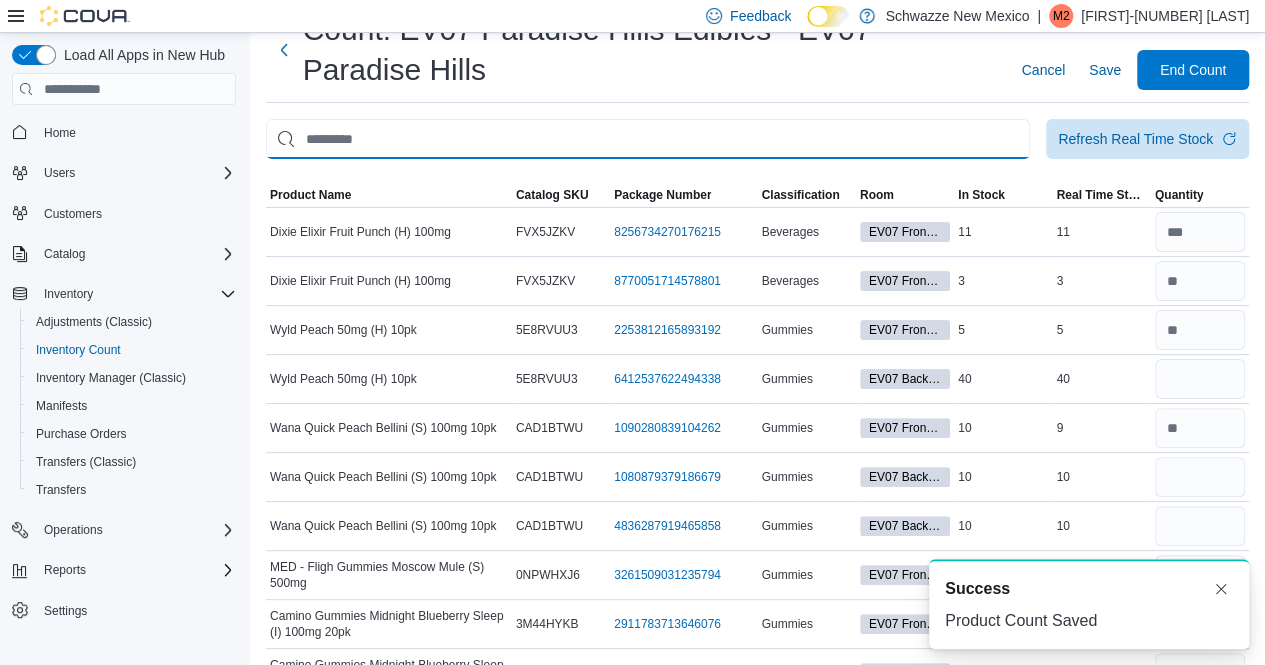 click at bounding box center [648, 139] 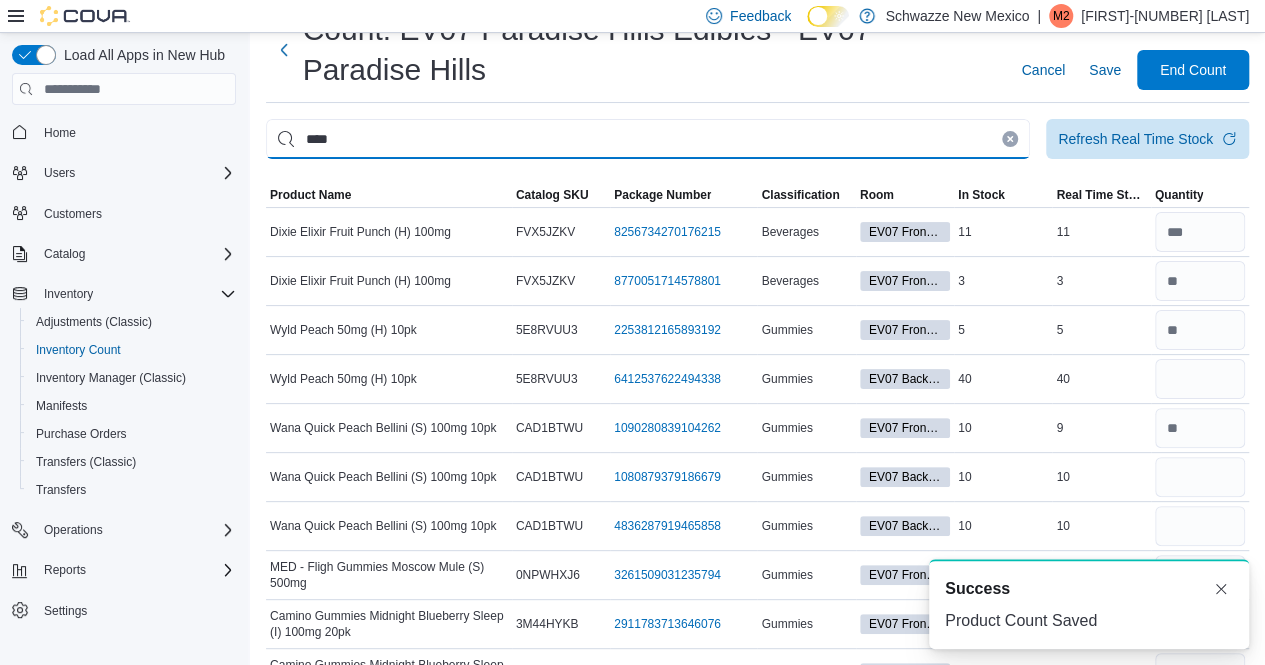 type on "****" 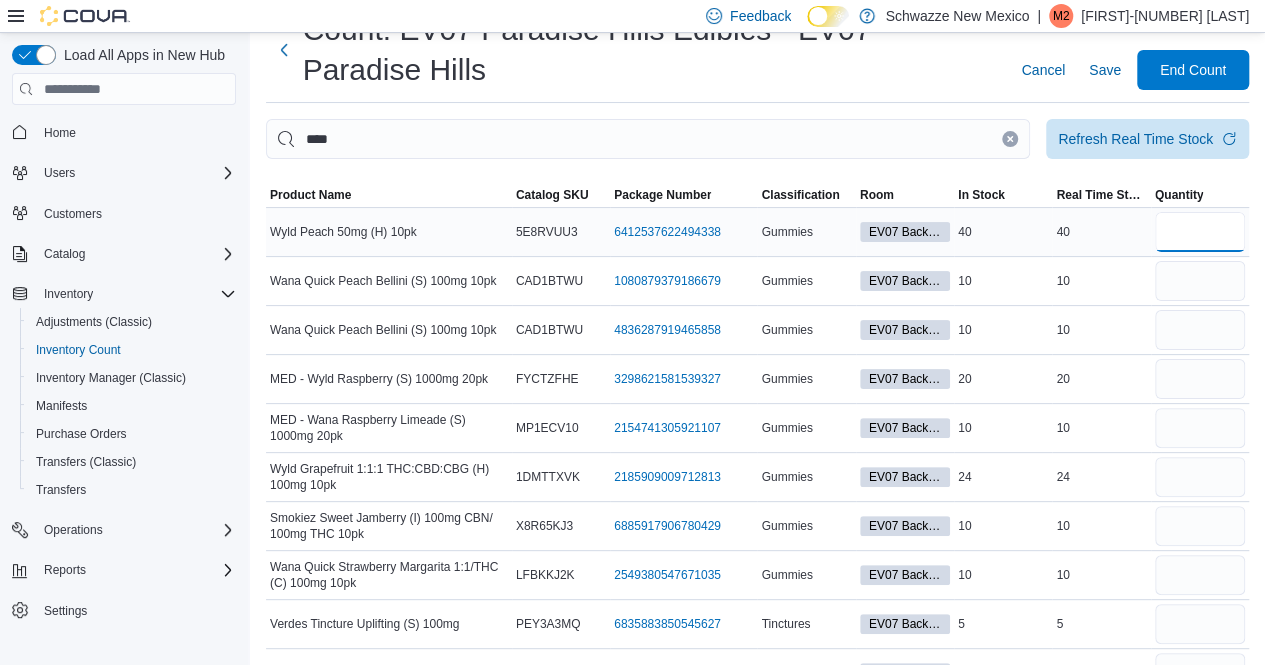 click at bounding box center (1200, 232) 